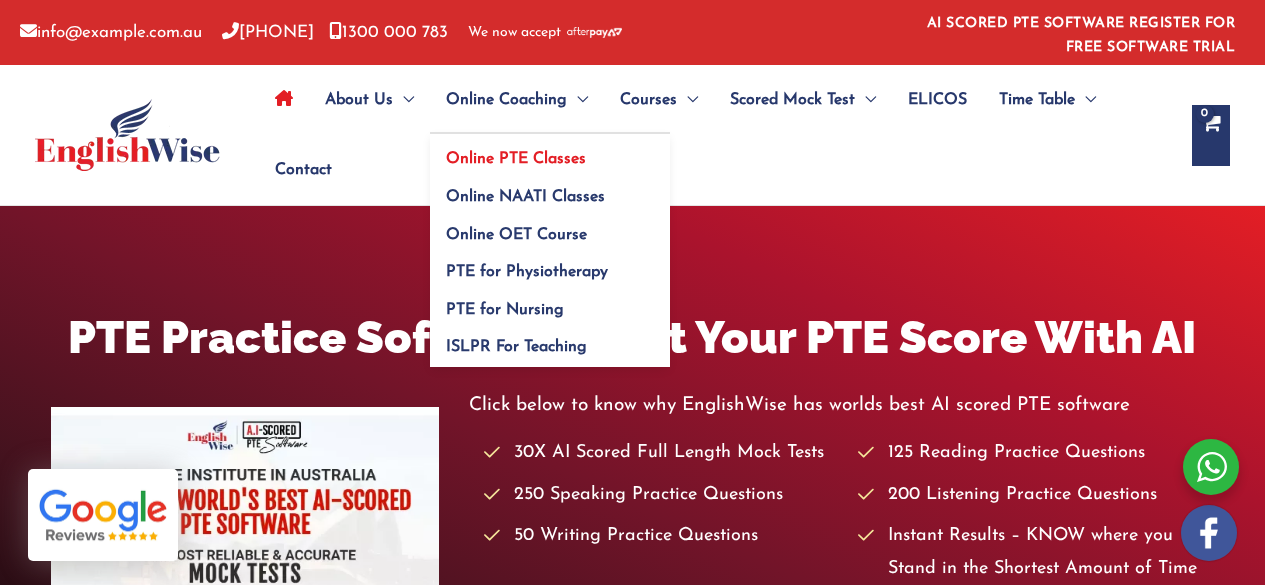 scroll, scrollTop: 0, scrollLeft: 0, axis: both 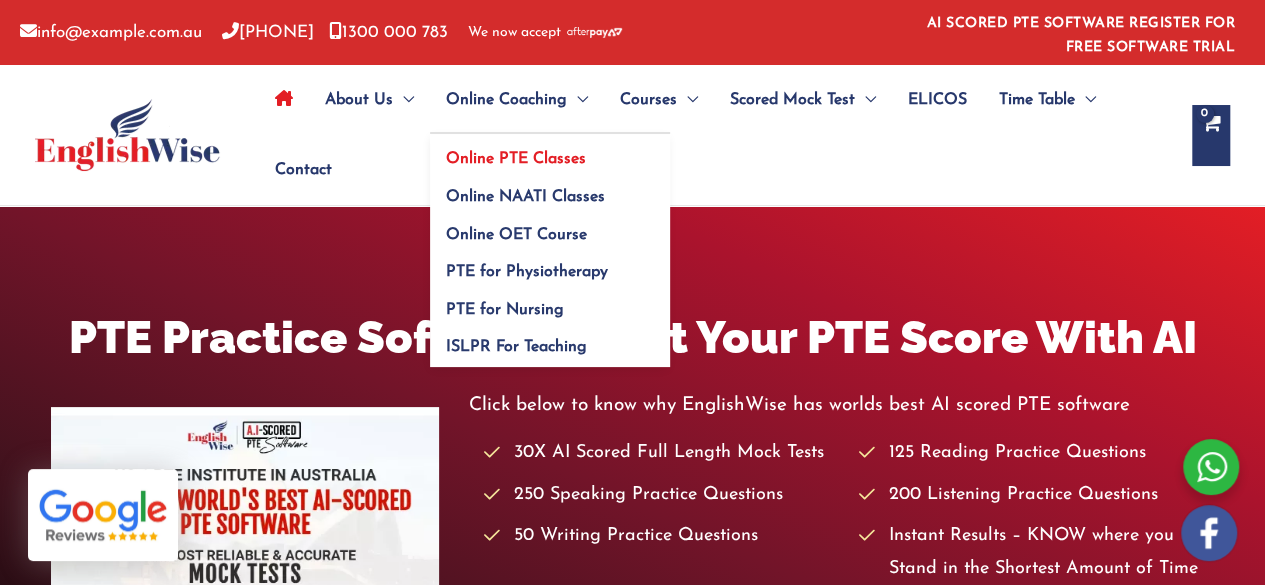 click on "Online PTE Classes" at bounding box center (516, 159) 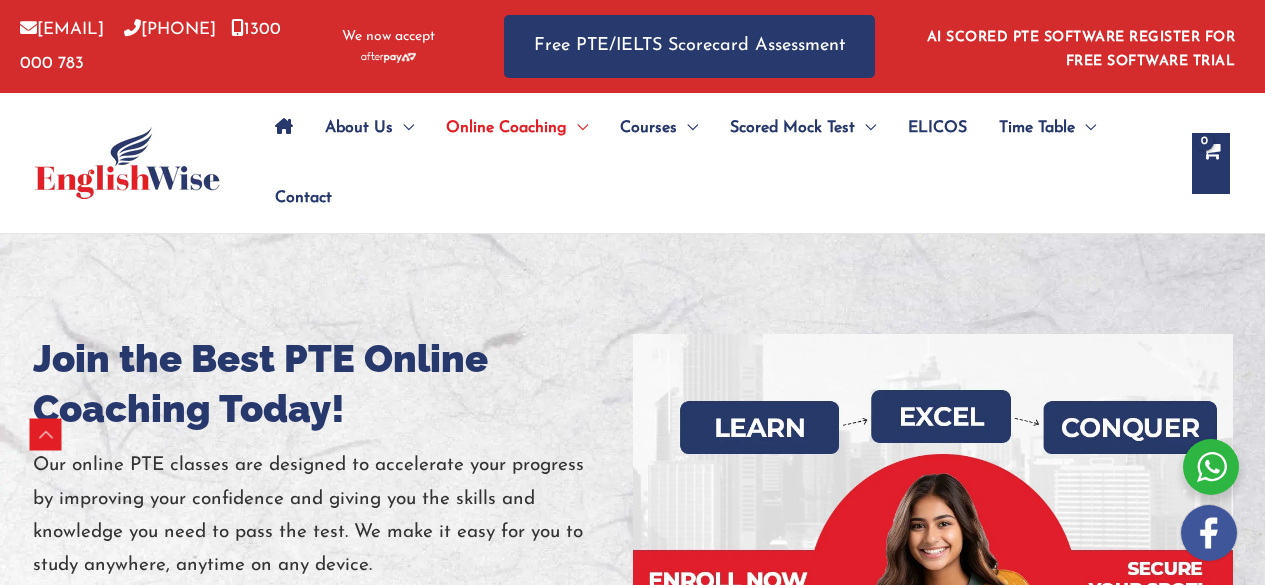 scroll, scrollTop: 316, scrollLeft: 0, axis: vertical 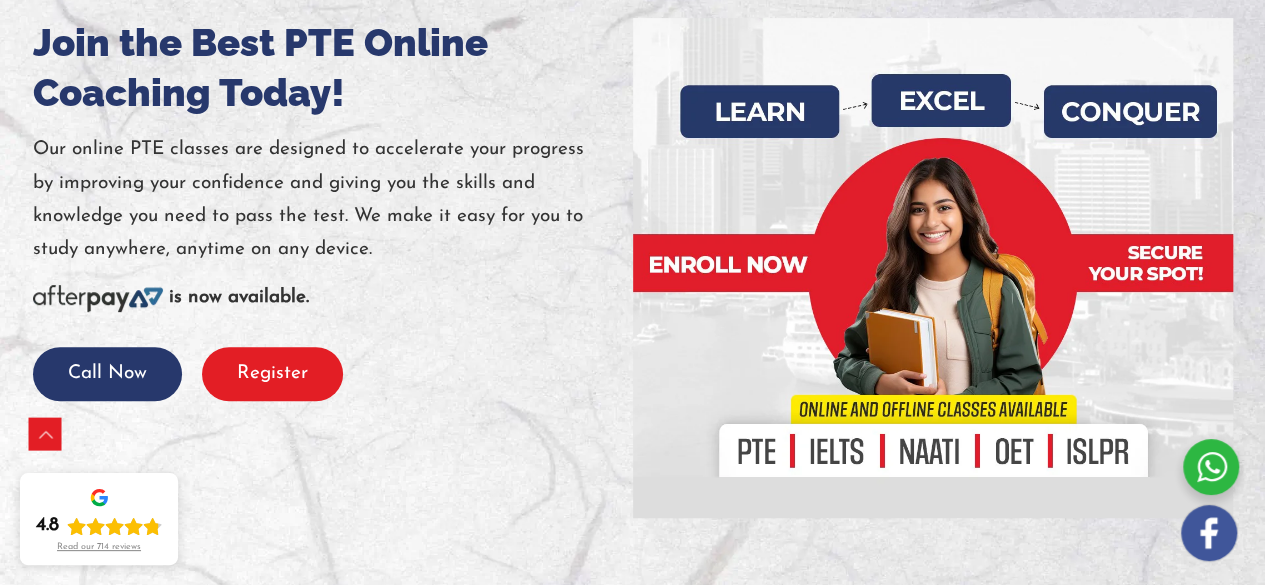 click on "Register" at bounding box center [272, 374] 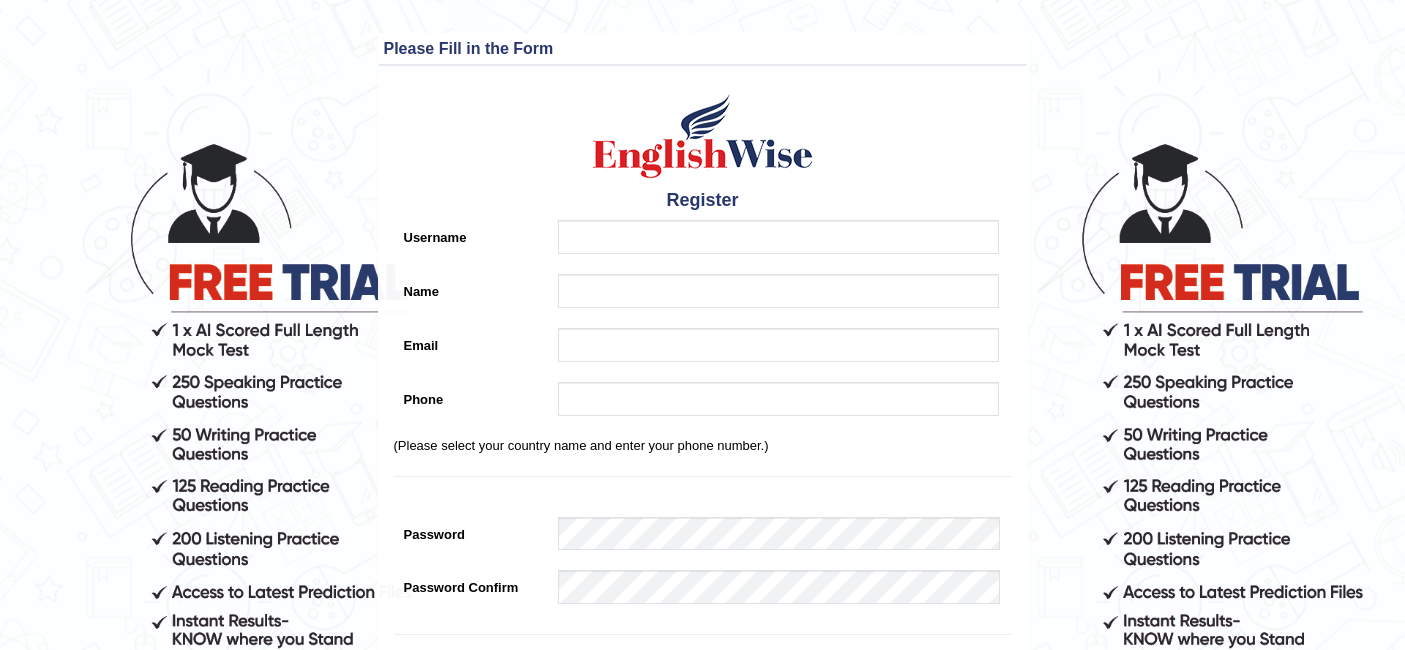 scroll, scrollTop: 0, scrollLeft: 0, axis: both 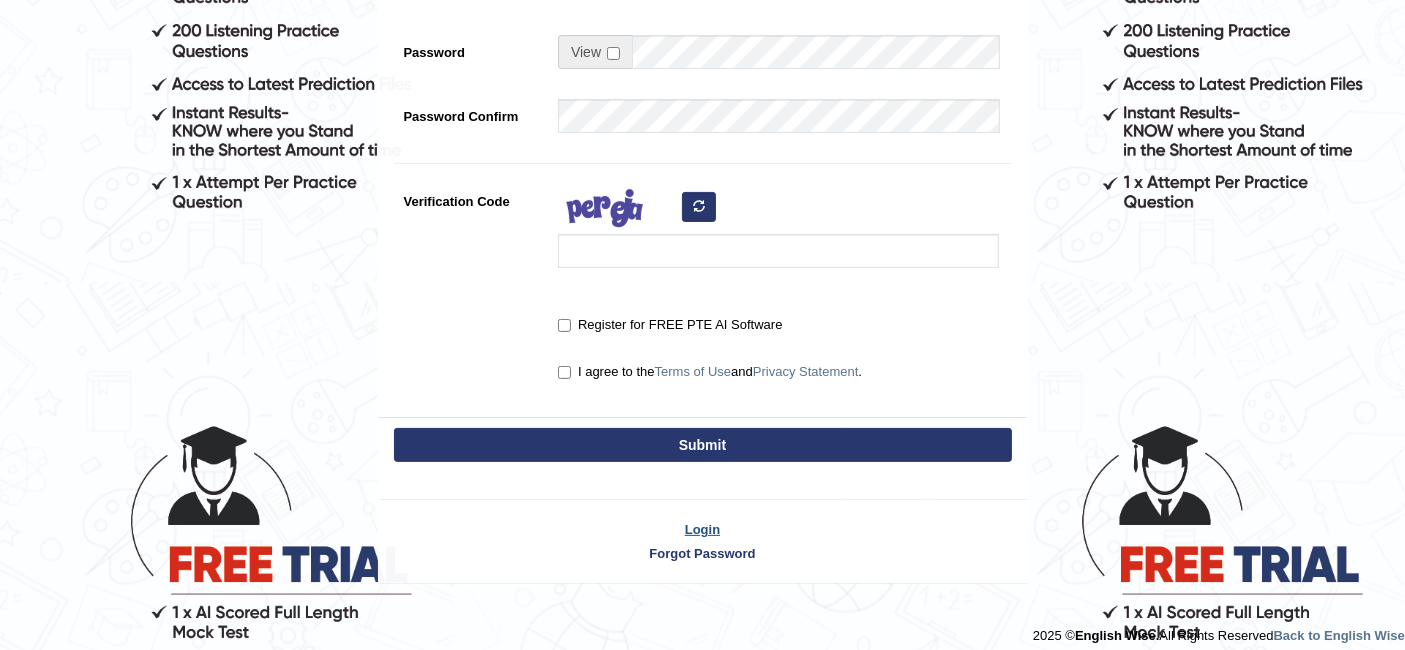 click on "Login" at bounding box center [703, 529] 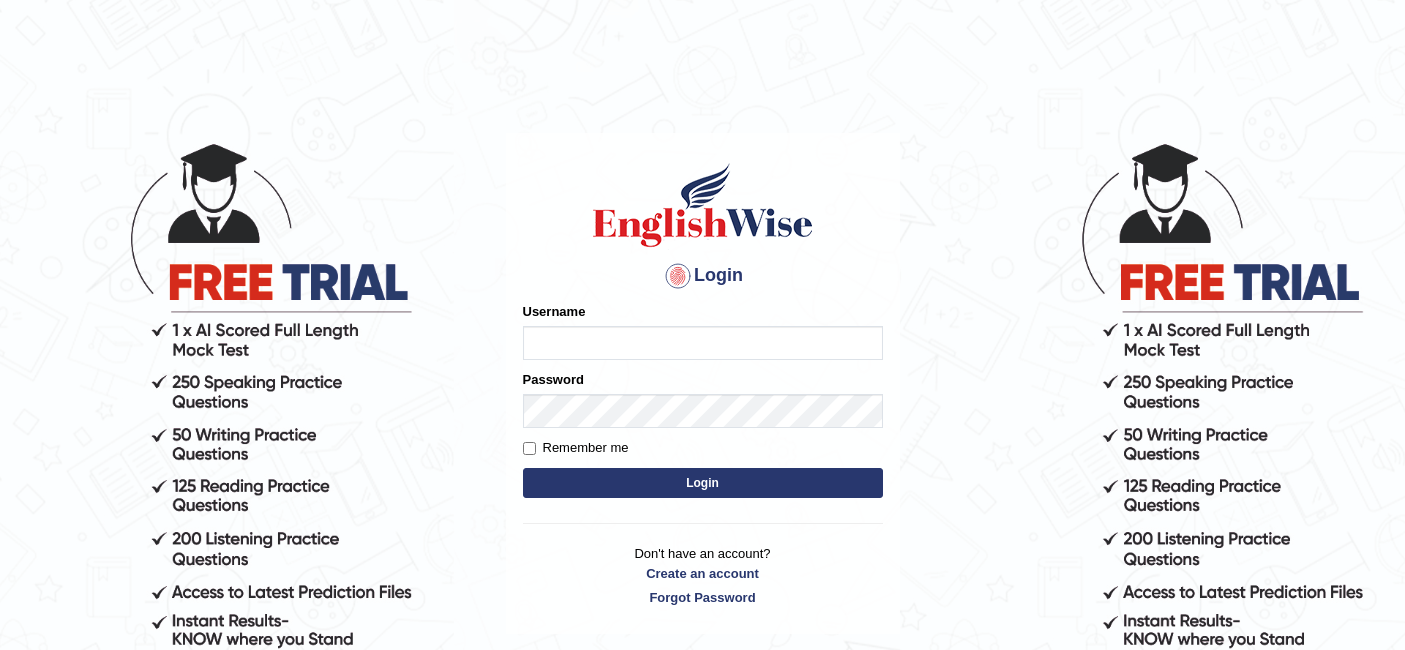 scroll, scrollTop: 0, scrollLeft: 0, axis: both 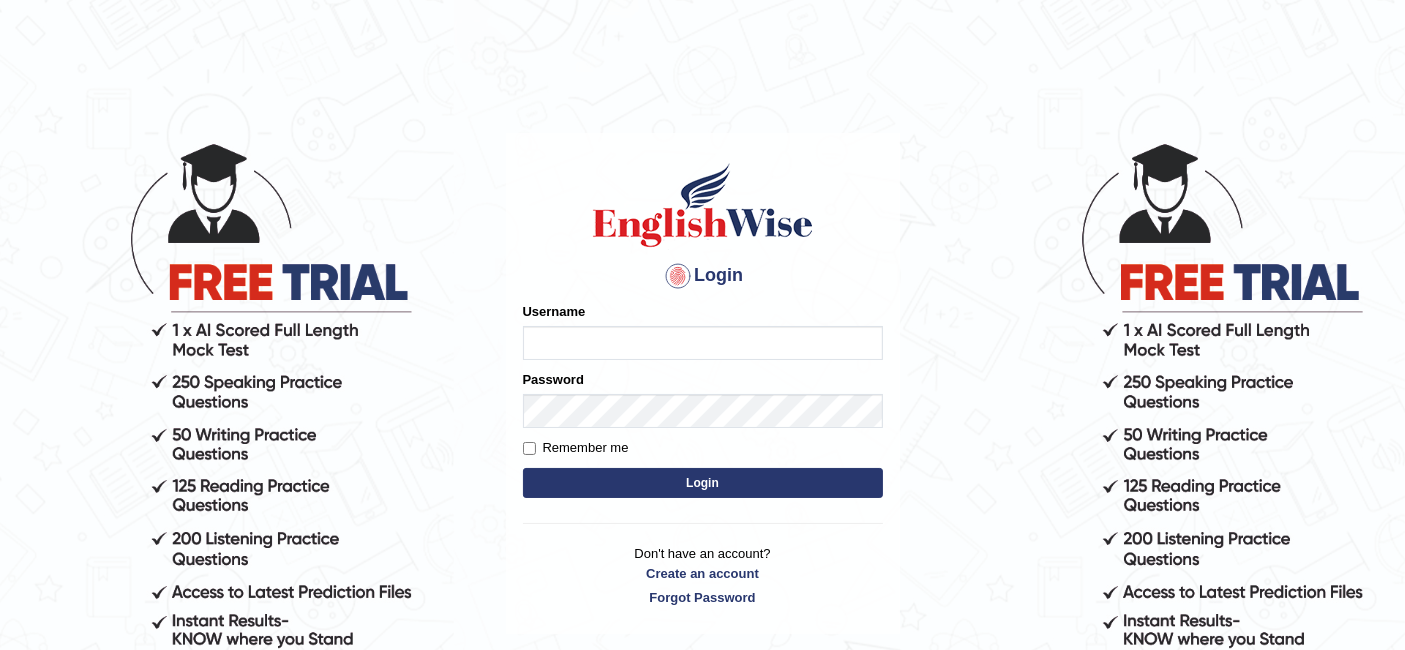 type on "[USERNAME]" 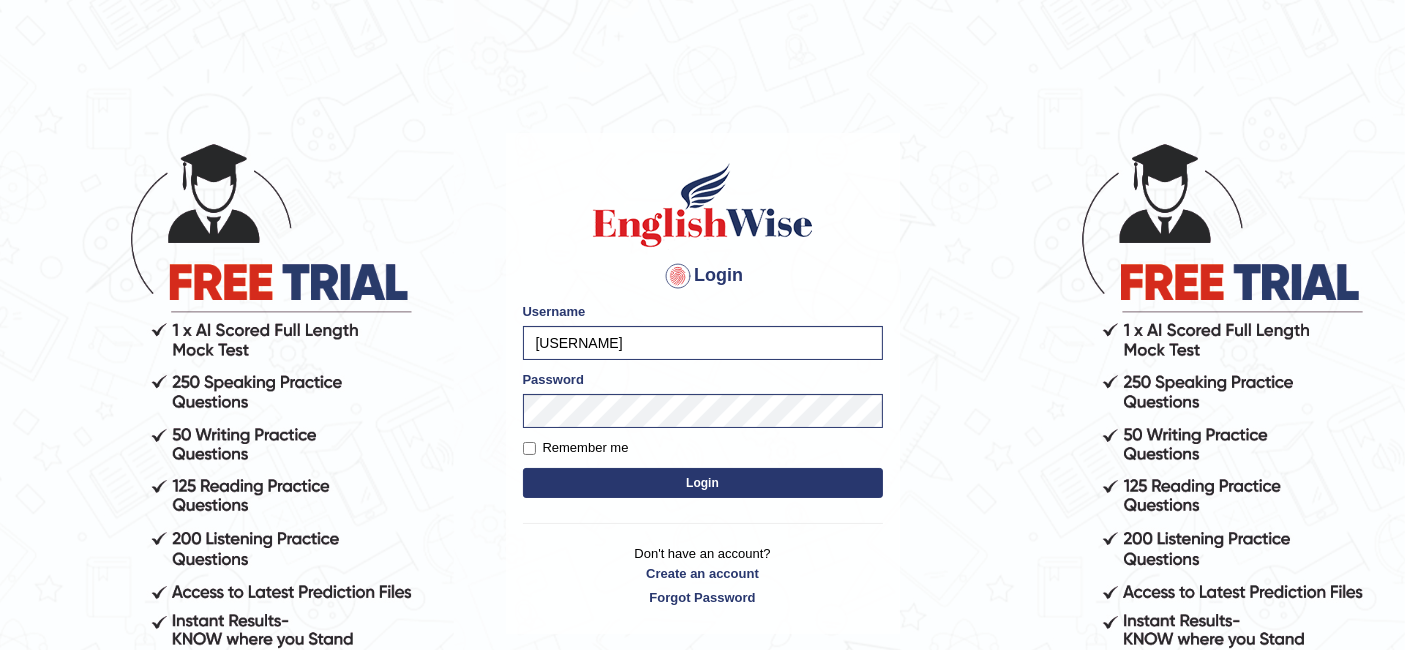 click on "Login" at bounding box center (703, 483) 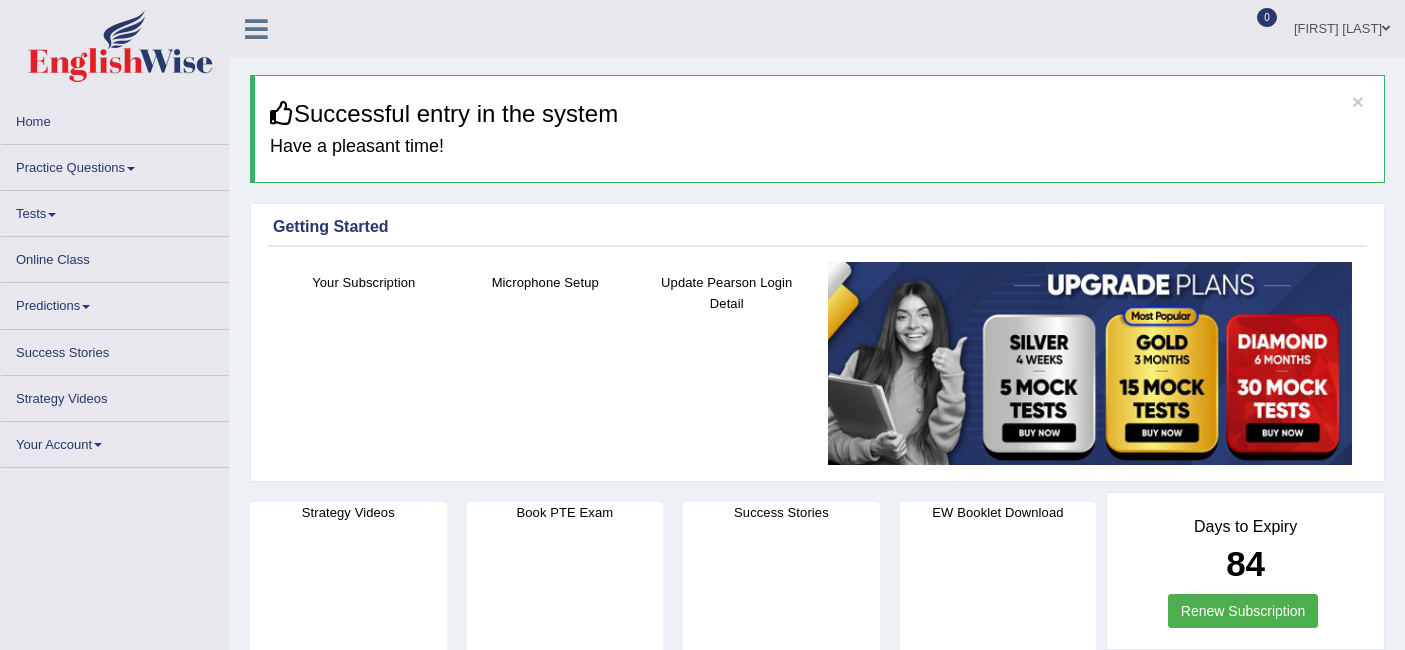 scroll, scrollTop: 0, scrollLeft: 0, axis: both 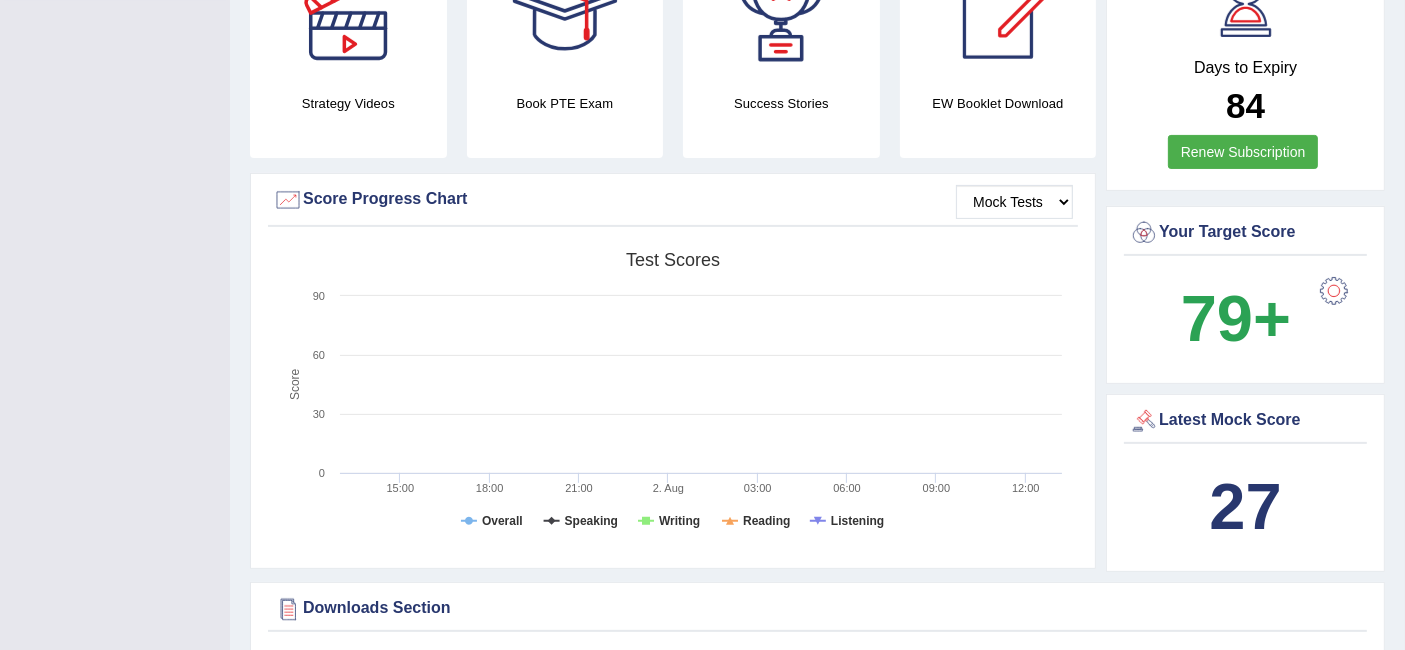 drag, startPoint x: 900, startPoint y: 519, endPoint x: 334, endPoint y: 513, distance: 566.0318 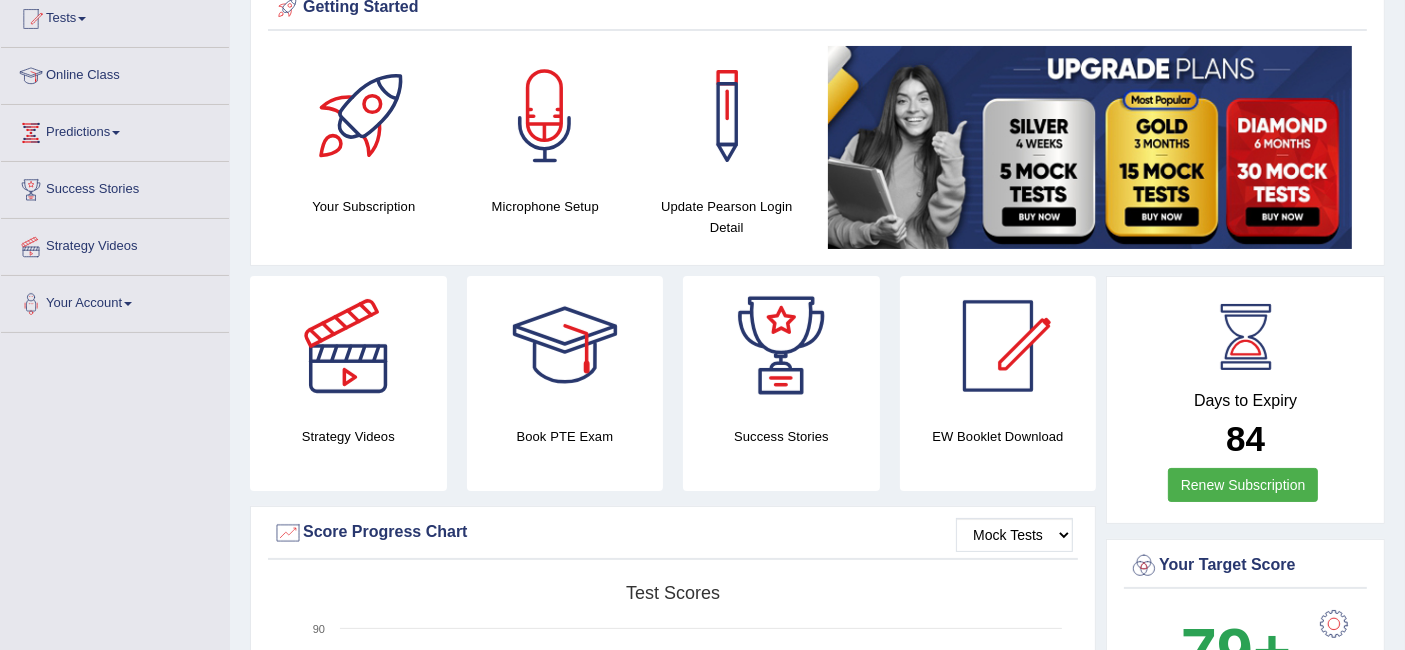 scroll, scrollTop: 333, scrollLeft: 0, axis: vertical 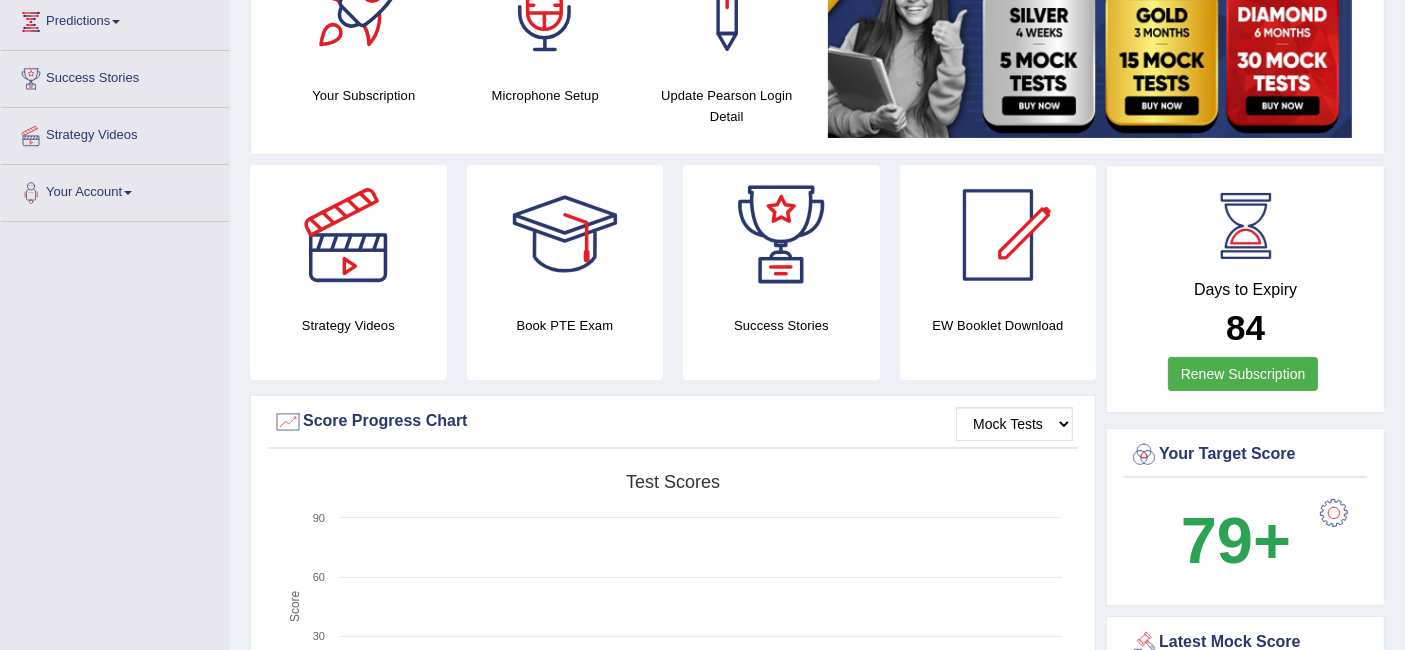 click at bounding box center [1334, 513] 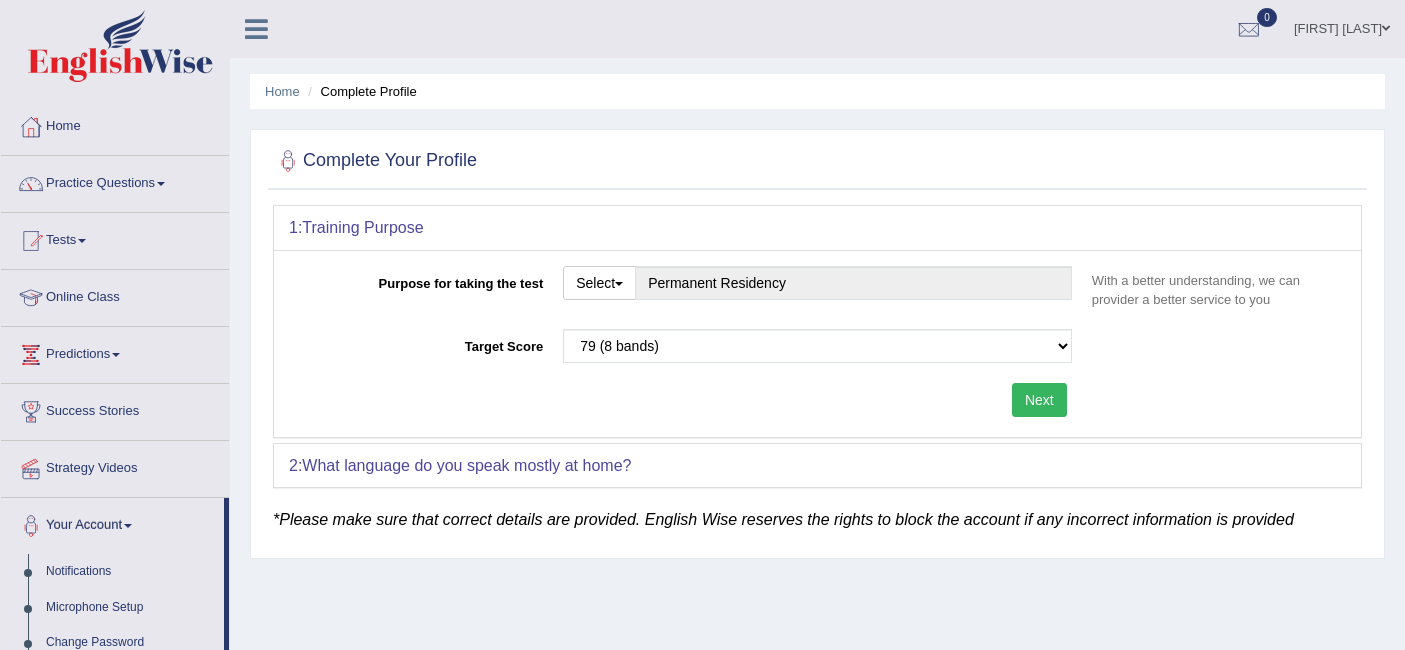 scroll, scrollTop: 0, scrollLeft: 0, axis: both 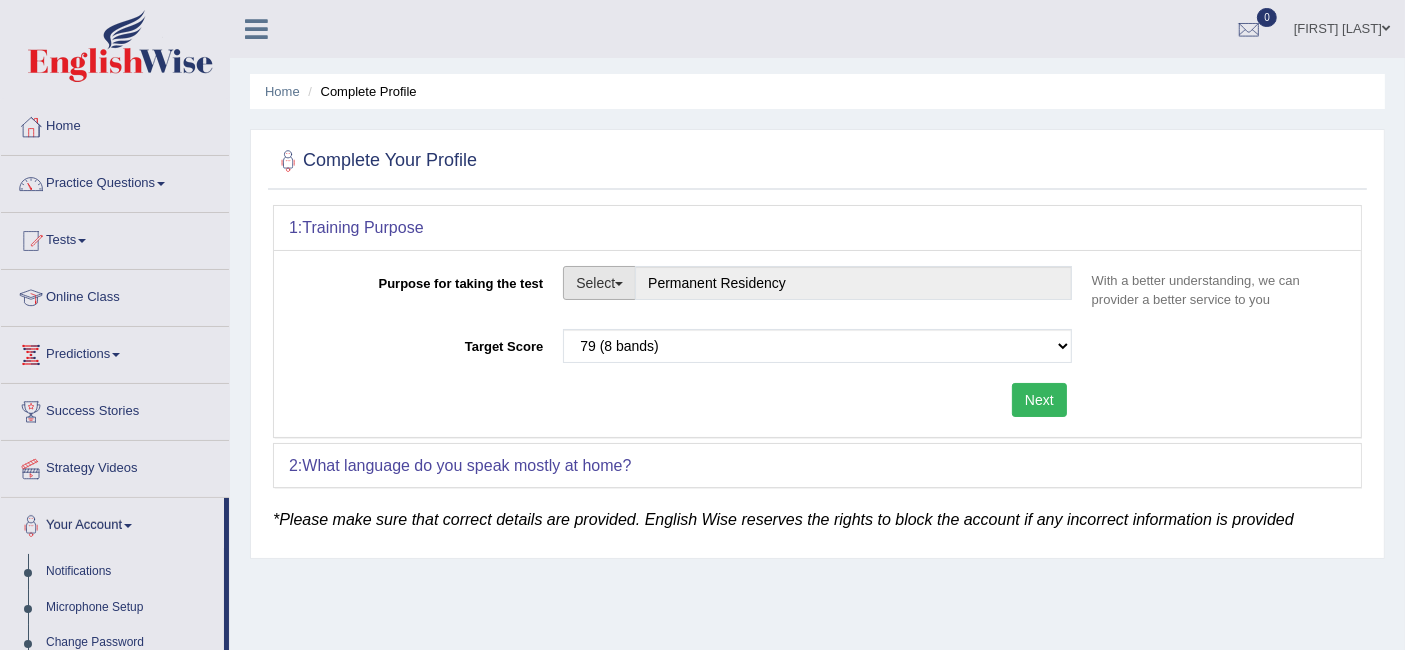 click on "Select" at bounding box center [599, 283] 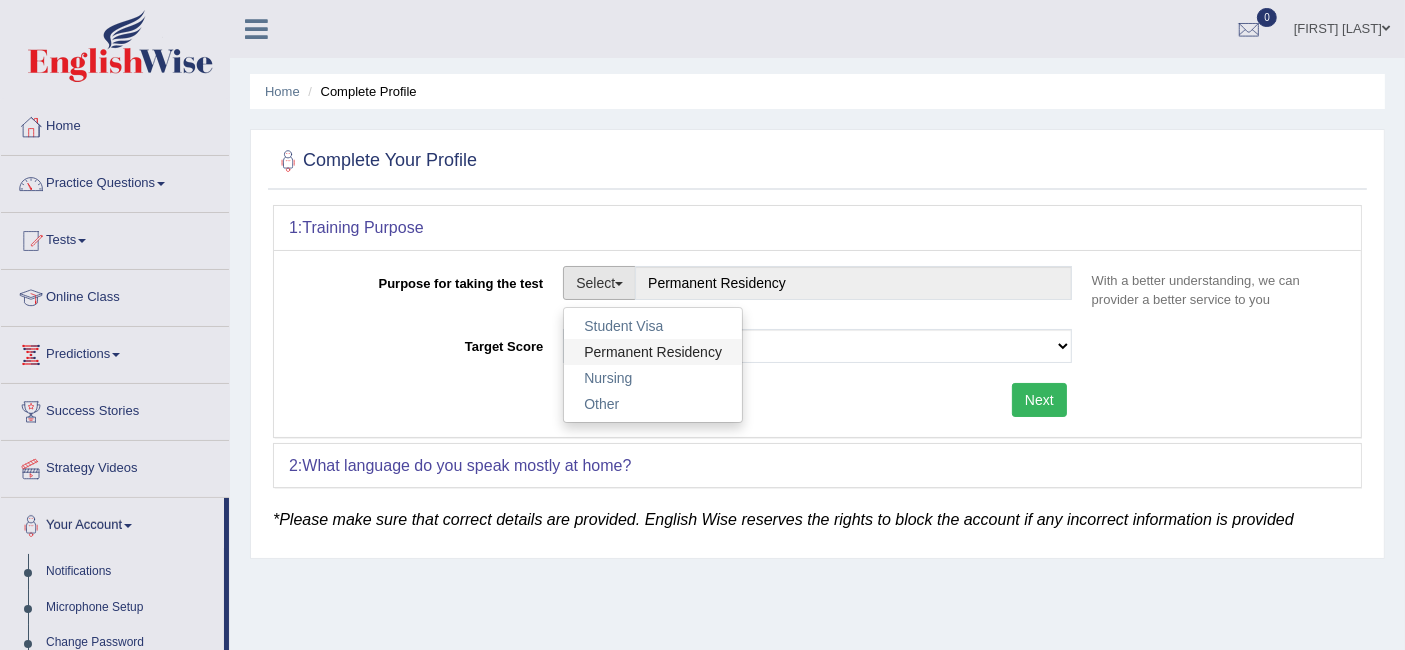 click on "Permanent Residency" at bounding box center (653, 352) 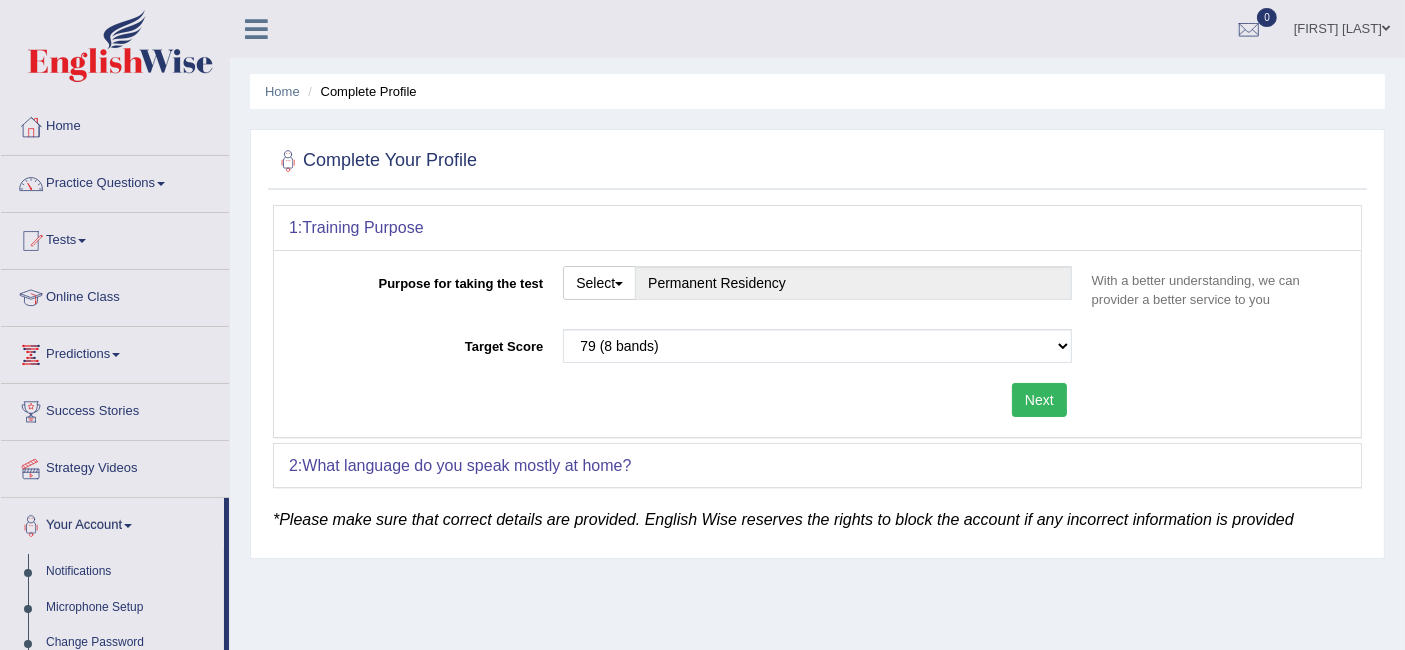 click on "Purpose for taking the test
Select
Student Visa
Permanent Residency
Nursing
Other
Permanent Residency
With a better understanding, we can provider a better service to you
Target Score
Please select the correct value
50 (6 bands)
58 (6.5 bands)
65 (7 bands)
79 (8 bands)
Next" at bounding box center [817, 343] 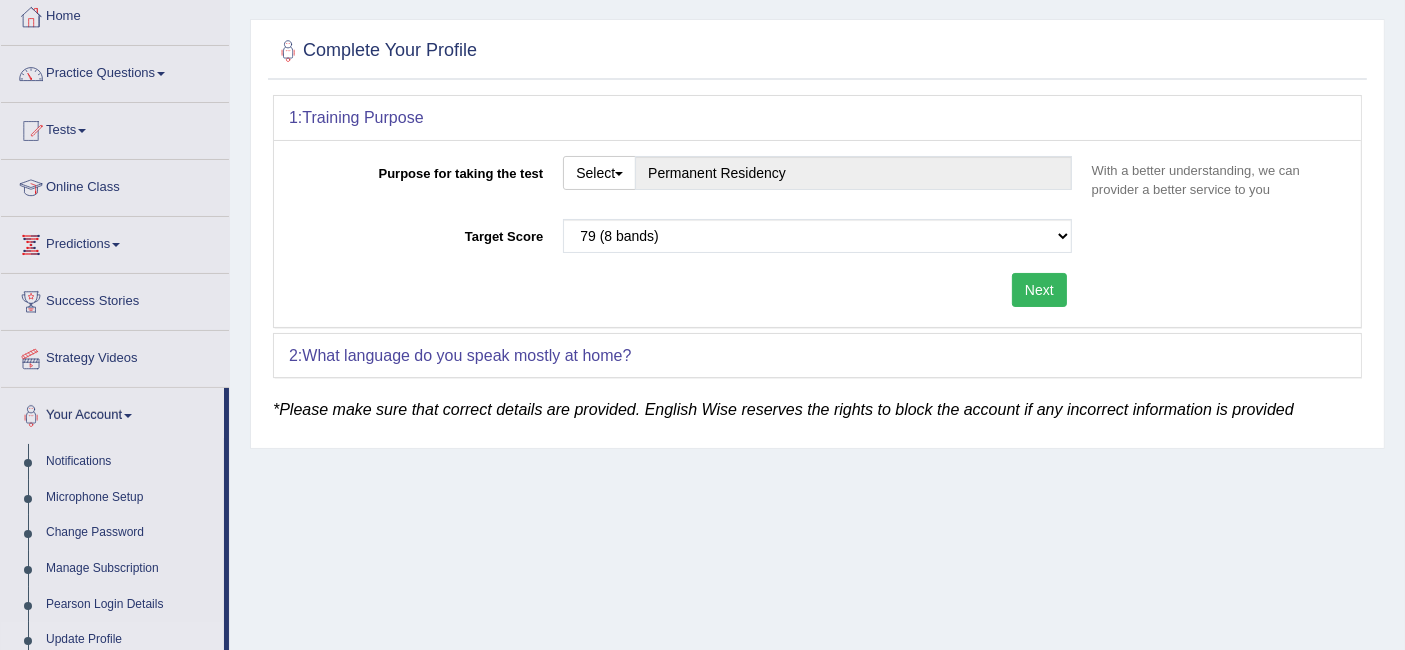 scroll, scrollTop: 65, scrollLeft: 0, axis: vertical 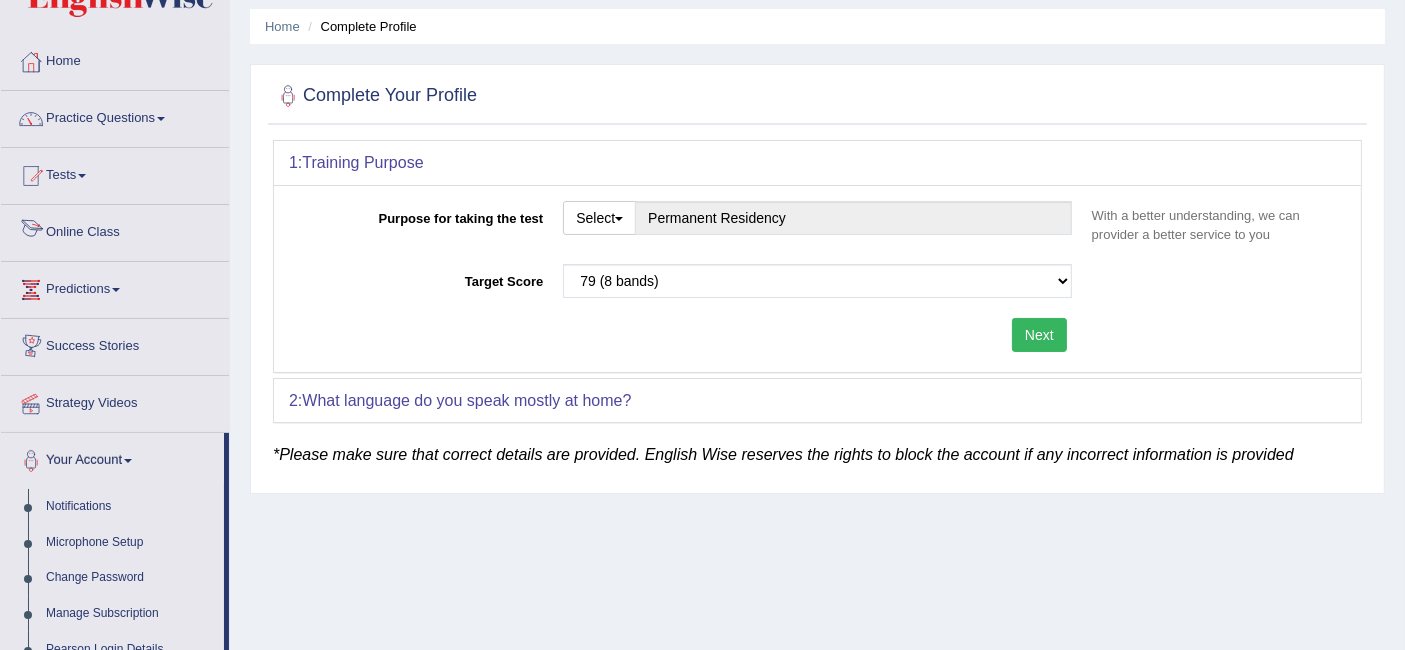 click on "Online Class" at bounding box center [115, 230] 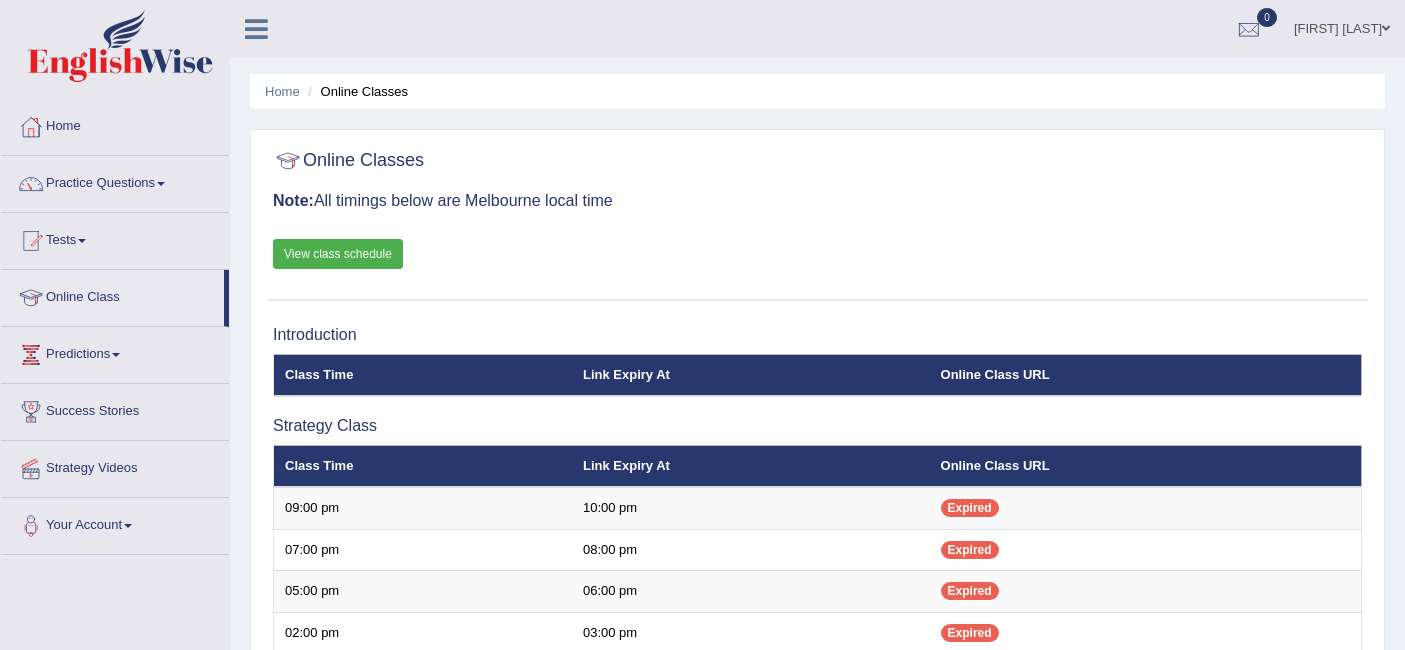 scroll, scrollTop: 0, scrollLeft: 0, axis: both 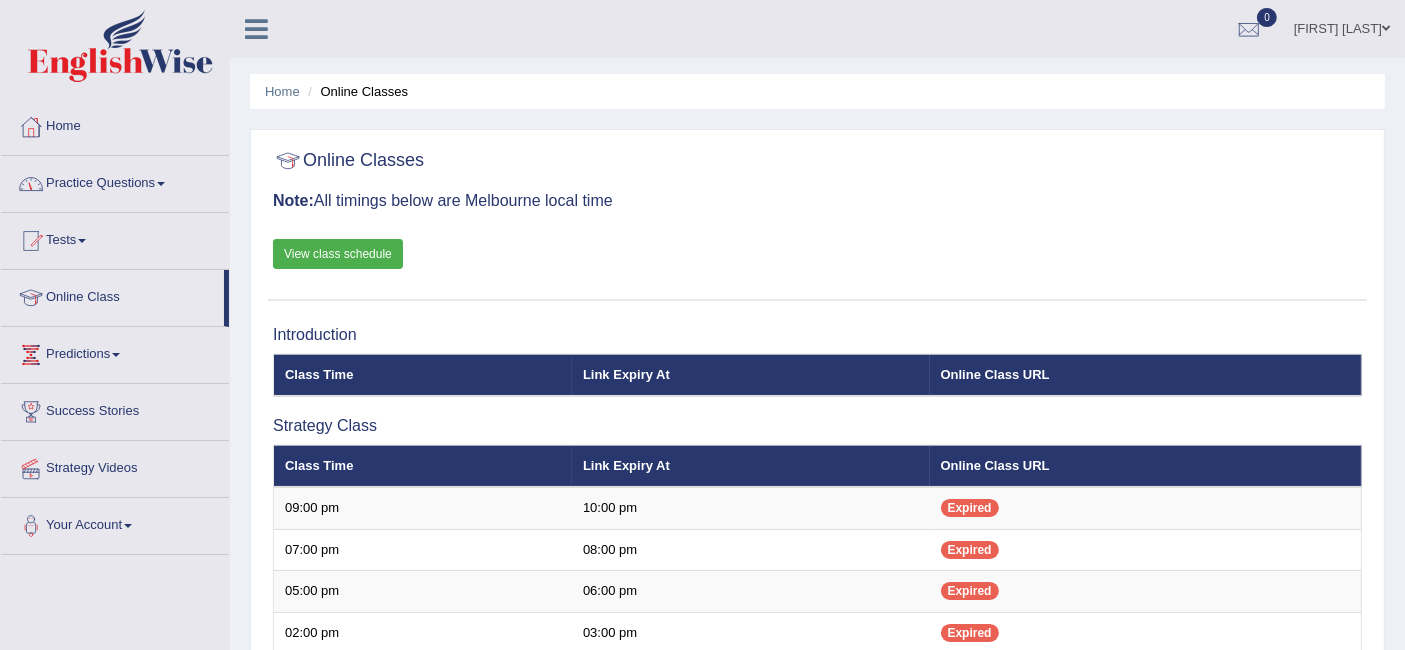 click on "Practice Questions" at bounding box center [115, 181] 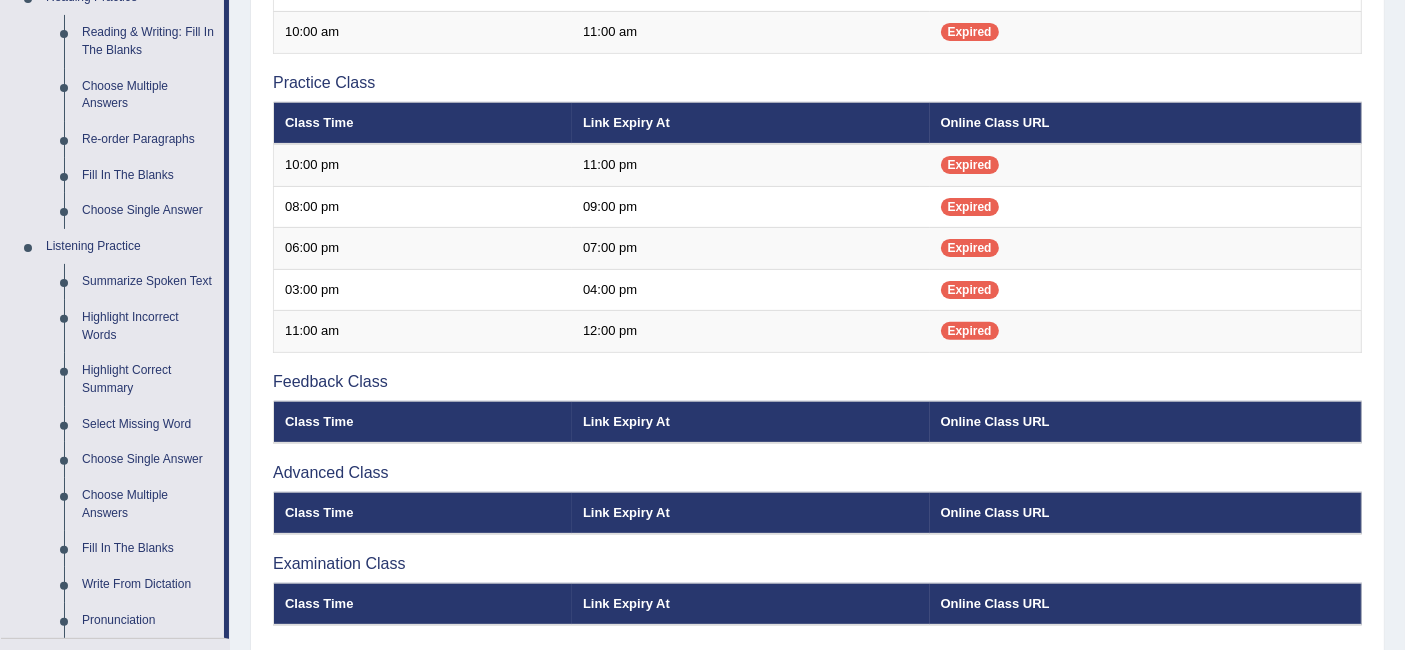 scroll, scrollTop: 971, scrollLeft: 0, axis: vertical 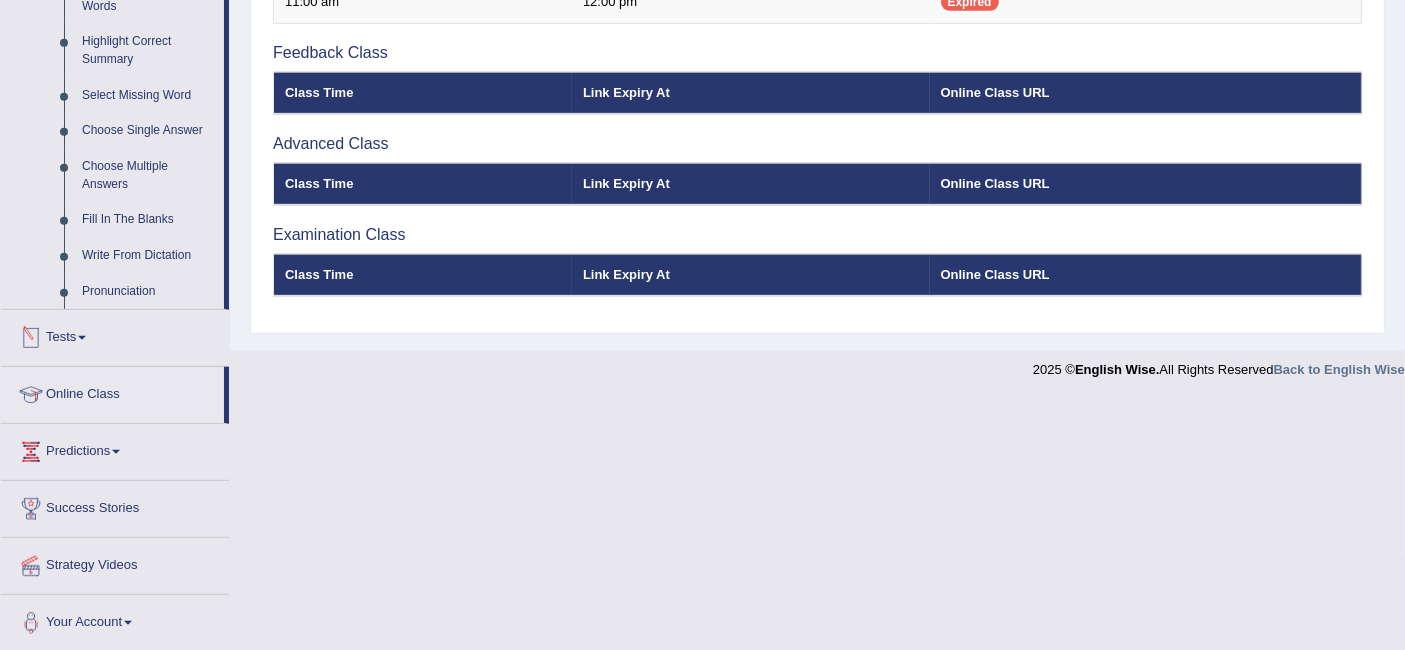 click on "Tests" at bounding box center [115, 335] 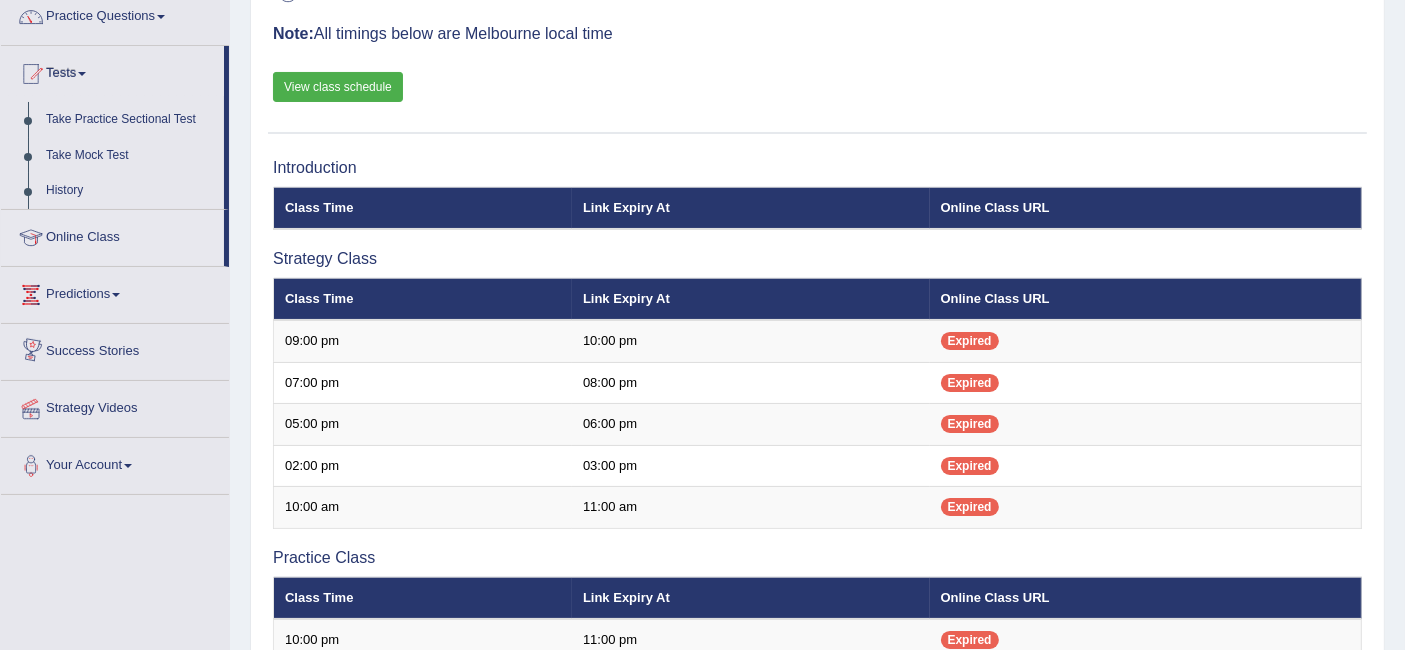 scroll, scrollTop: 117, scrollLeft: 0, axis: vertical 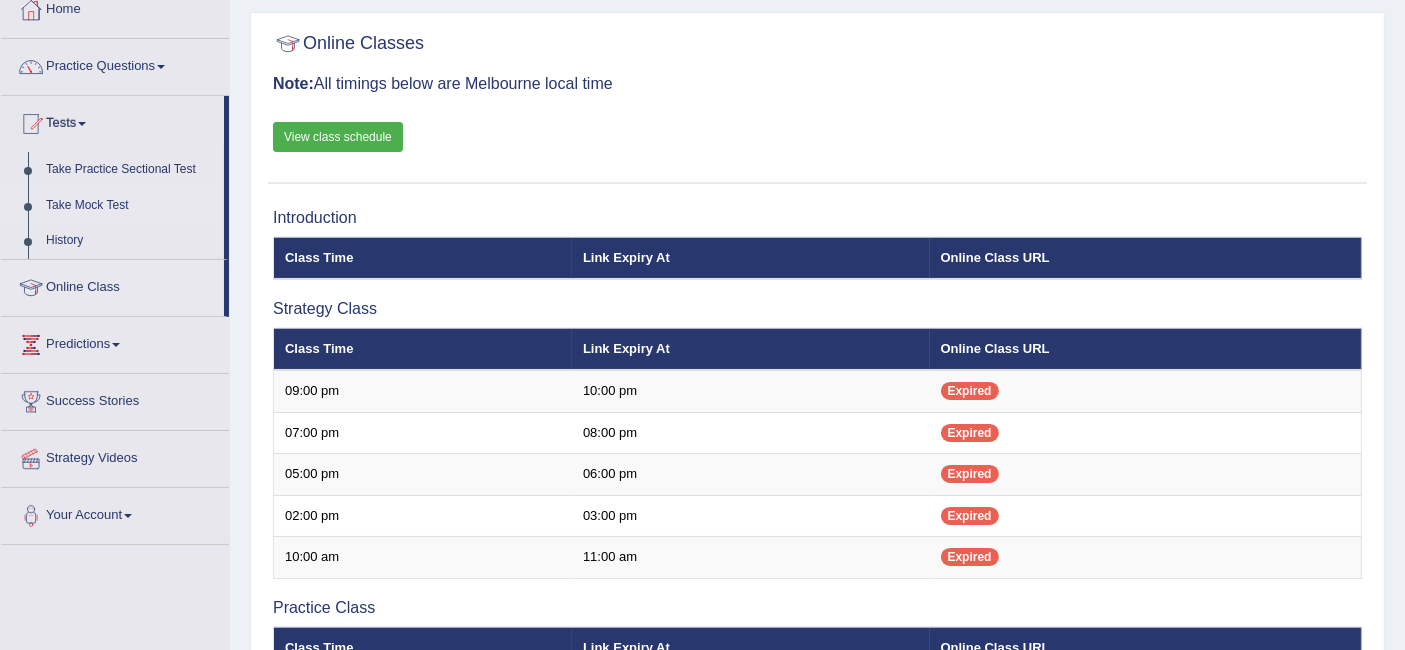click on "Take Mock Test" at bounding box center [130, 206] 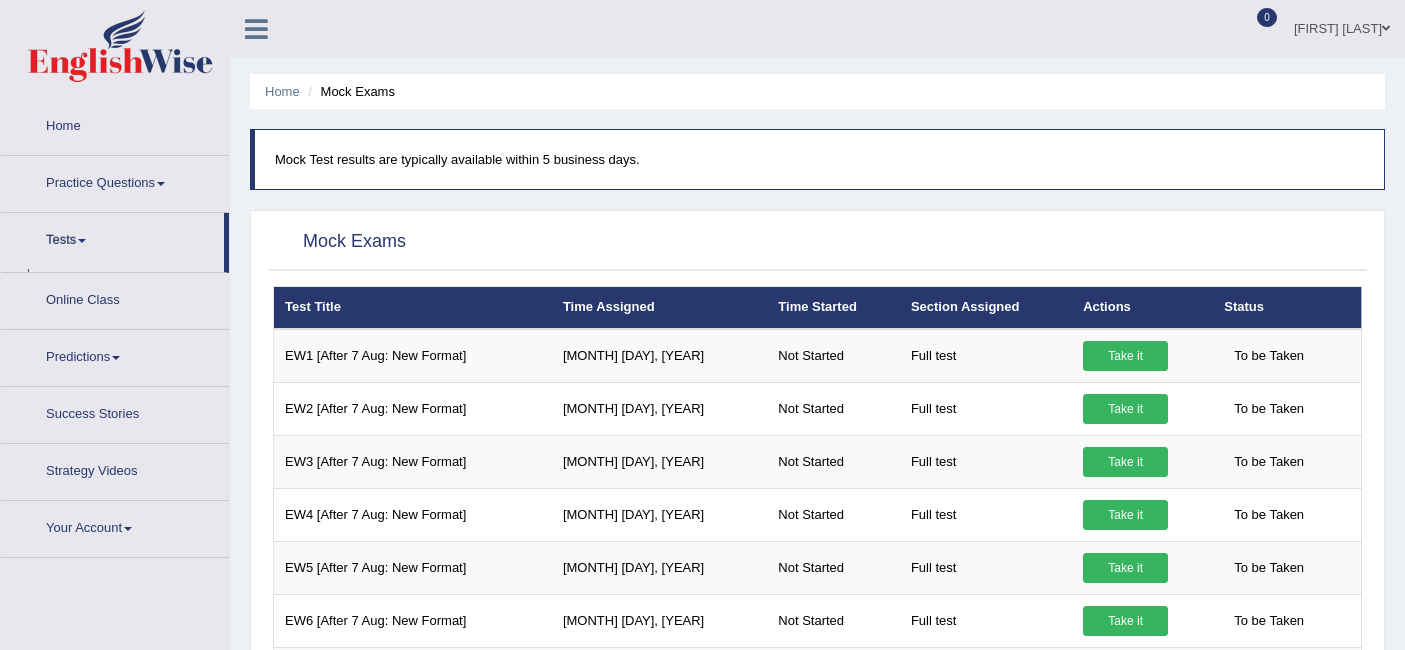 scroll, scrollTop: 0, scrollLeft: 0, axis: both 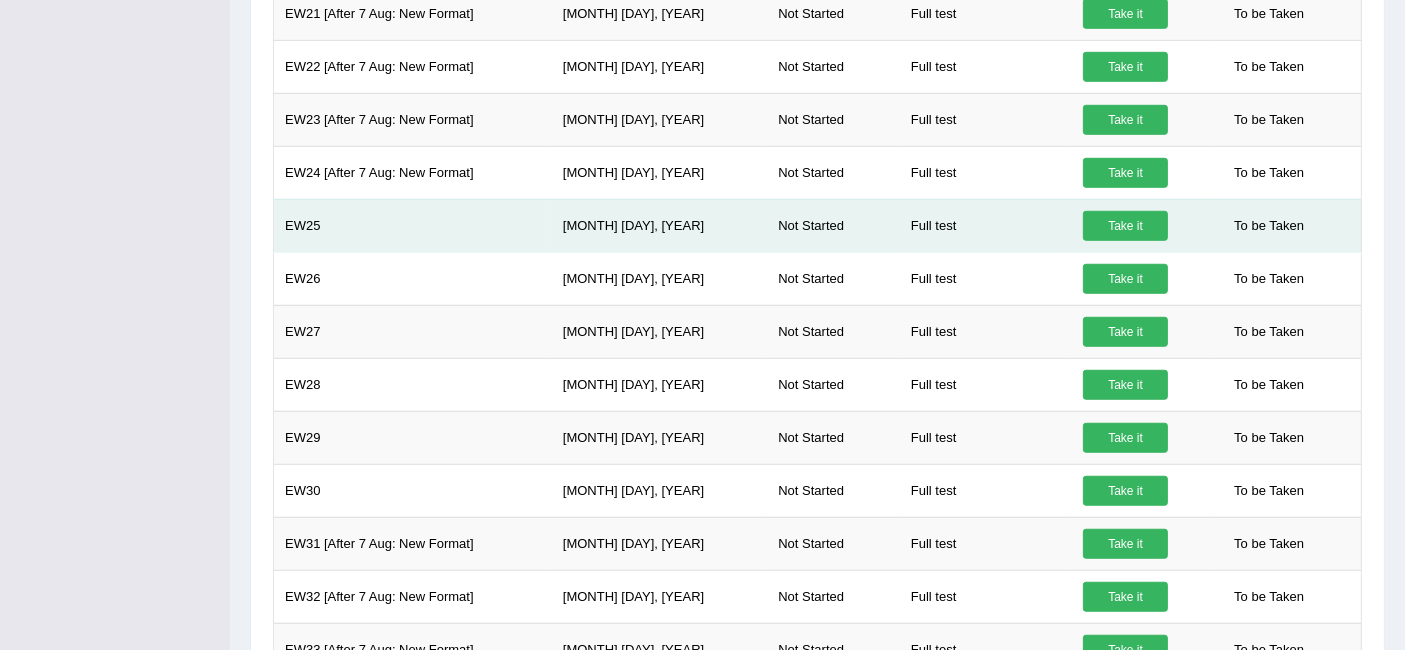 click on "EW25" at bounding box center [413, 225] 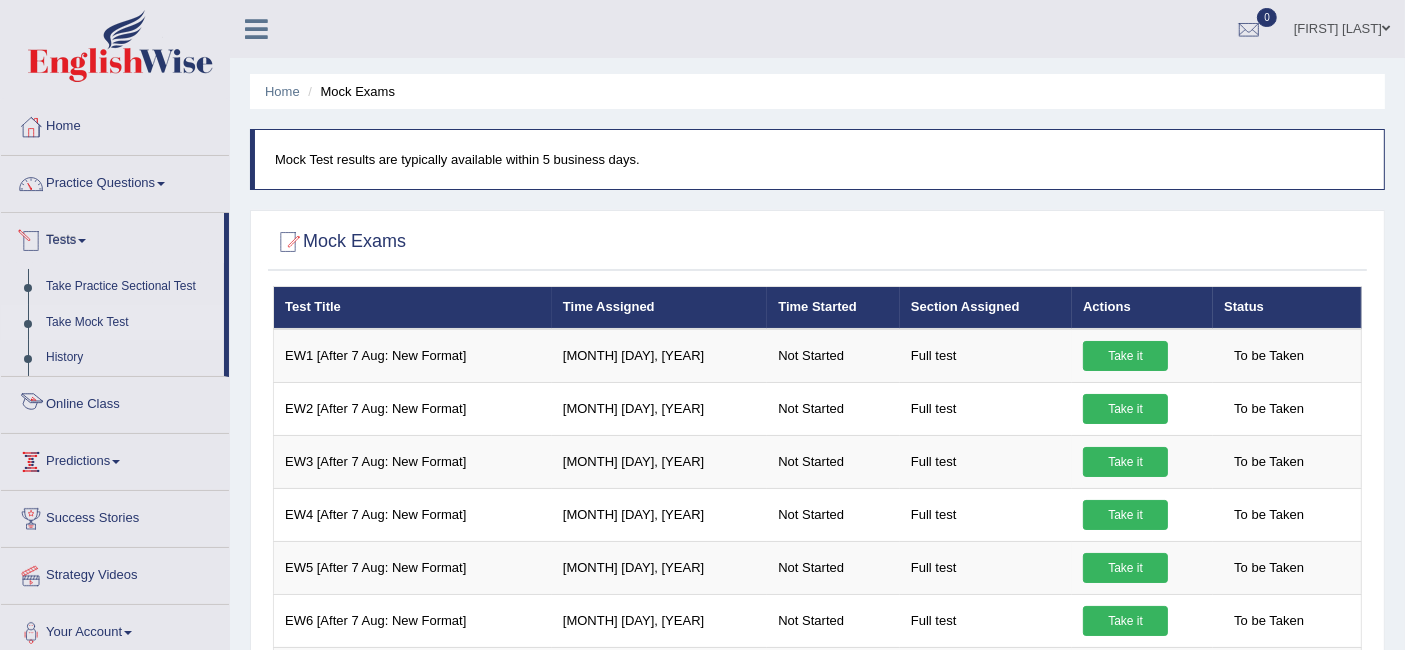 scroll, scrollTop: 111, scrollLeft: 0, axis: vertical 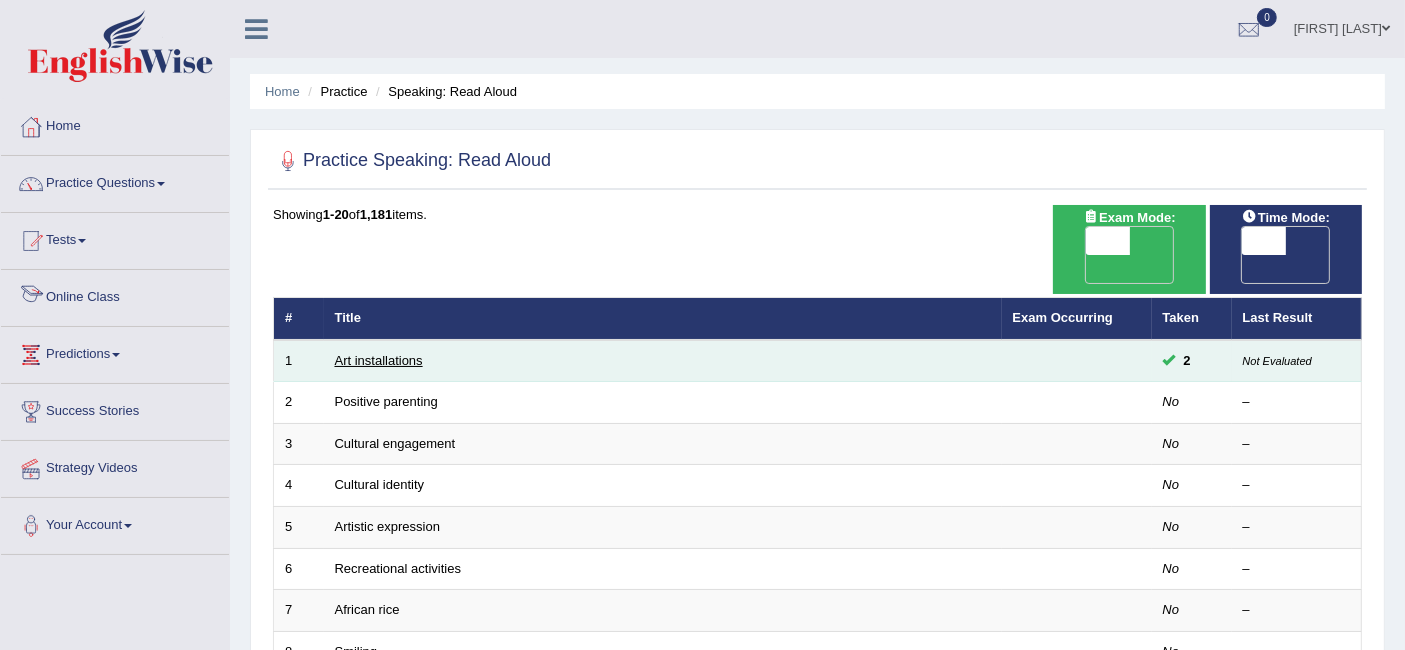 click on "Art installations" at bounding box center [379, 360] 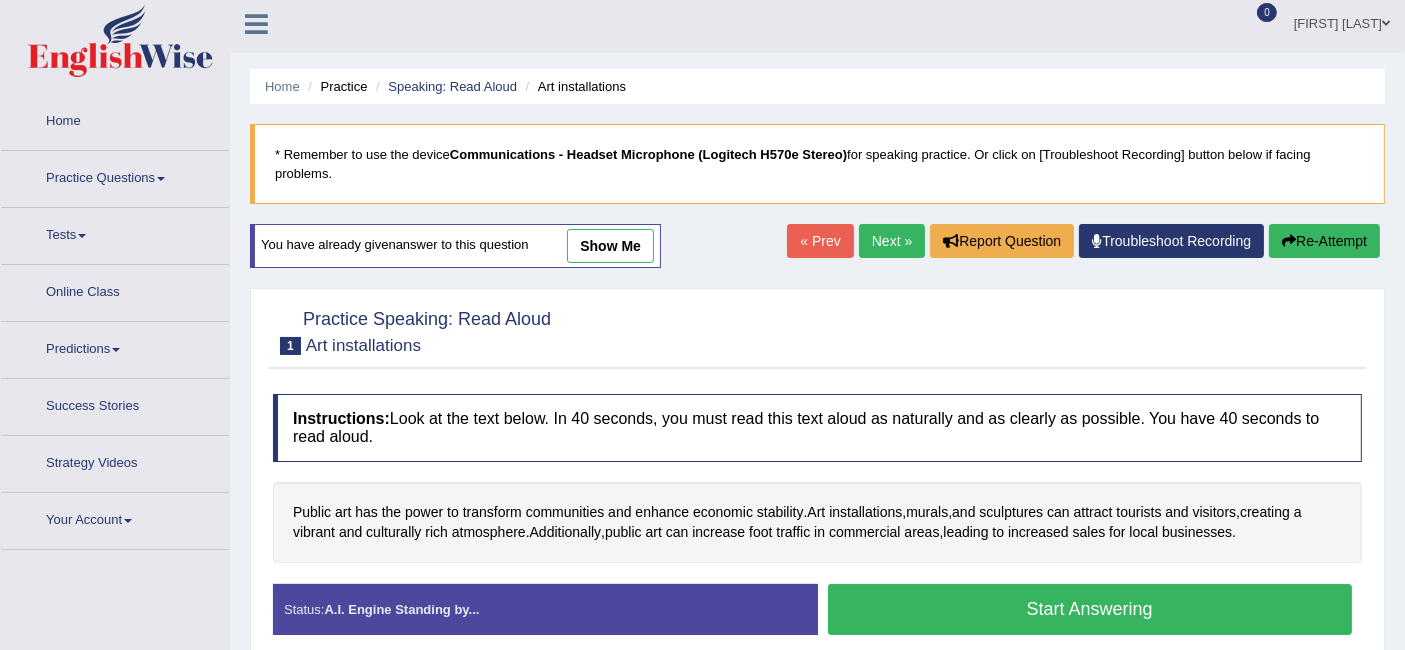 scroll, scrollTop: 0, scrollLeft: 0, axis: both 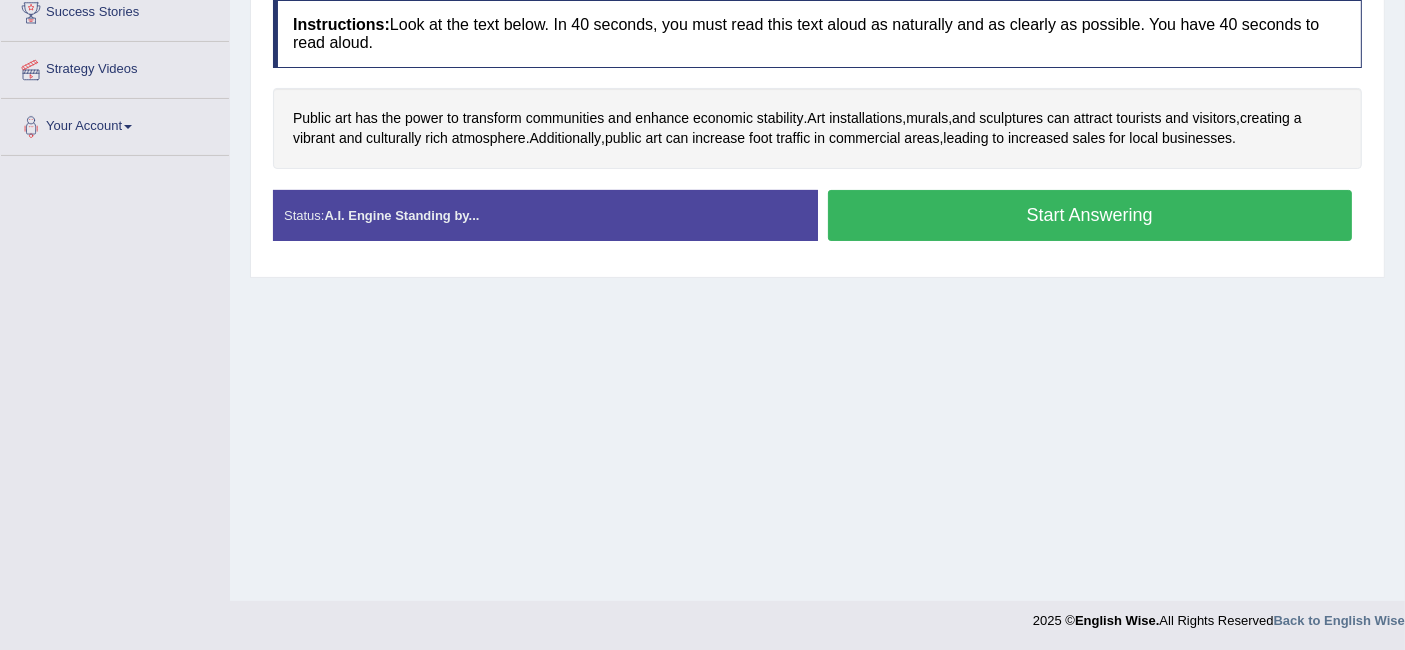 click on "Start Answering" at bounding box center (1090, 215) 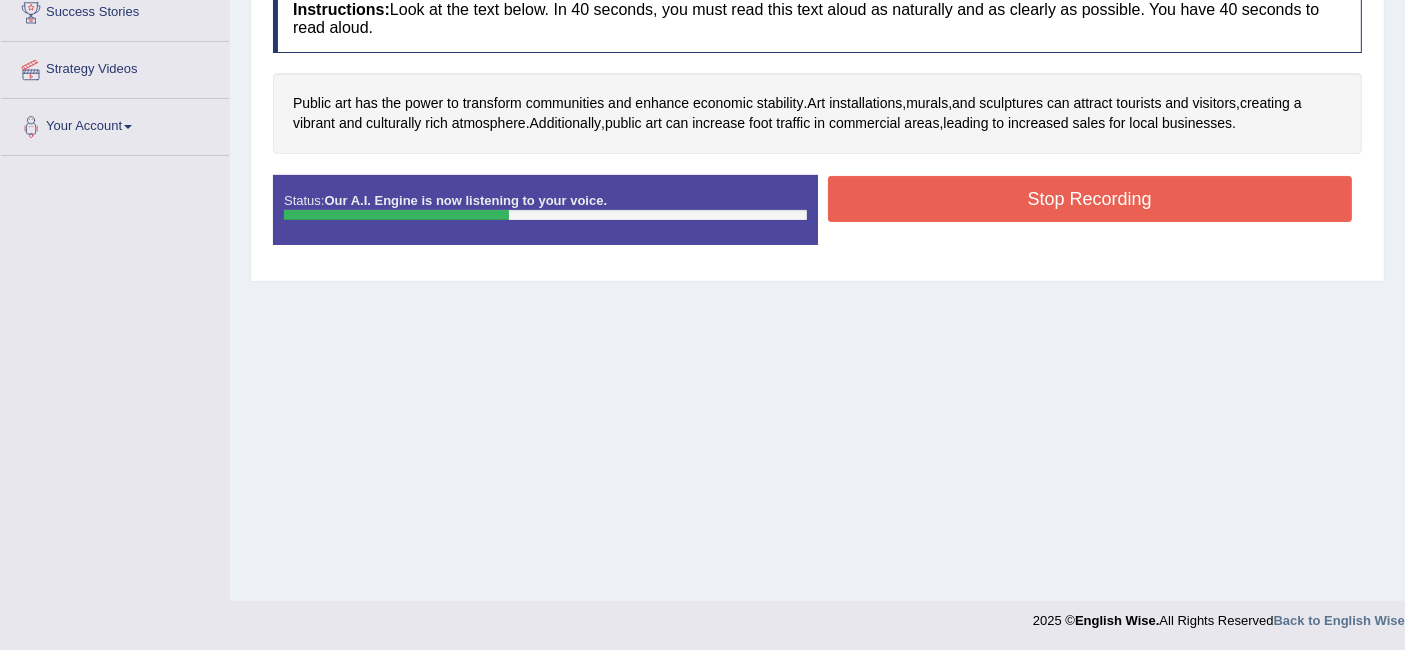 click on "Stop Recording" at bounding box center (1090, 199) 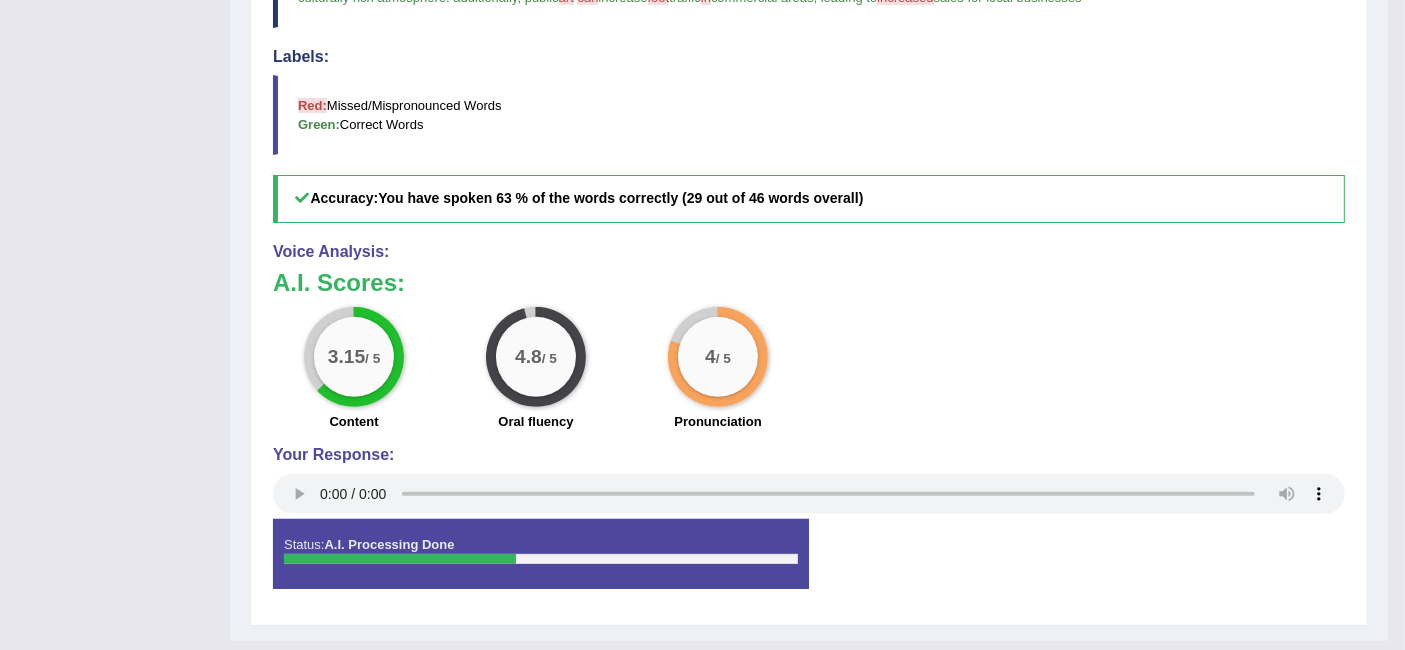 scroll, scrollTop: 700, scrollLeft: 0, axis: vertical 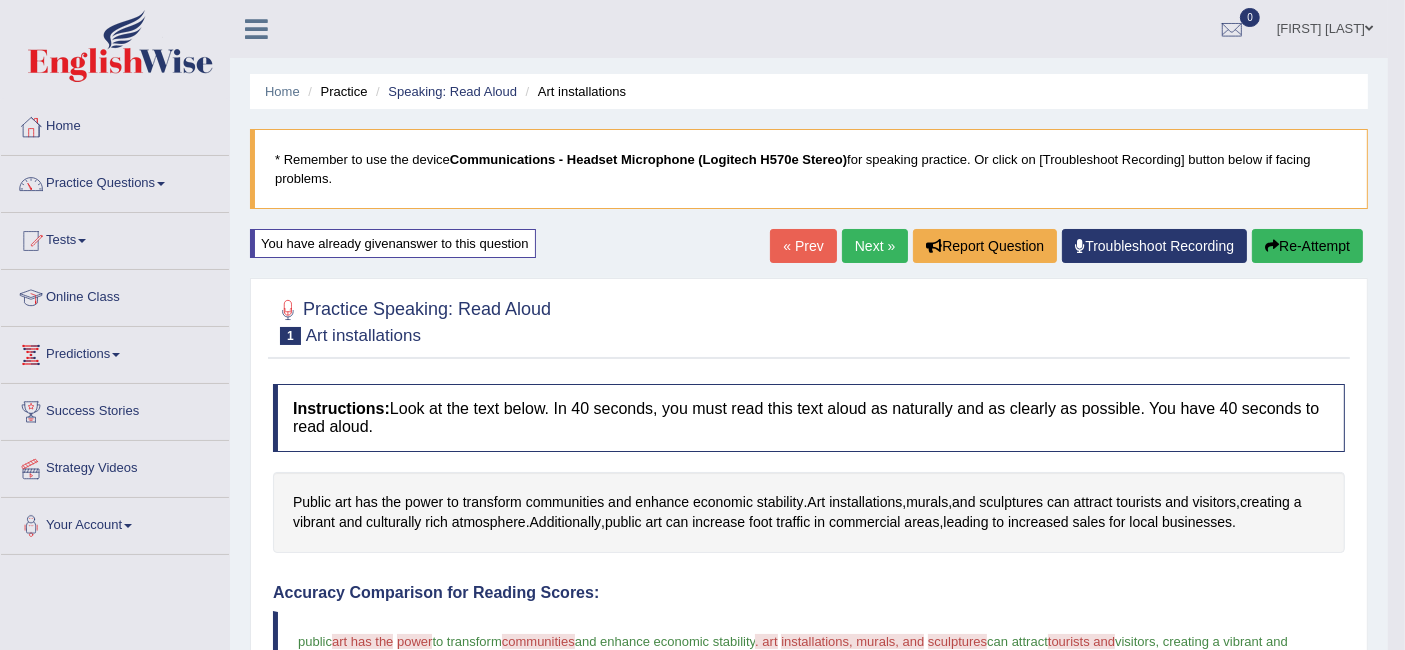 click on "Next »" at bounding box center (875, 246) 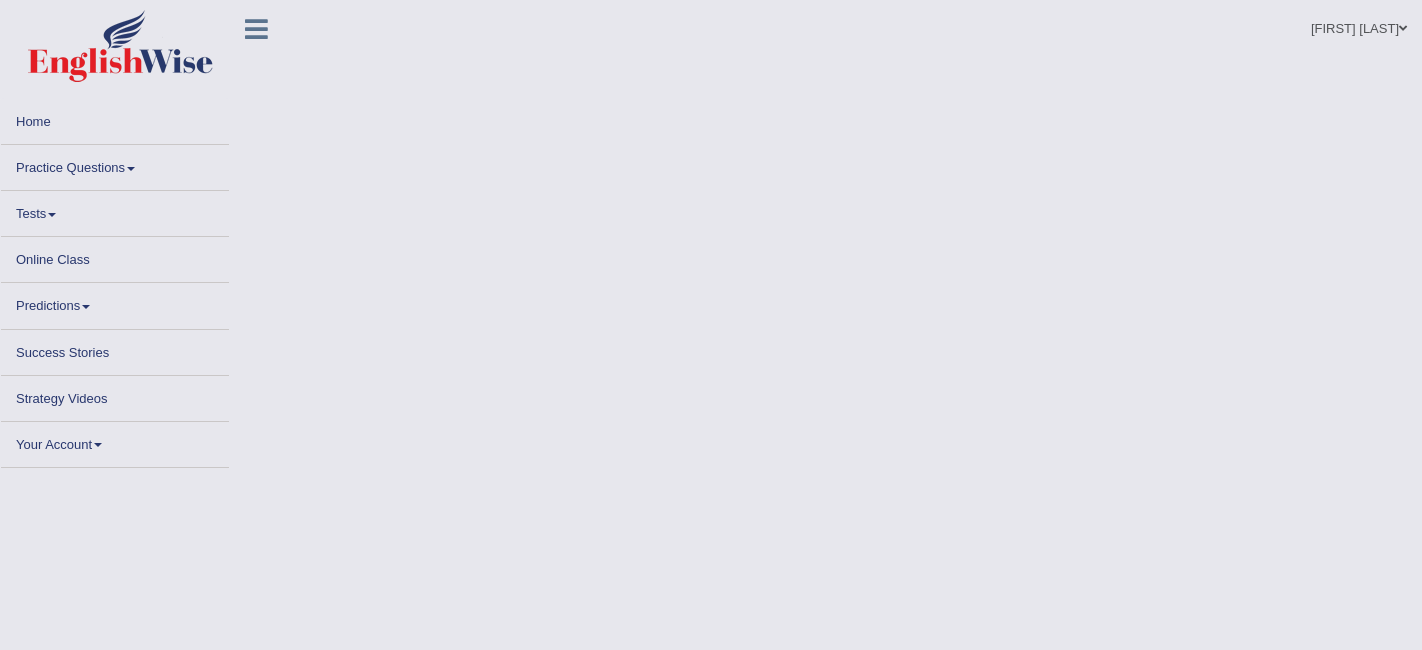 scroll, scrollTop: 0, scrollLeft: 0, axis: both 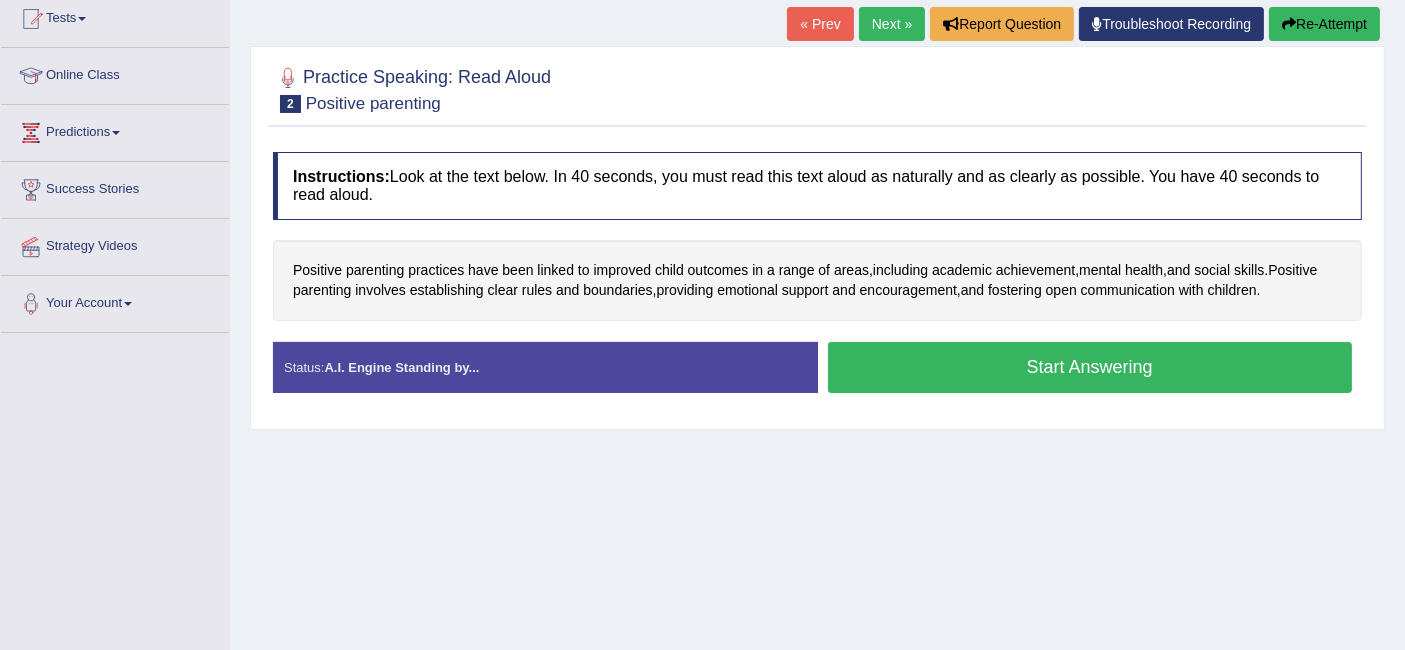 click on "Start Answering" at bounding box center (1090, 367) 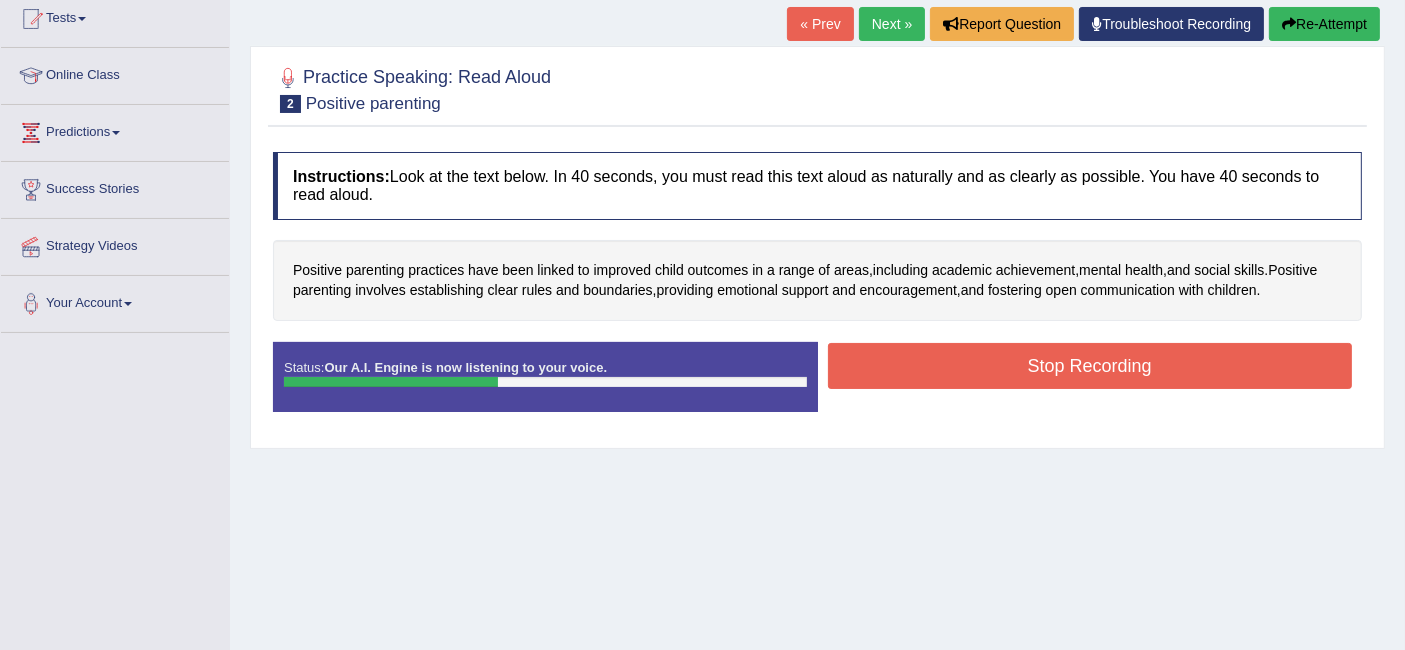 click on "Stop Recording" at bounding box center [1090, 366] 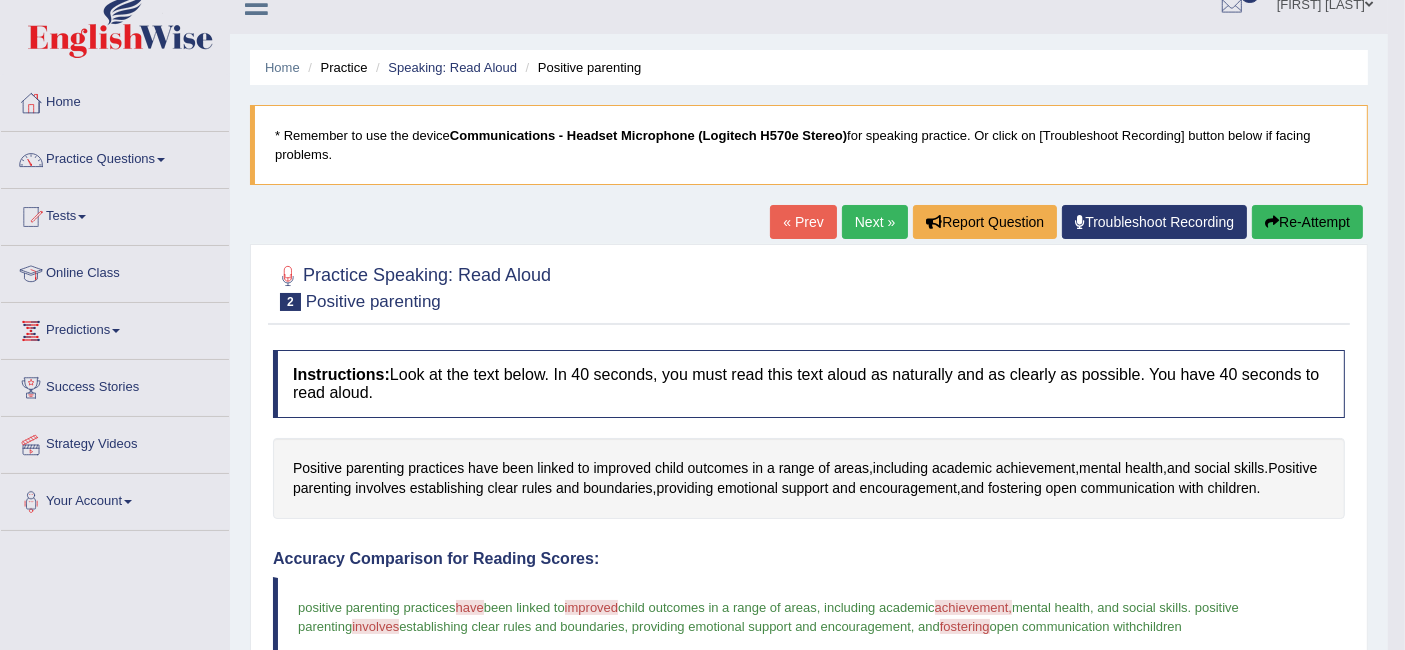 scroll, scrollTop: 0, scrollLeft: 0, axis: both 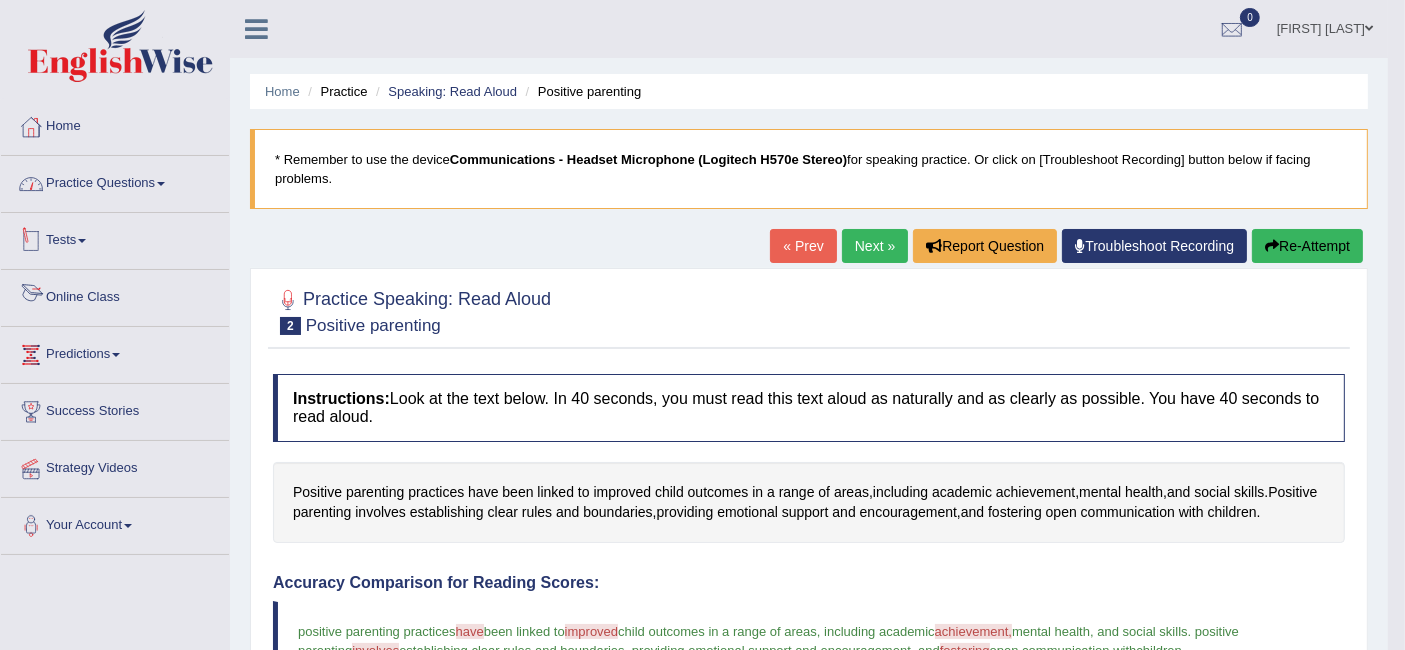 click on "Practice Questions" at bounding box center [115, 181] 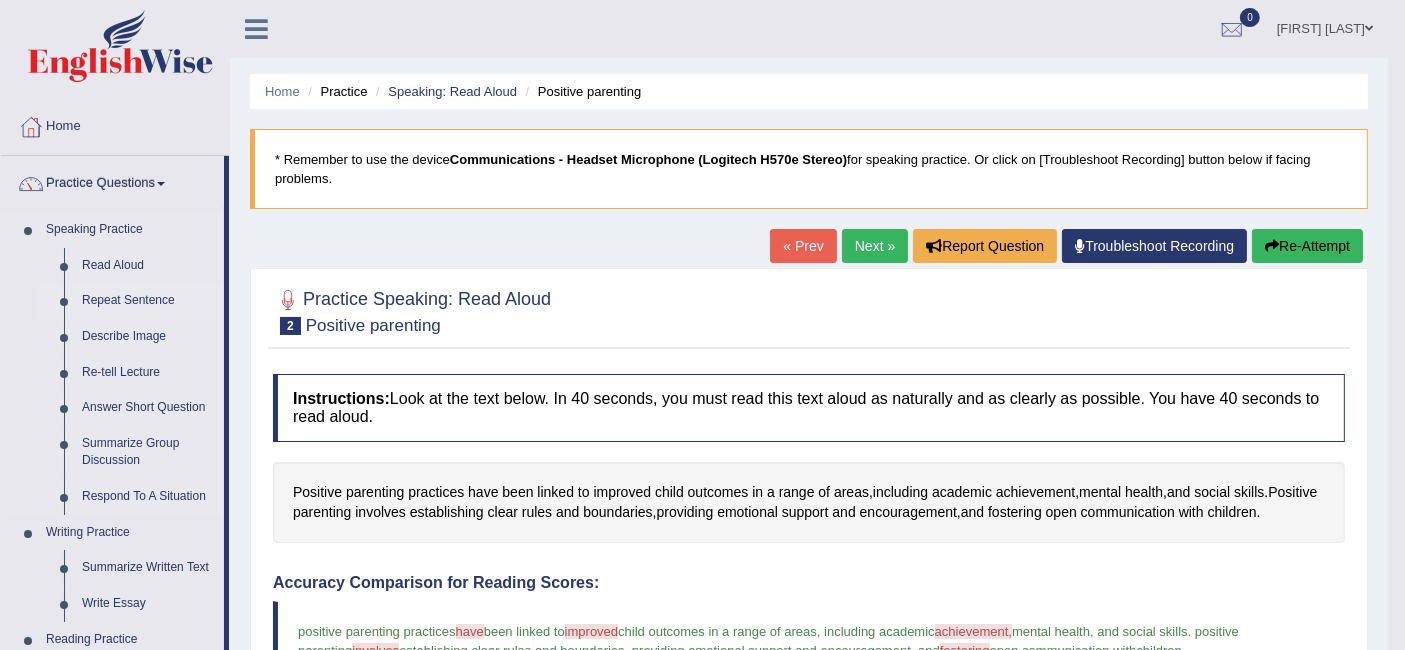 click on "Repeat Sentence" at bounding box center (148, 301) 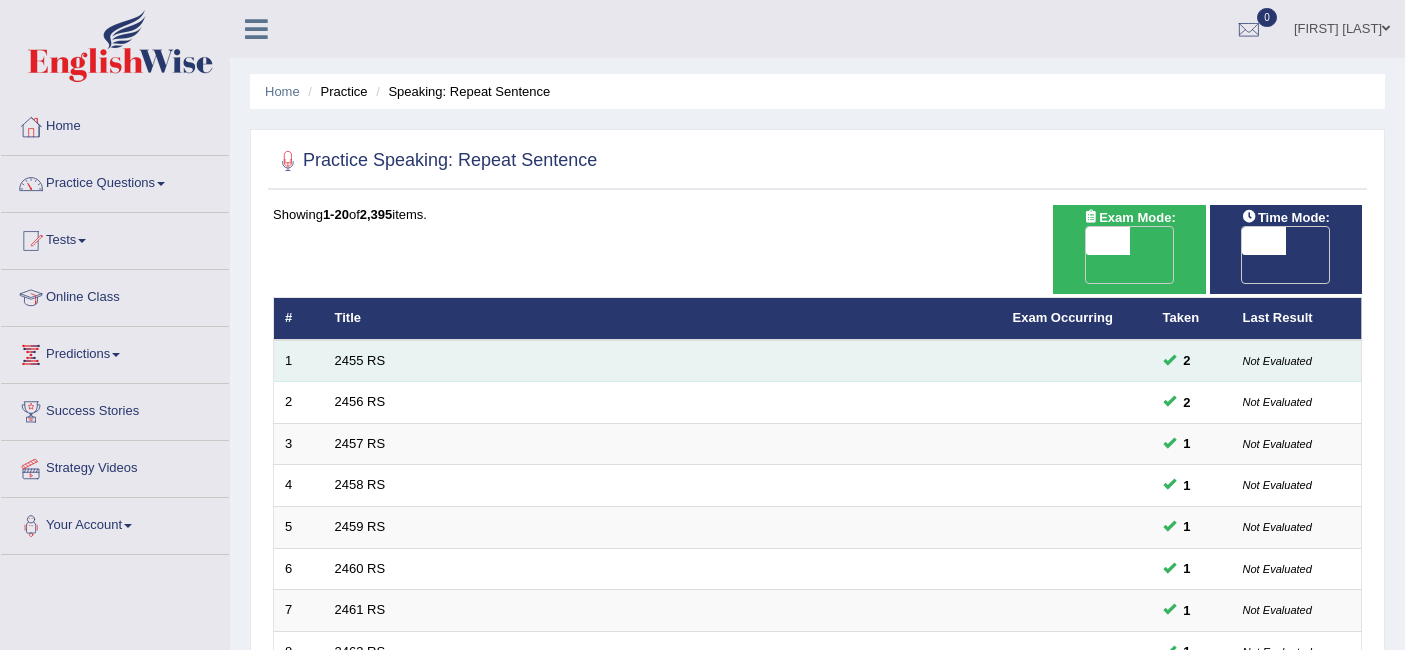 scroll, scrollTop: 0, scrollLeft: 0, axis: both 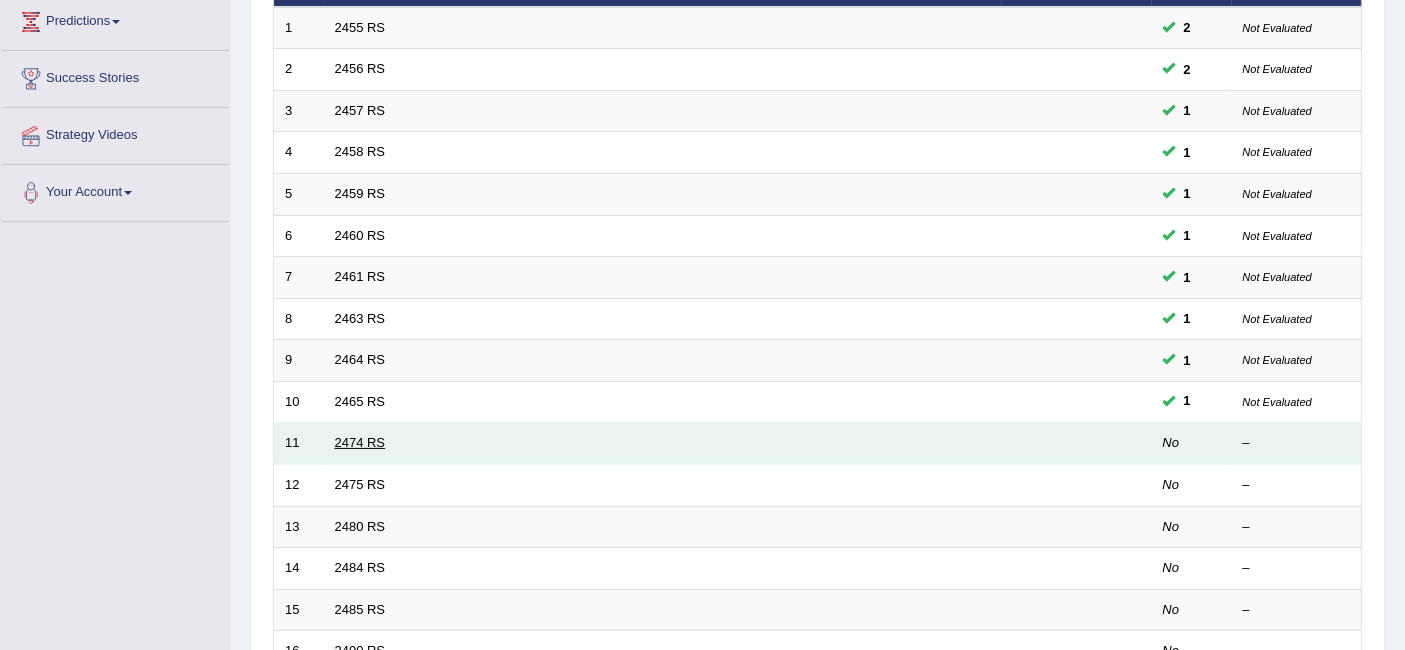 click on "2474 RS" at bounding box center (360, 442) 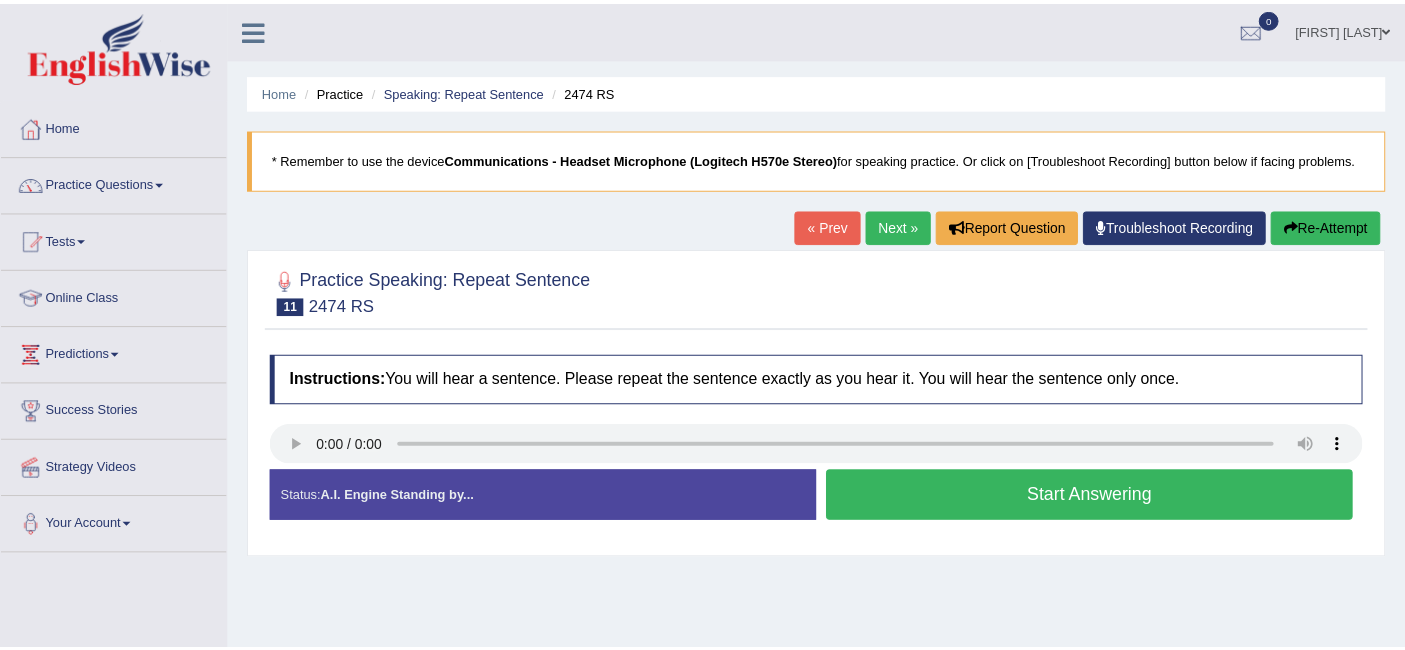 scroll, scrollTop: 17, scrollLeft: 0, axis: vertical 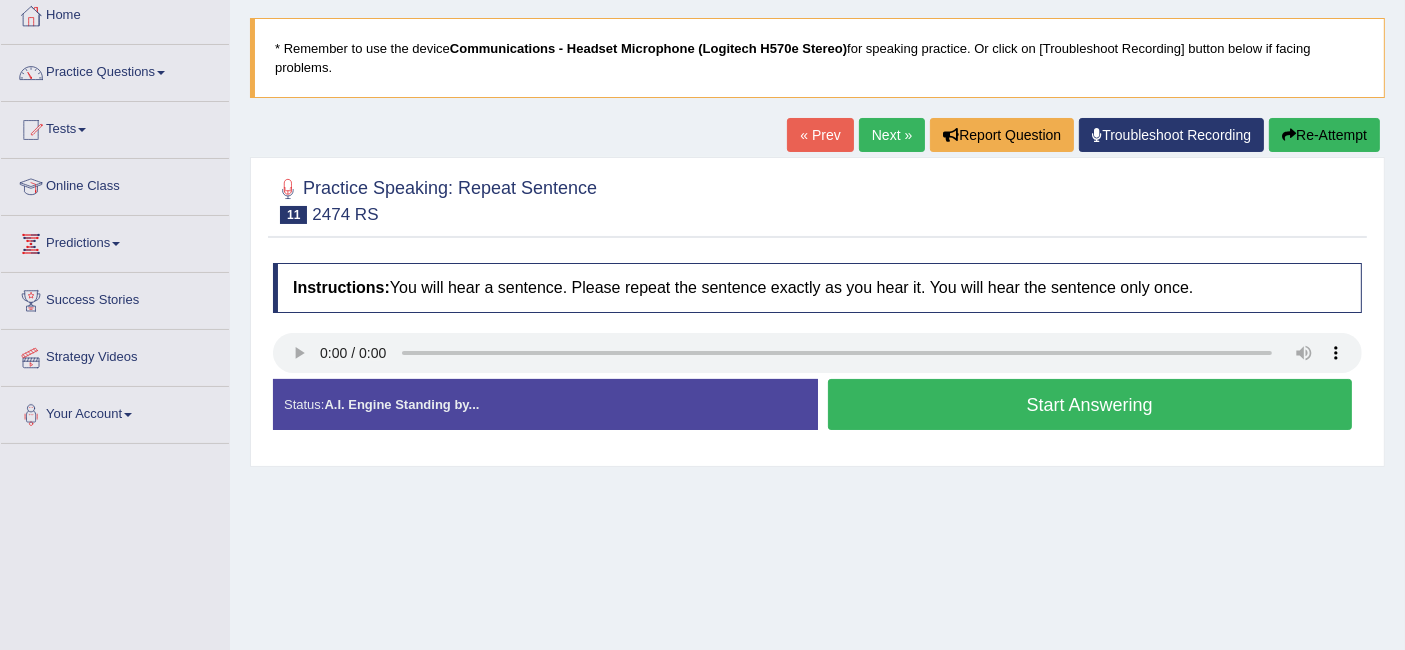 click on "Start Answering" at bounding box center [1090, 404] 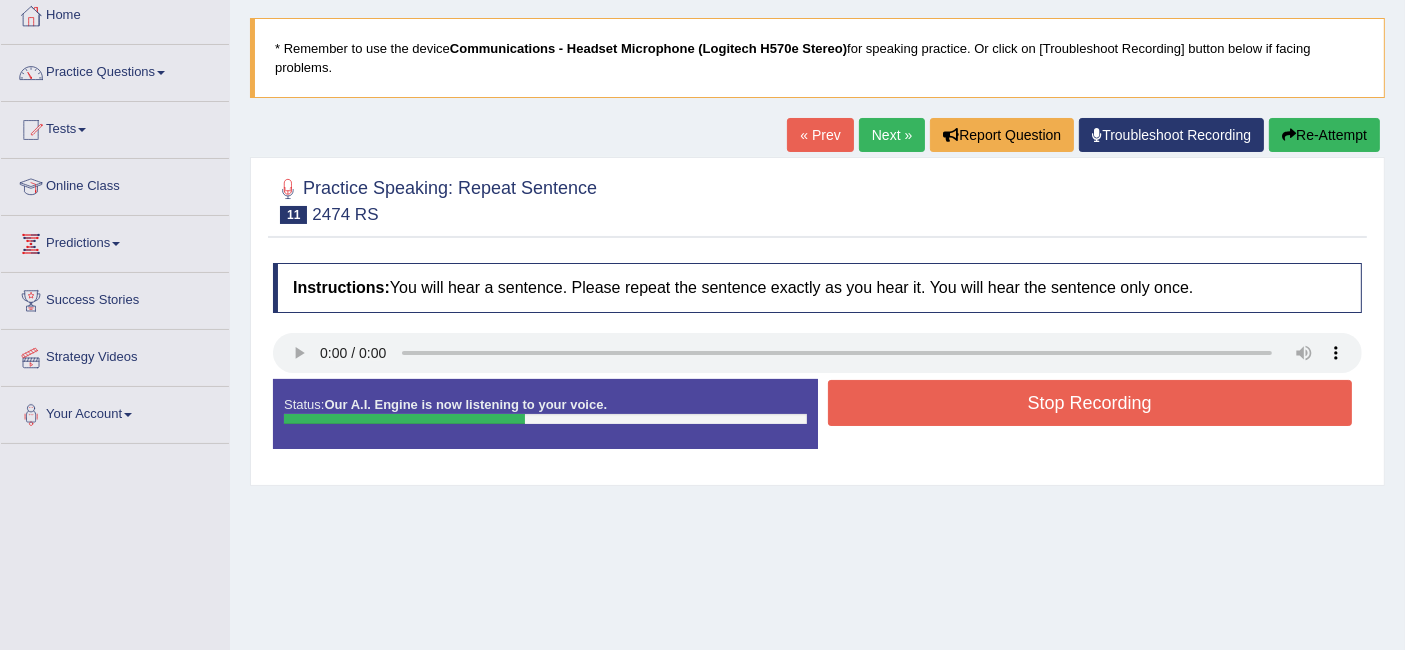 click on "Stop Recording" at bounding box center (1090, 403) 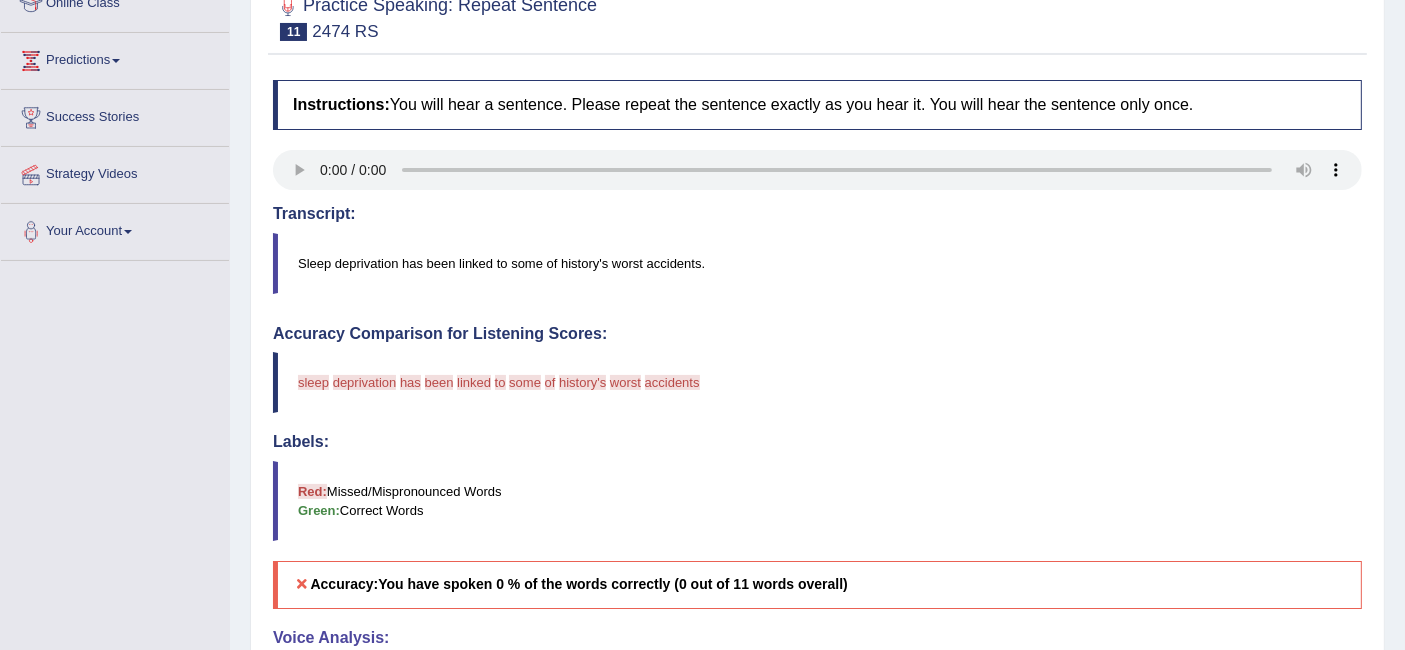 scroll, scrollTop: 222, scrollLeft: 0, axis: vertical 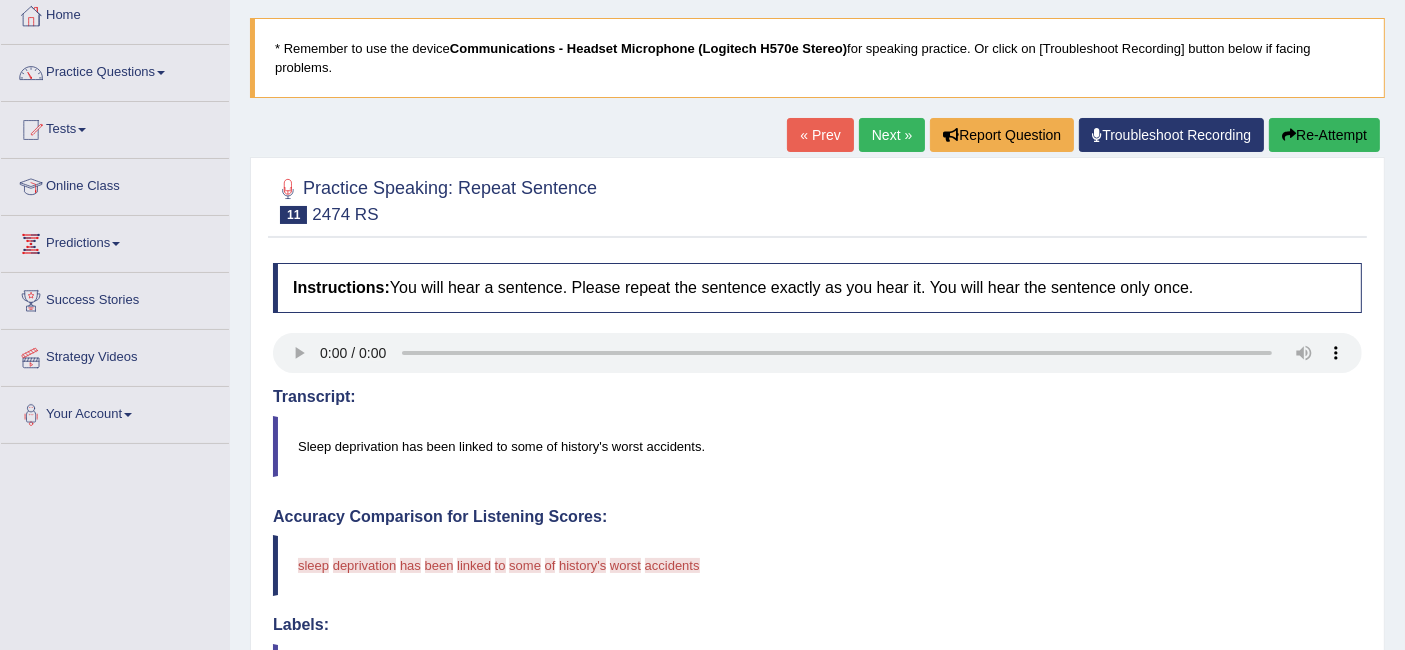 click on "Next »" at bounding box center [892, 135] 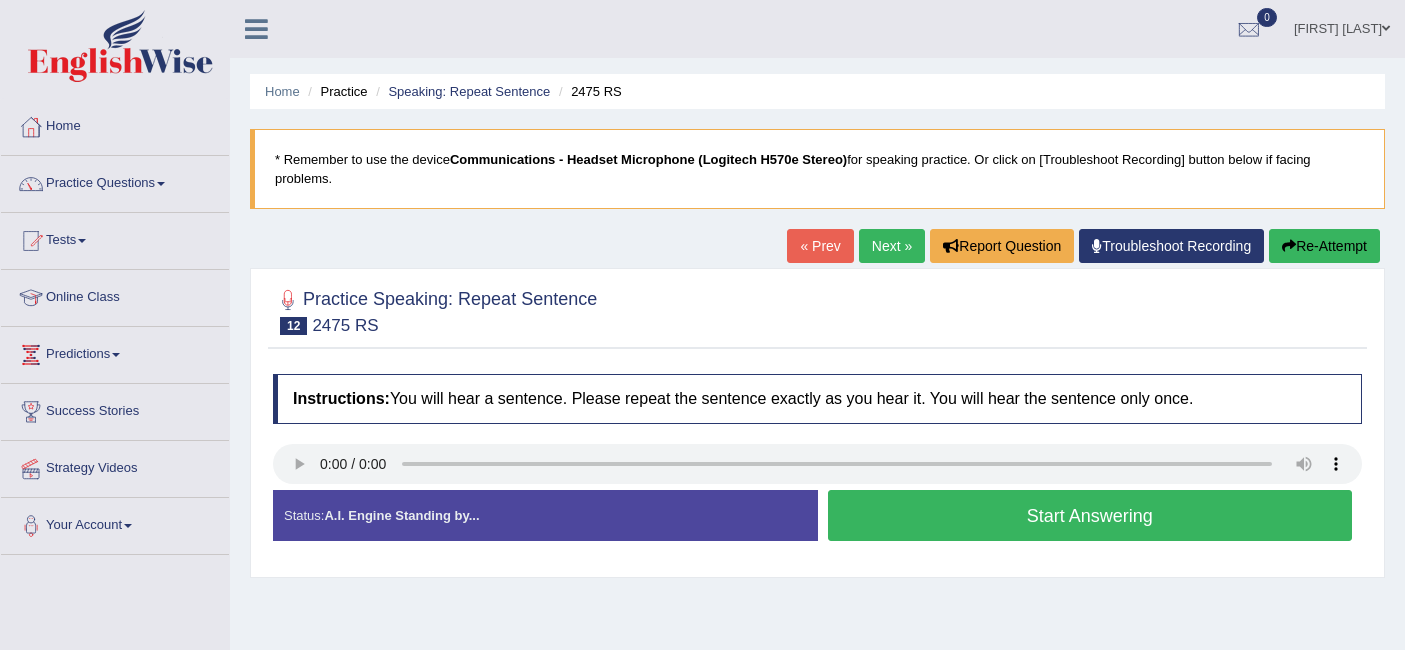 scroll, scrollTop: 0, scrollLeft: 0, axis: both 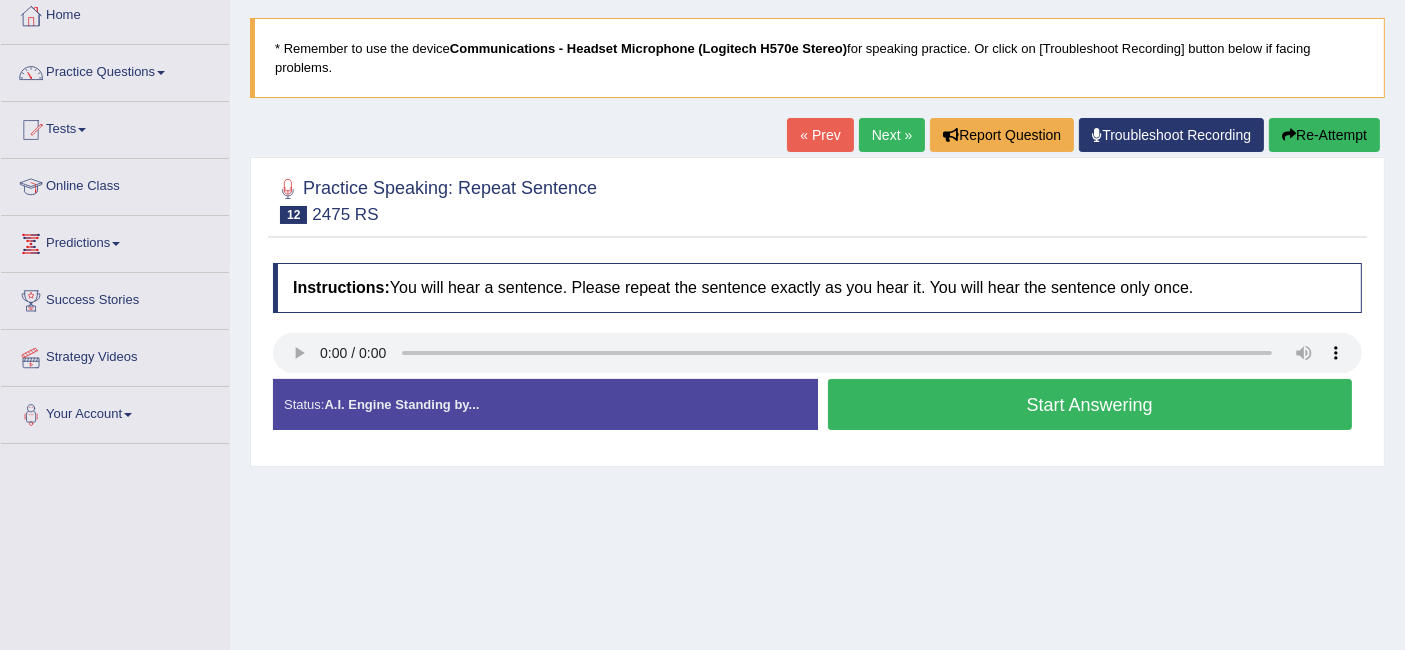 click on "Start Answering" at bounding box center [1090, 404] 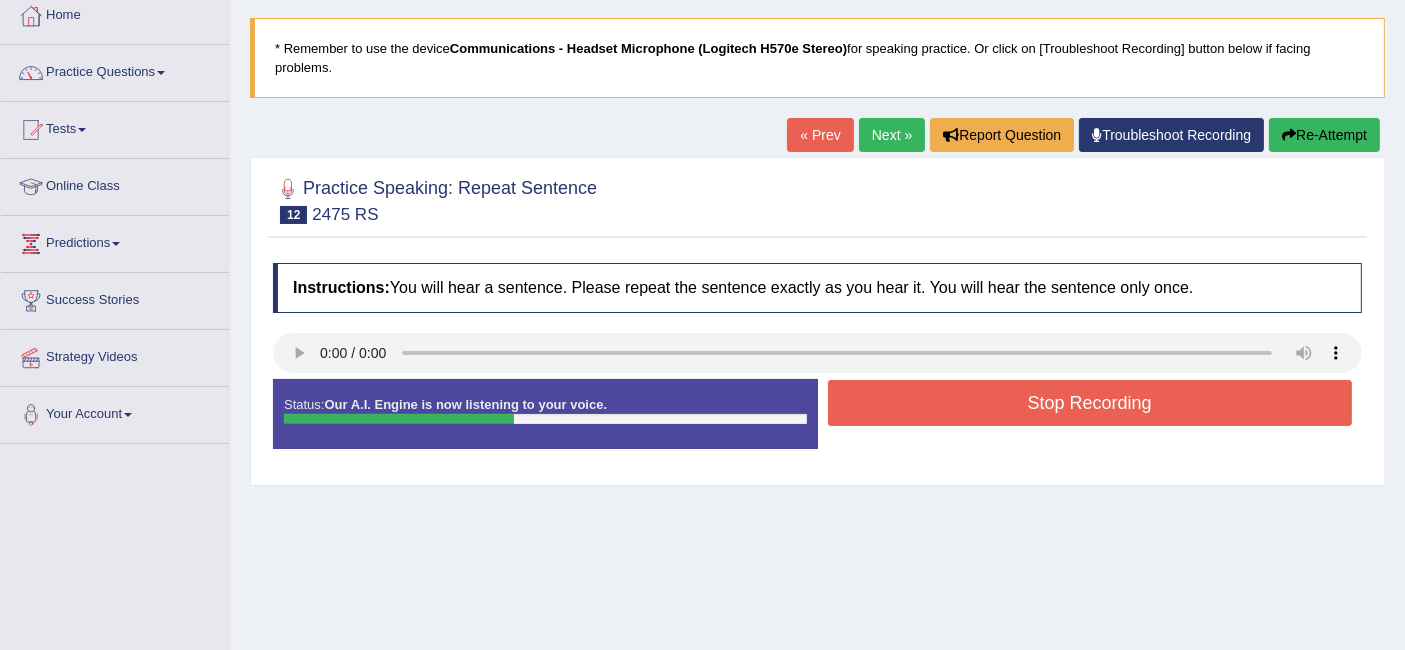 click on "Stop Recording" at bounding box center (1090, 403) 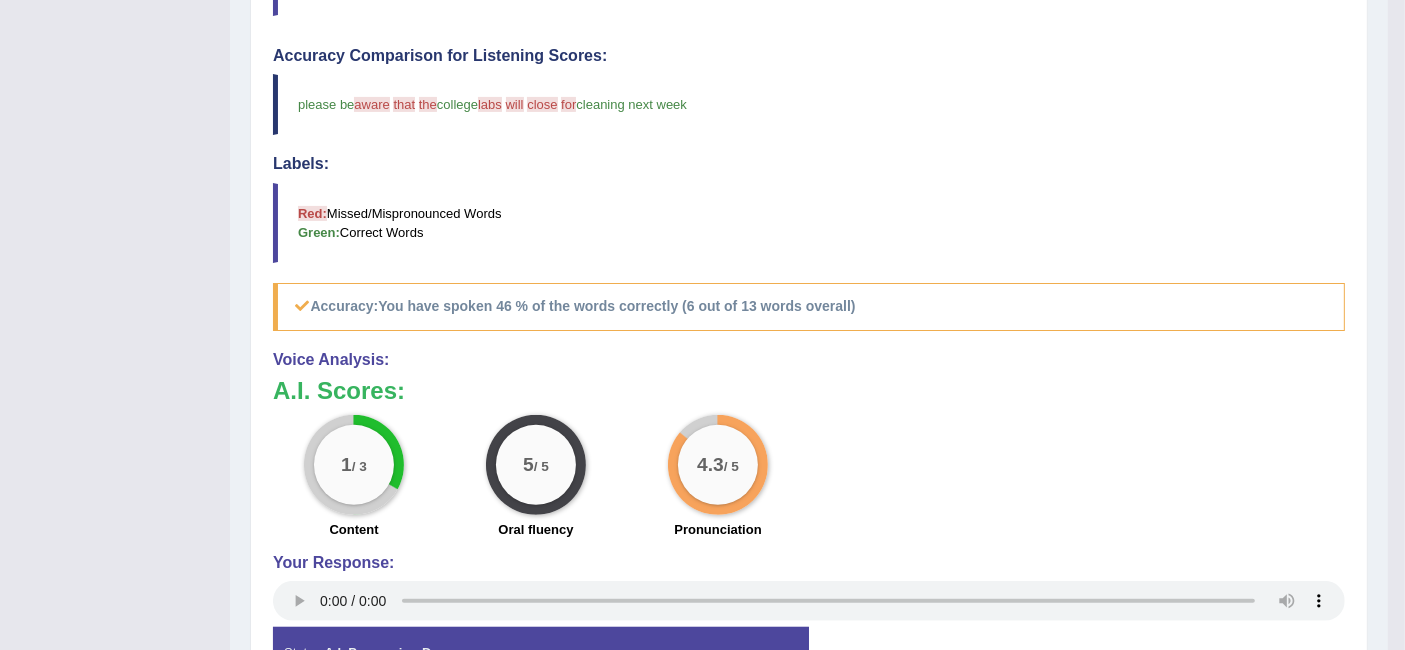 scroll, scrollTop: 666, scrollLeft: 0, axis: vertical 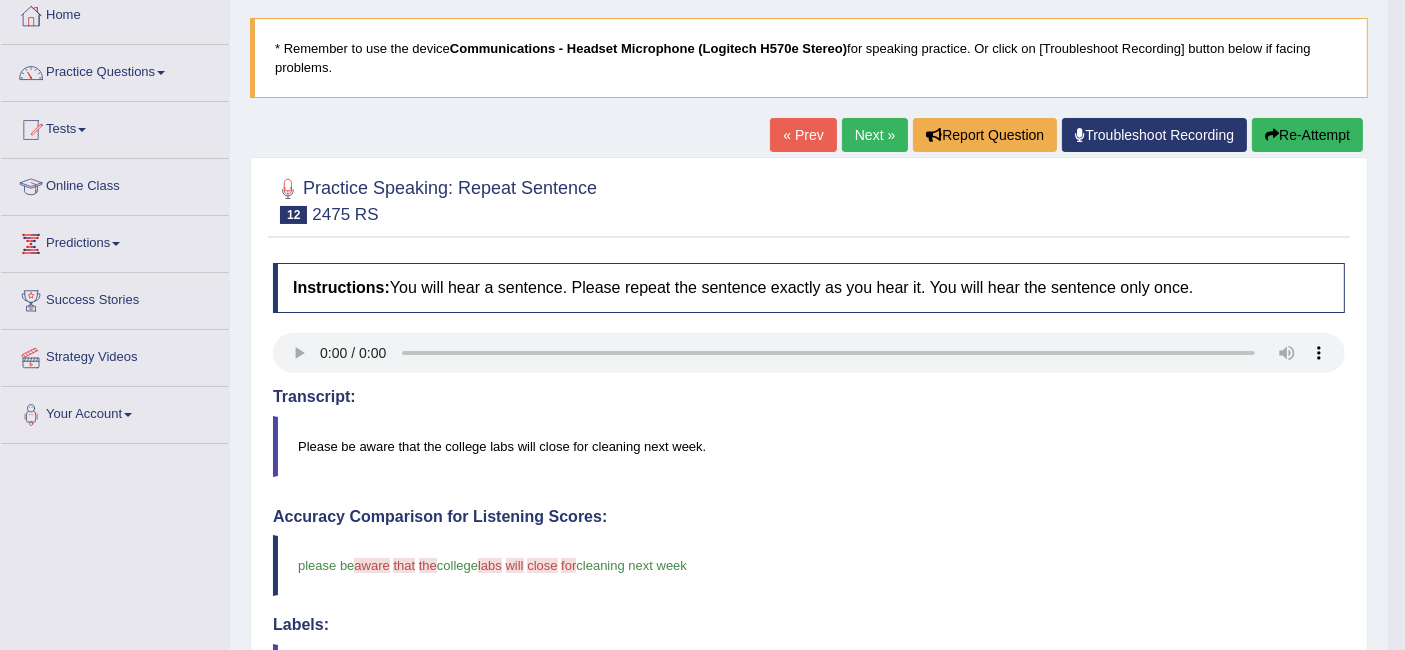 click on "Next »" at bounding box center [875, 135] 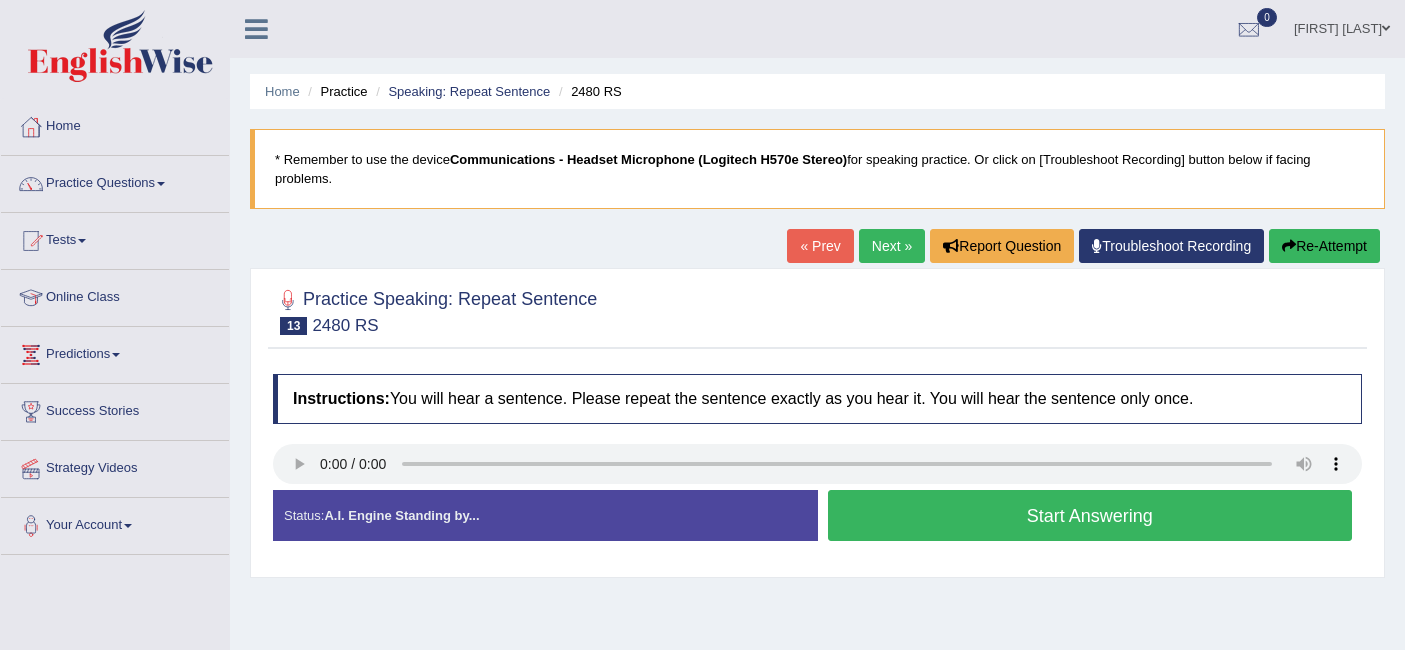 scroll, scrollTop: 0, scrollLeft: 0, axis: both 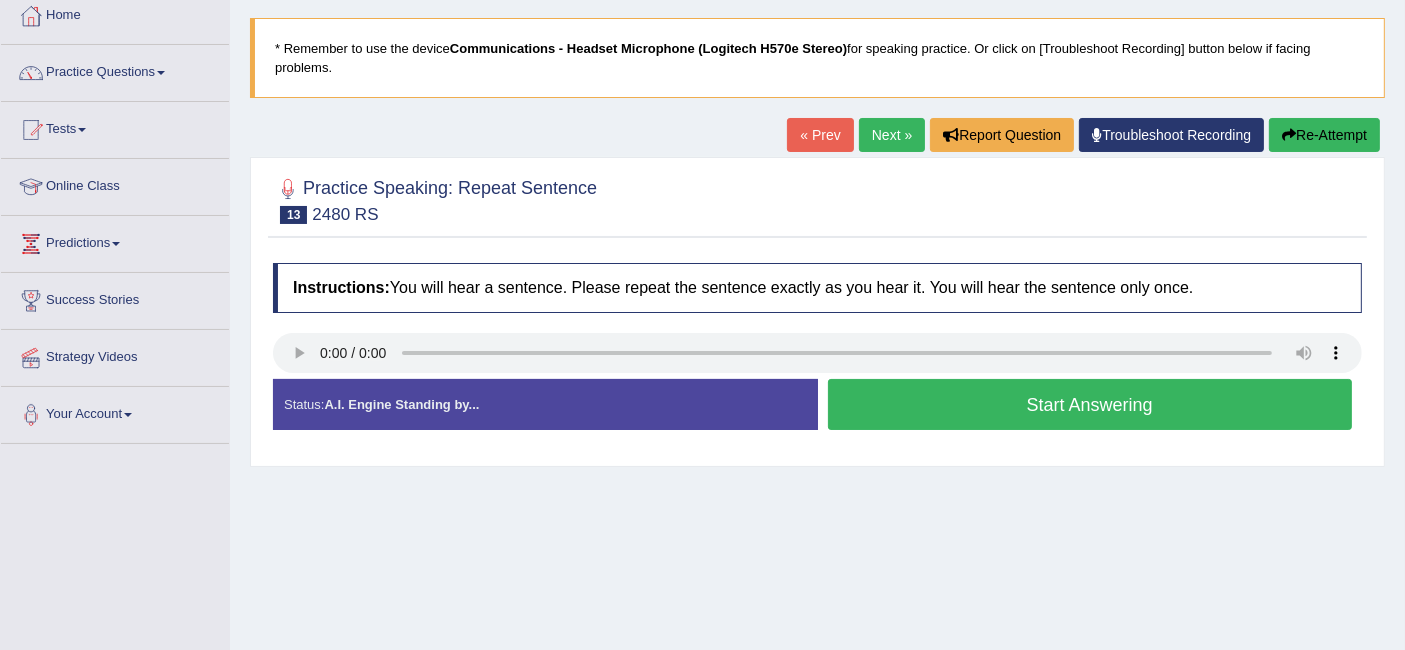 click on "Start Answering" at bounding box center [1090, 404] 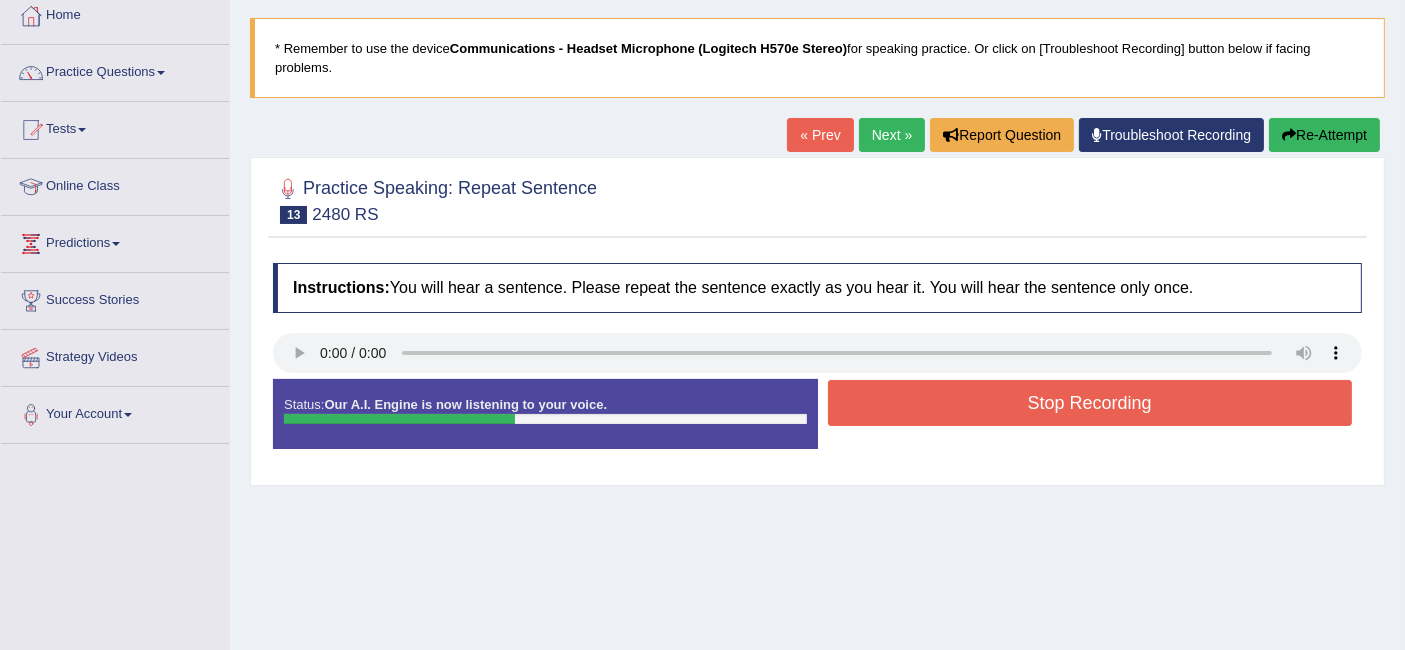 click on "Stop Recording" at bounding box center (1090, 403) 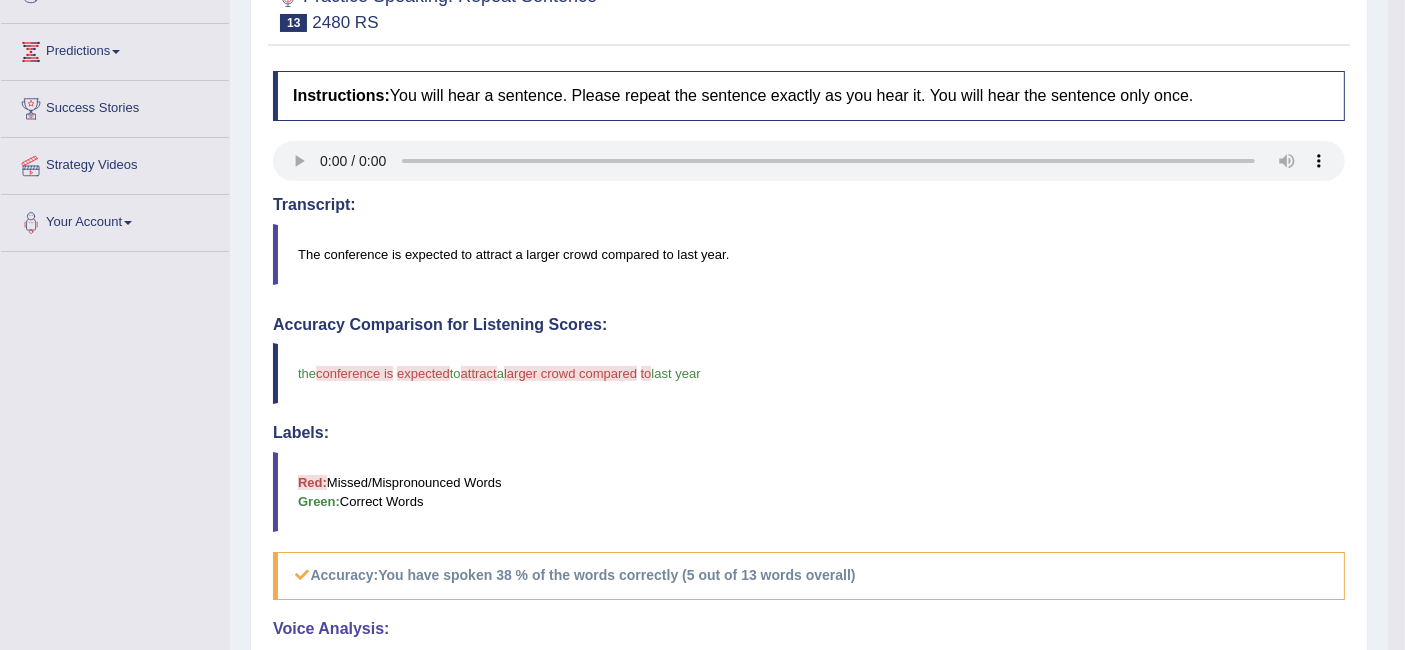 scroll, scrollTop: 162, scrollLeft: 0, axis: vertical 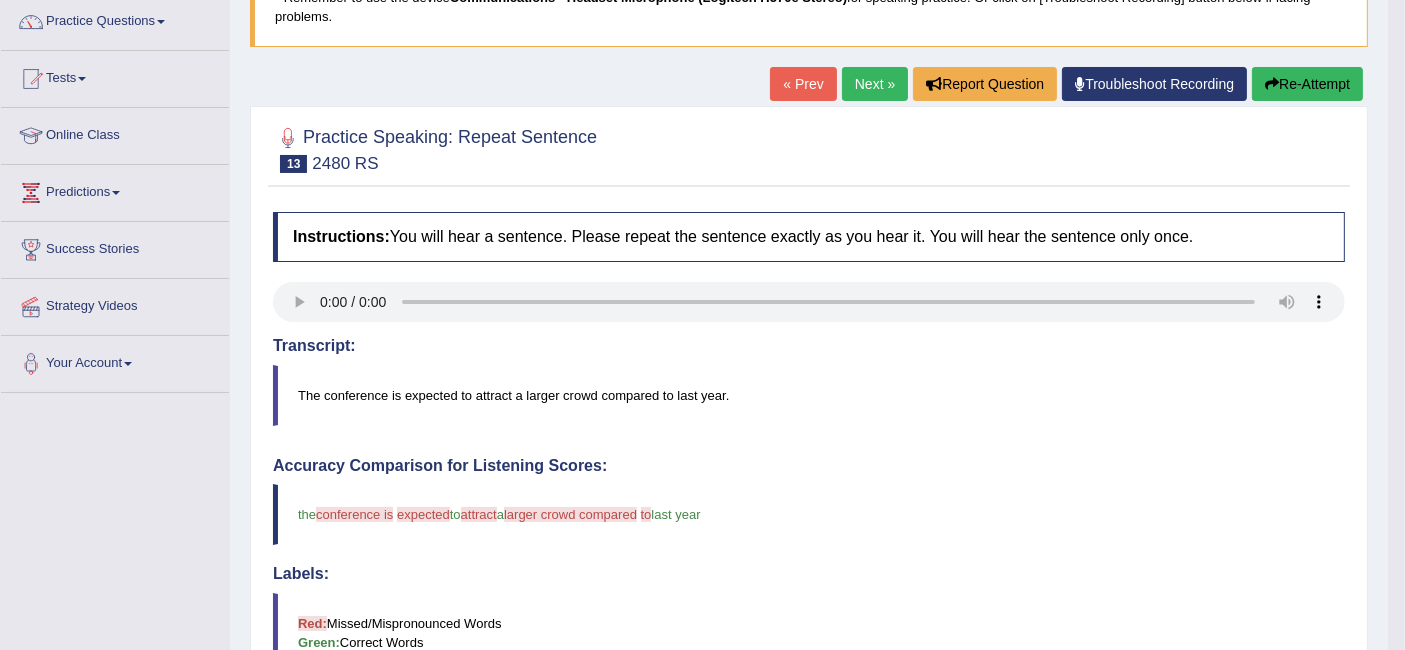click on "Next »" at bounding box center [875, 84] 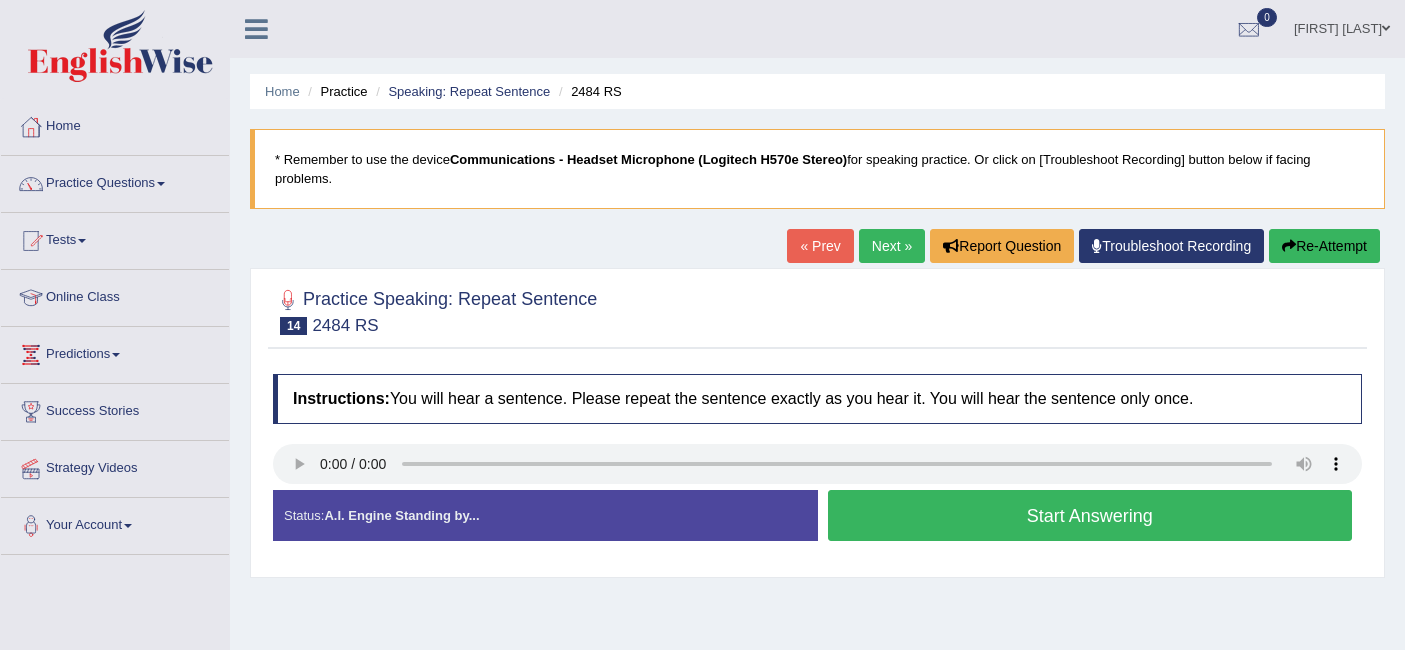 scroll, scrollTop: 0, scrollLeft: 0, axis: both 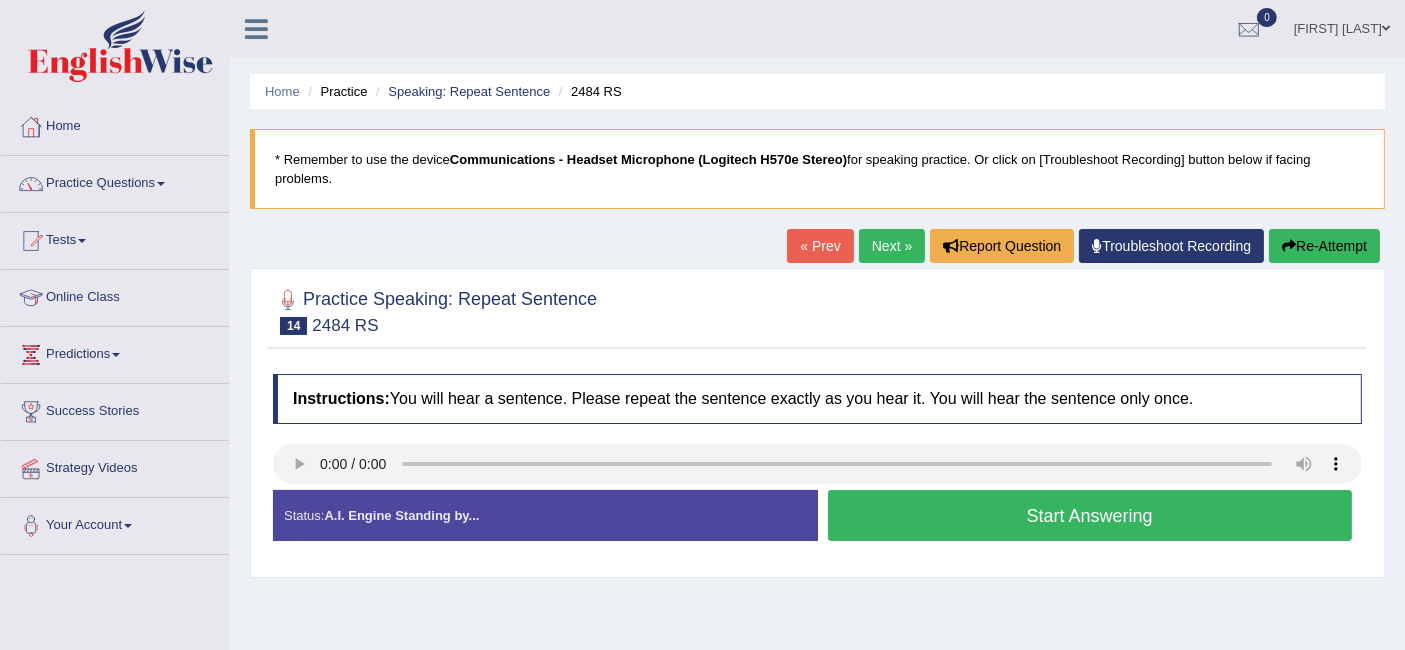 click on "Start Answering" at bounding box center [1090, 515] 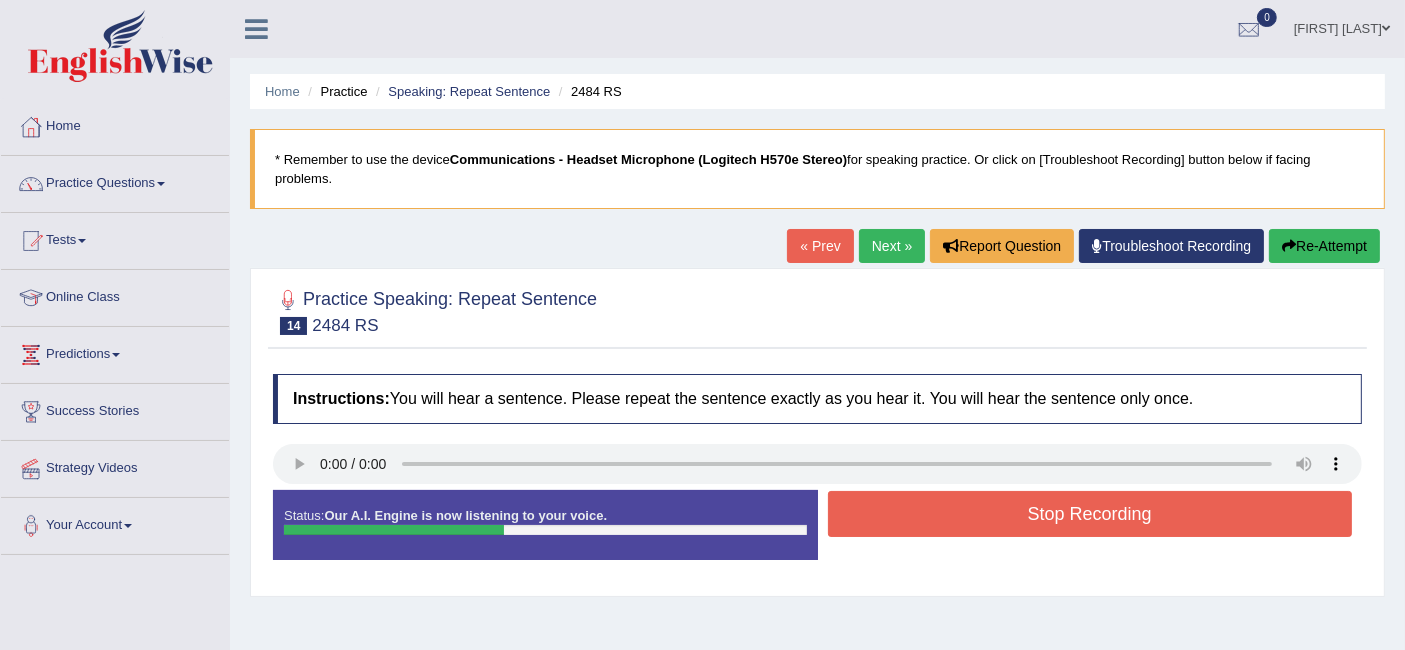 click on "Stop Recording" at bounding box center [1090, 514] 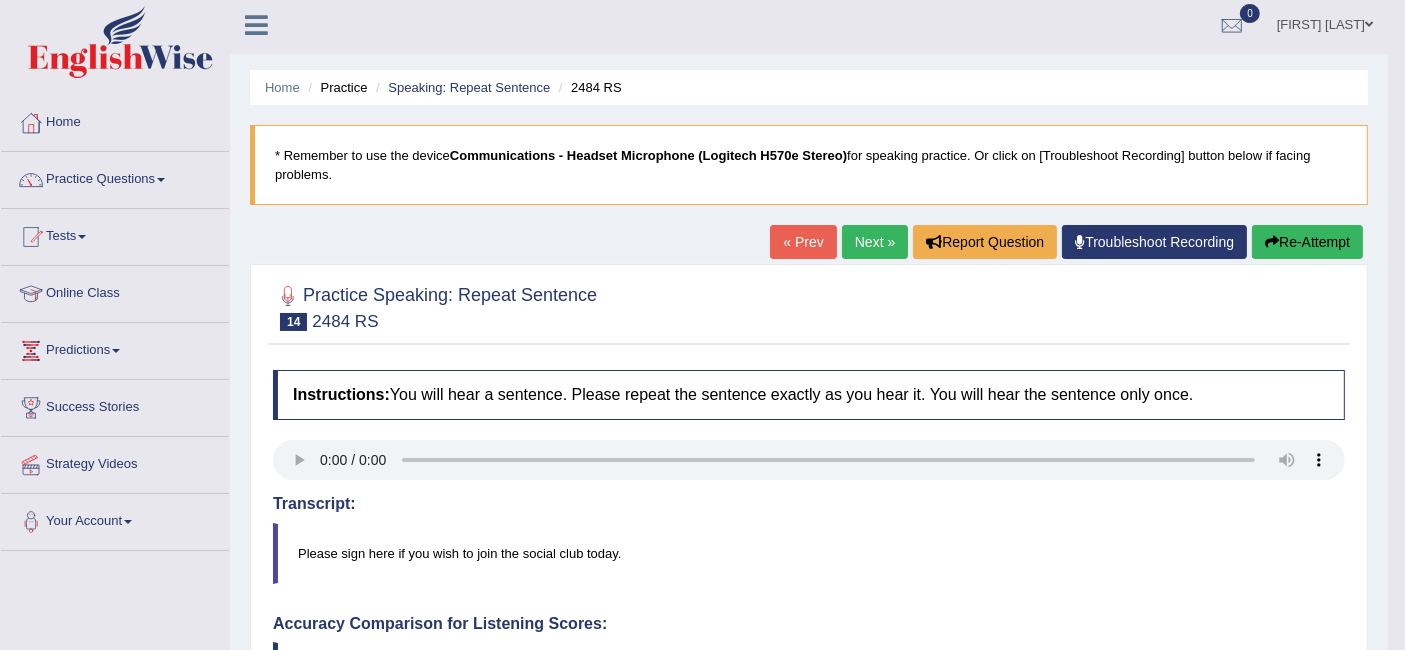 scroll, scrollTop: 0, scrollLeft: 0, axis: both 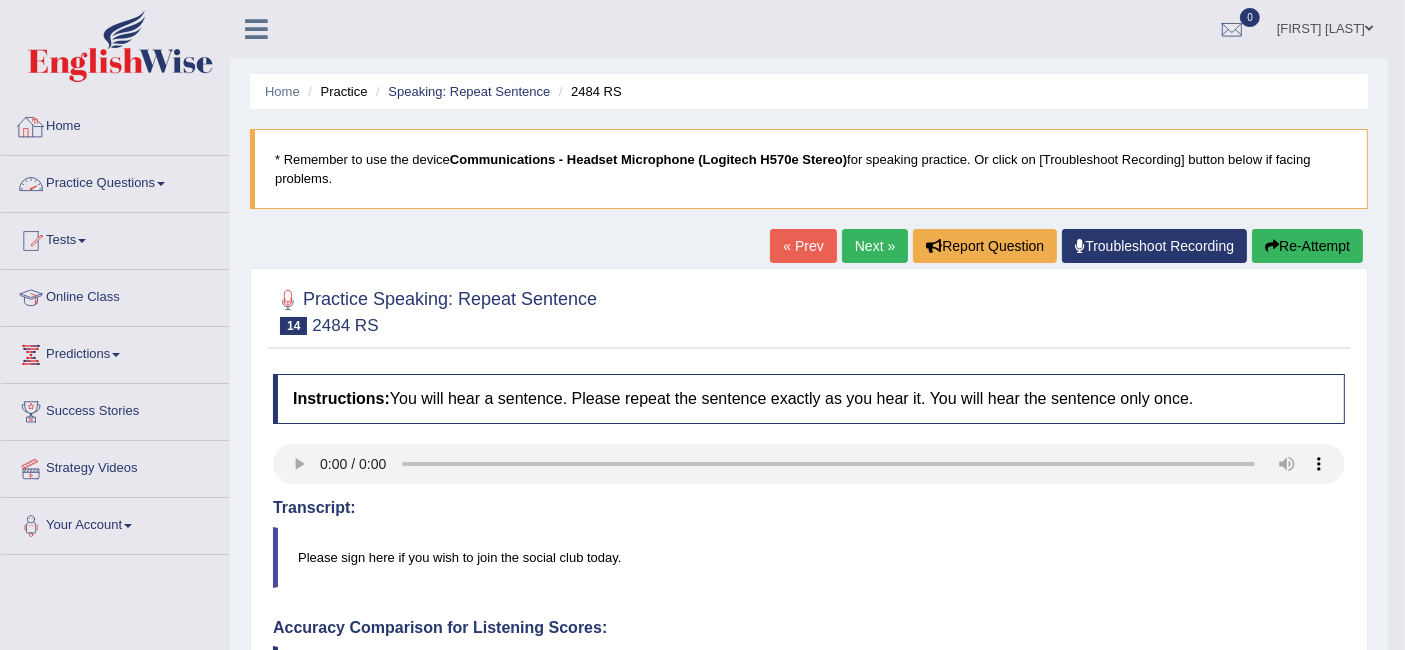 click on "Practice Questions" at bounding box center (115, 181) 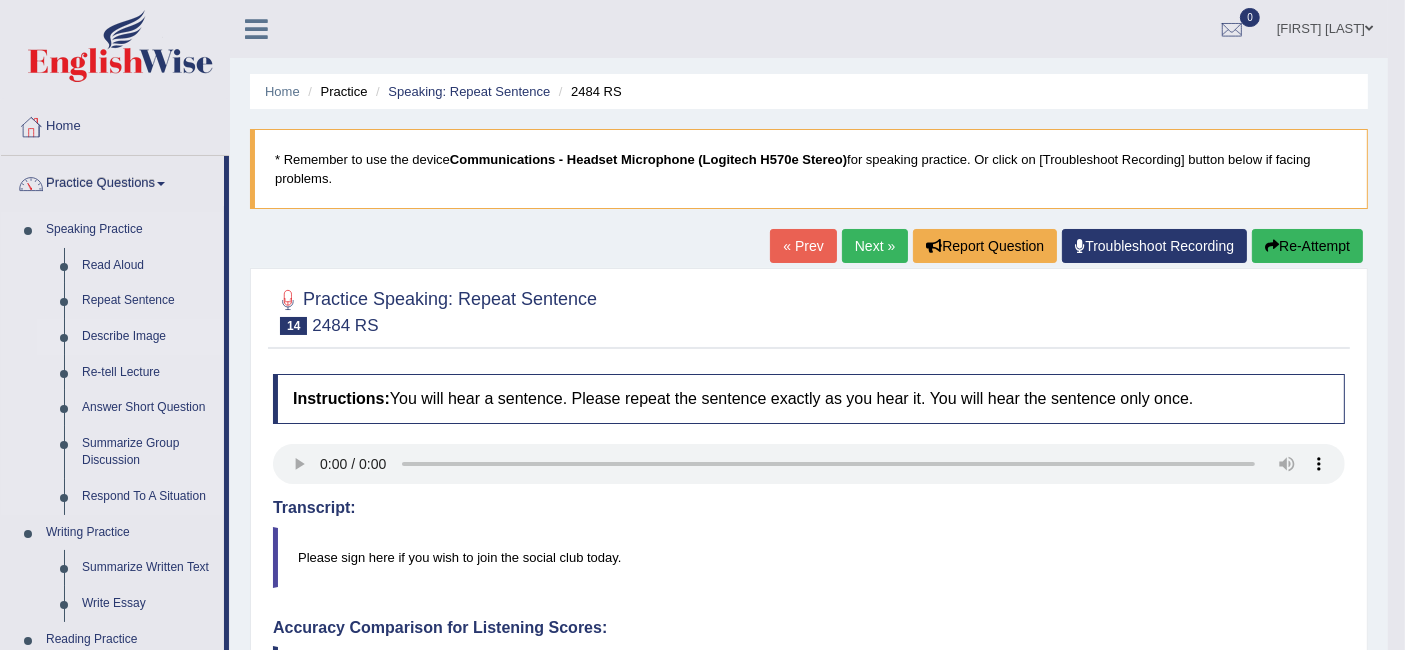 click on "Describe Image" at bounding box center [148, 337] 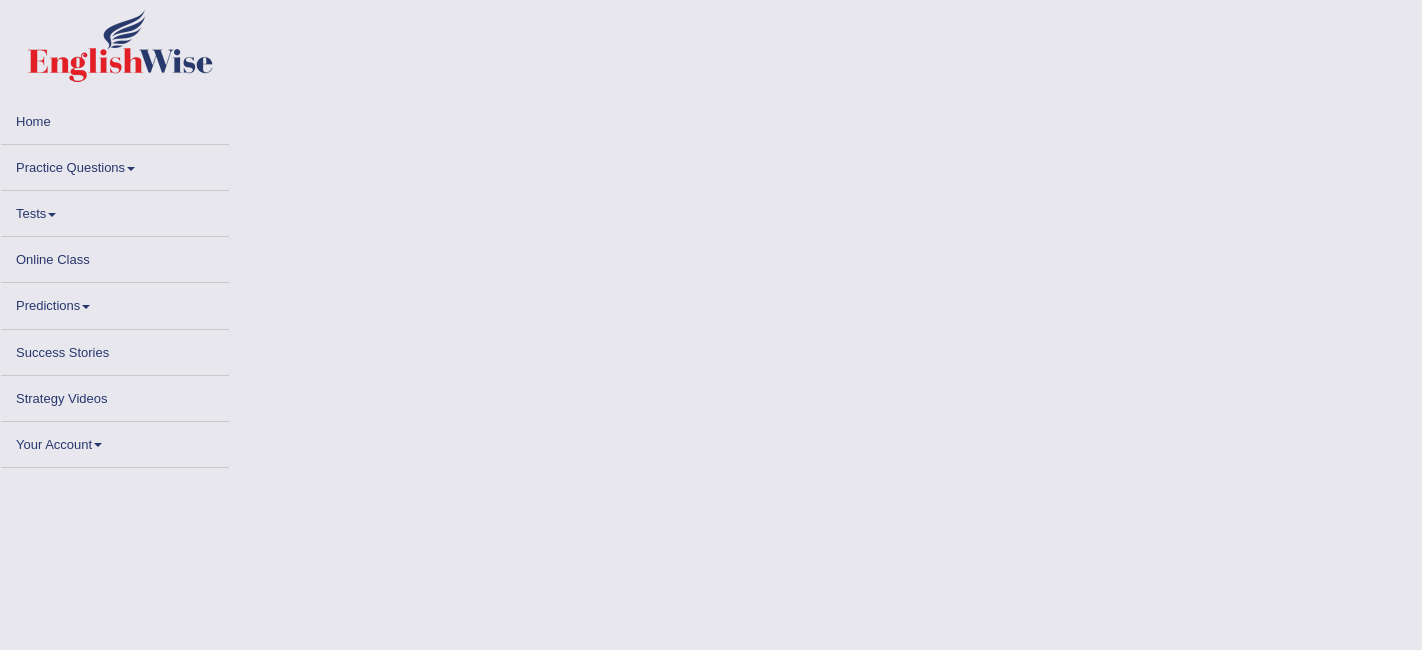 scroll, scrollTop: 0, scrollLeft: 0, axis: both 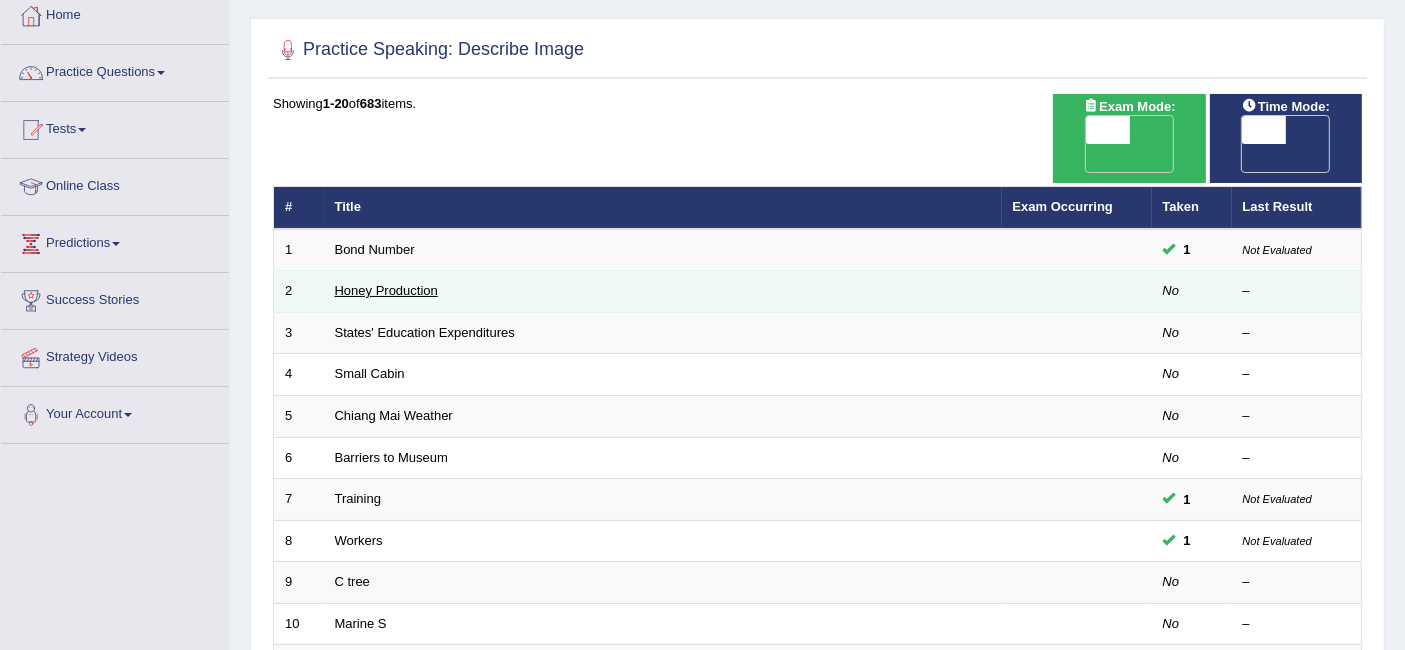 click on "Honey Production" at bounding box center [386, 290] 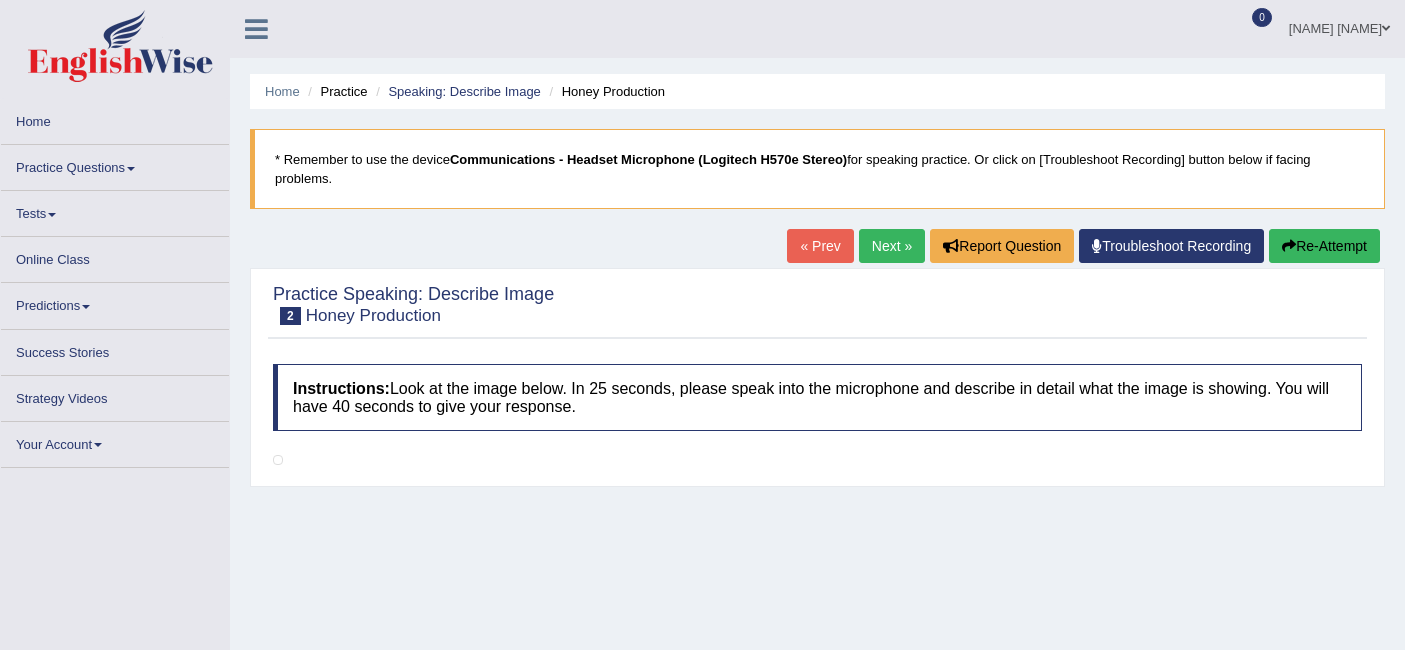 scroll, scrollTop: 0, scrollLeft: 0, axis: both 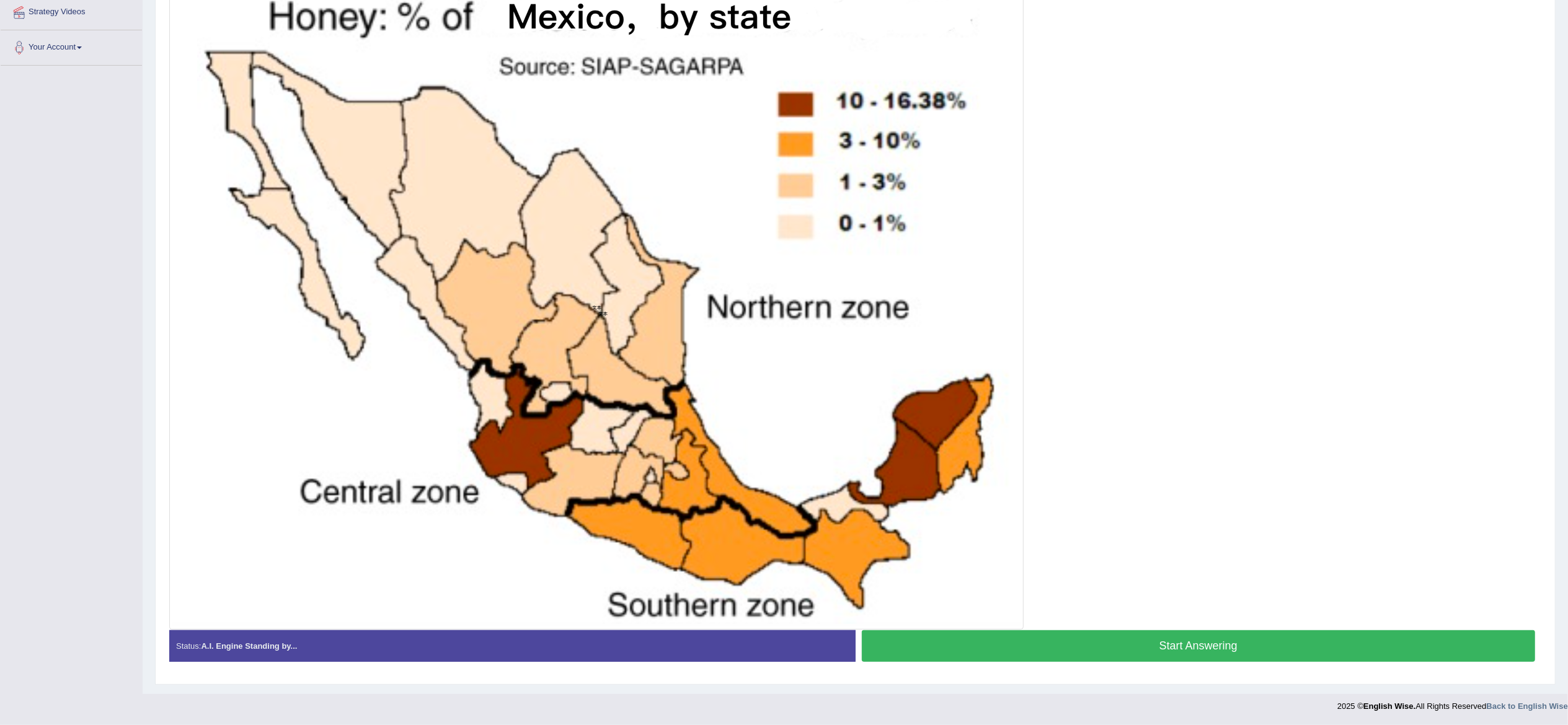 click on "Start Answering" at bounding box center [1198, 646] 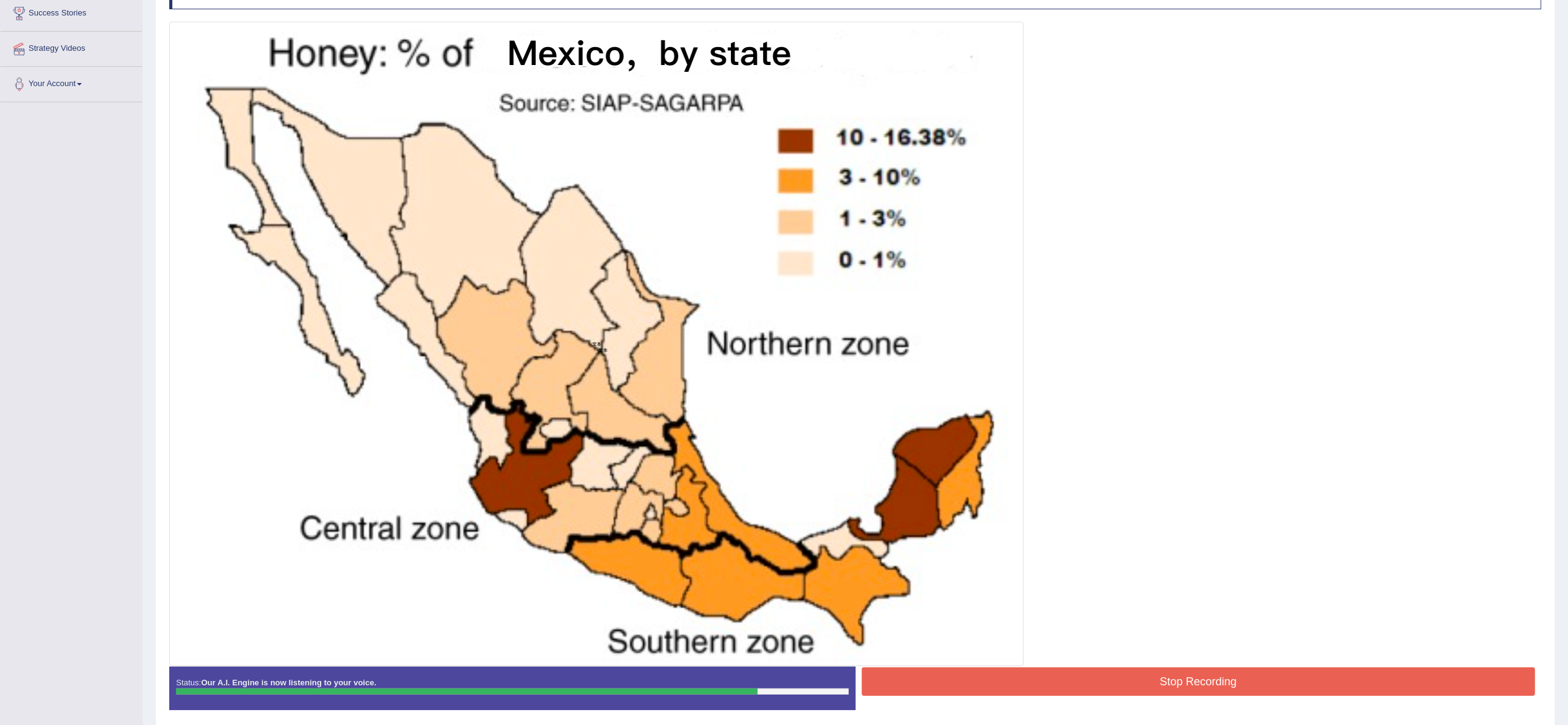 scroll, scrollTop: 281, scrollLeft: 0, axis: vertical 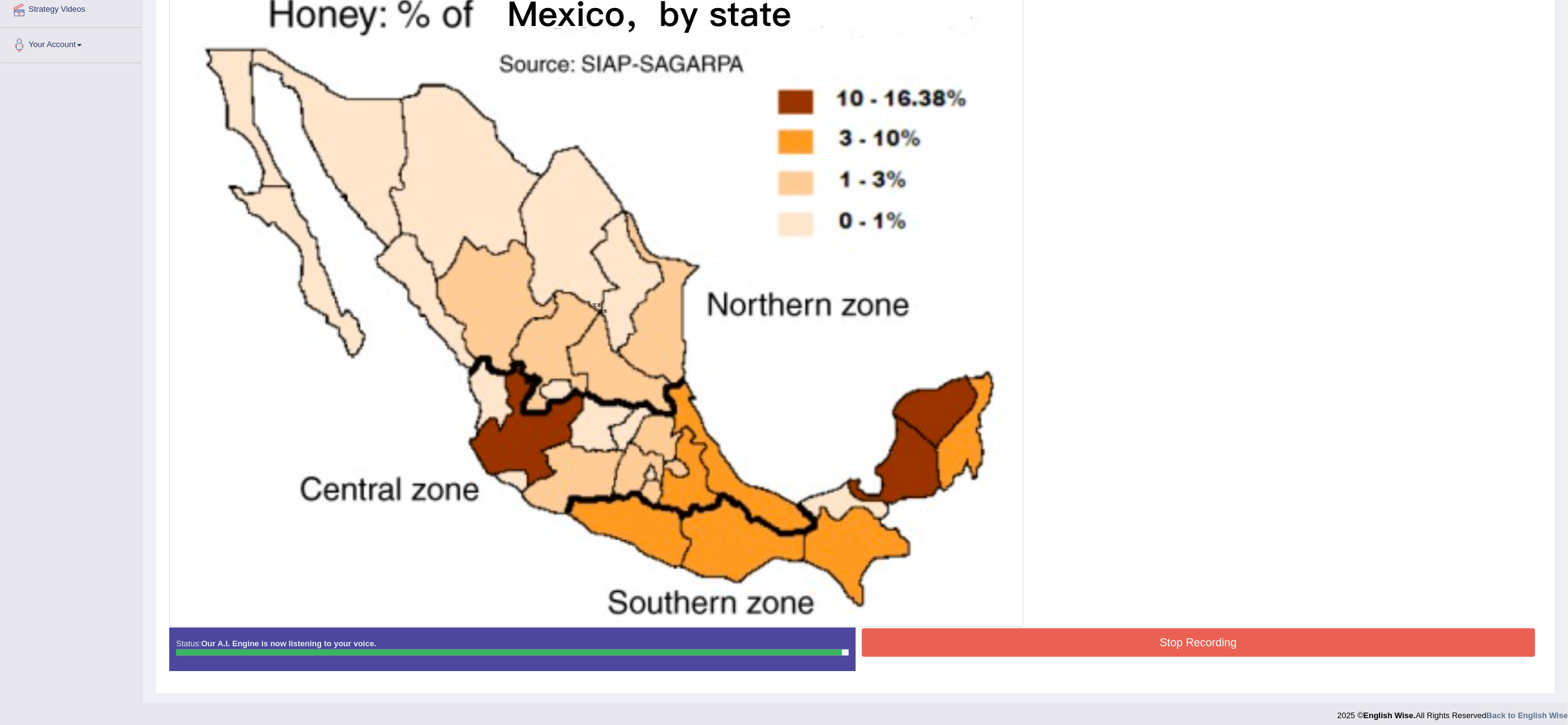 click on "Stop Recording" at bounding box center [1198, 643] 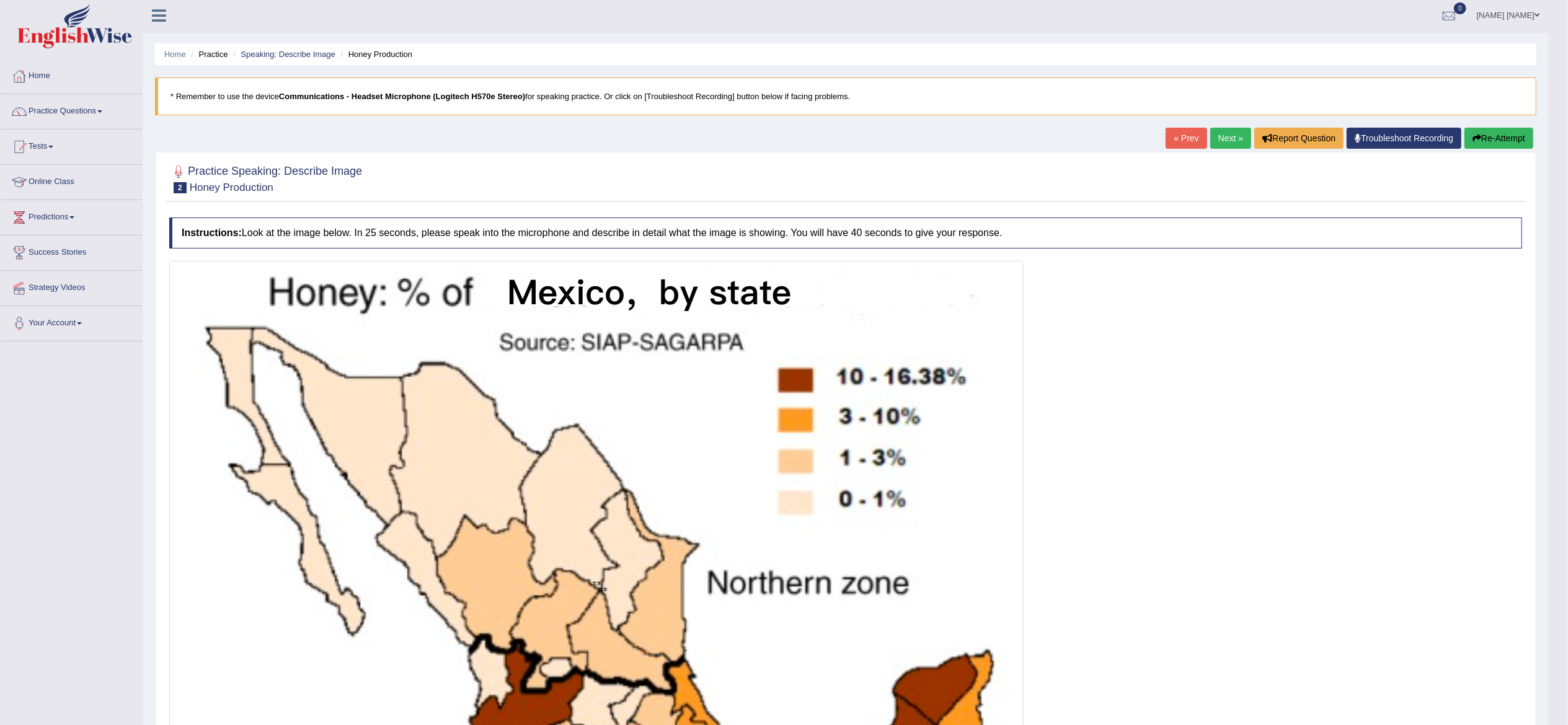 scroll, scrollTop: 0, scrollLeft: 0, axis: both 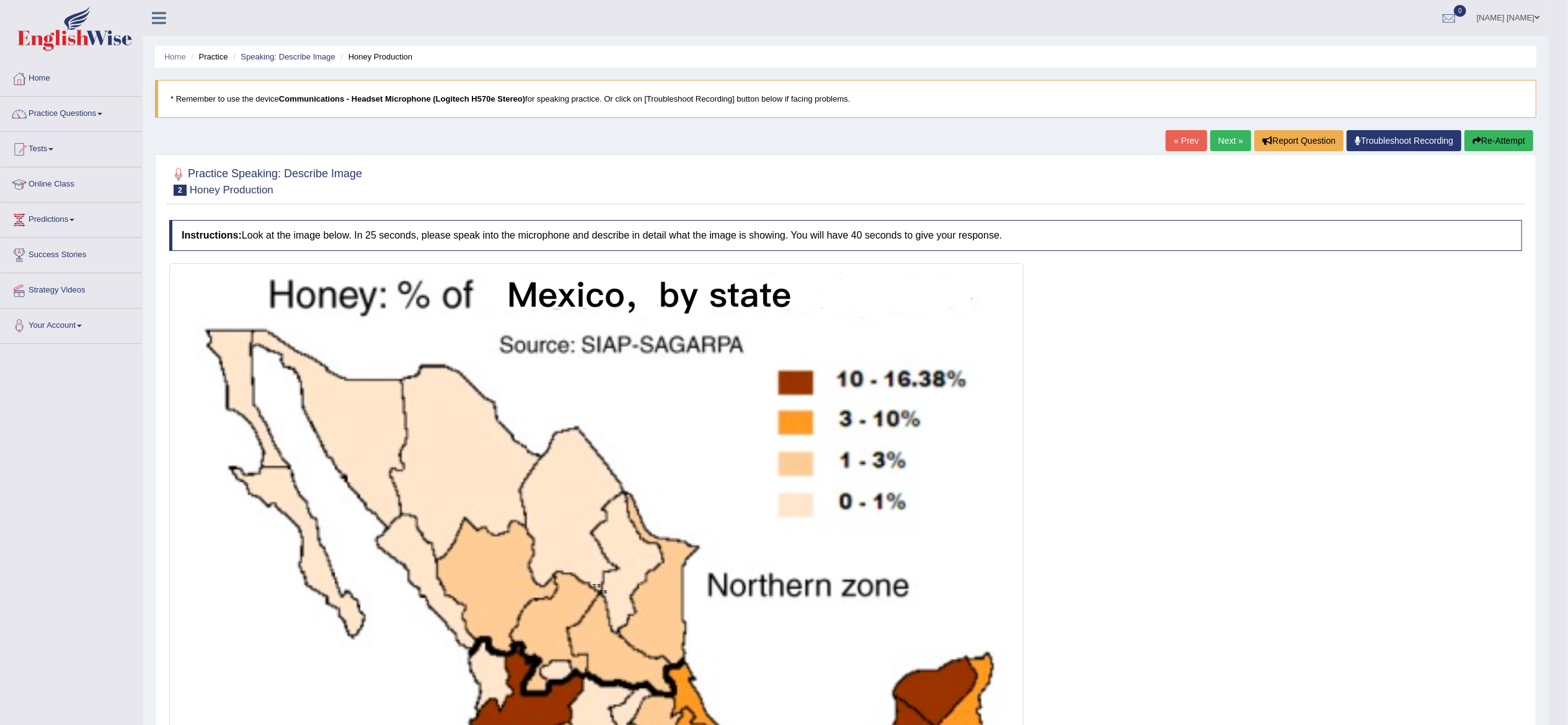 click on "Next »" at bounding box center [1231, 141] 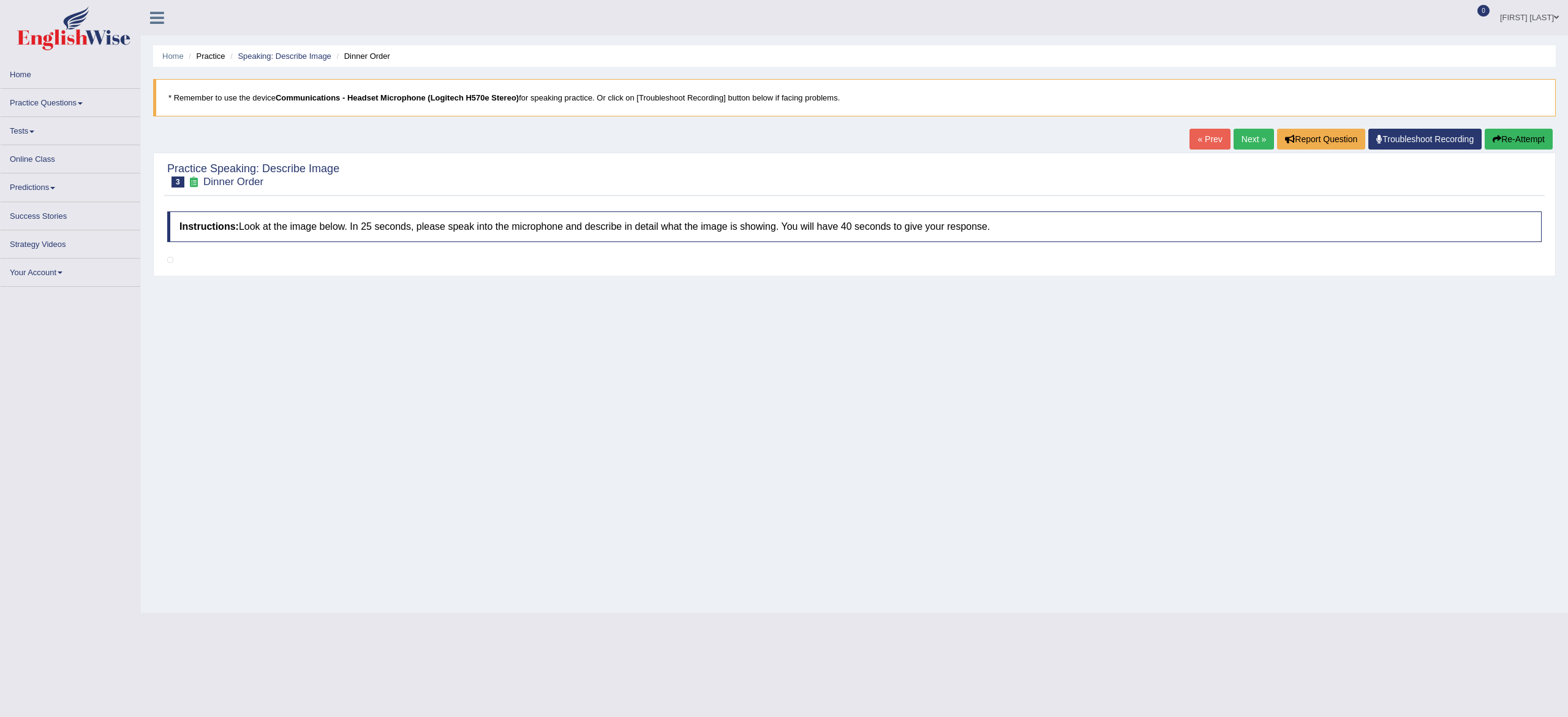 scroll, scrollTop: 0, scrollLeft: 0, axis: both 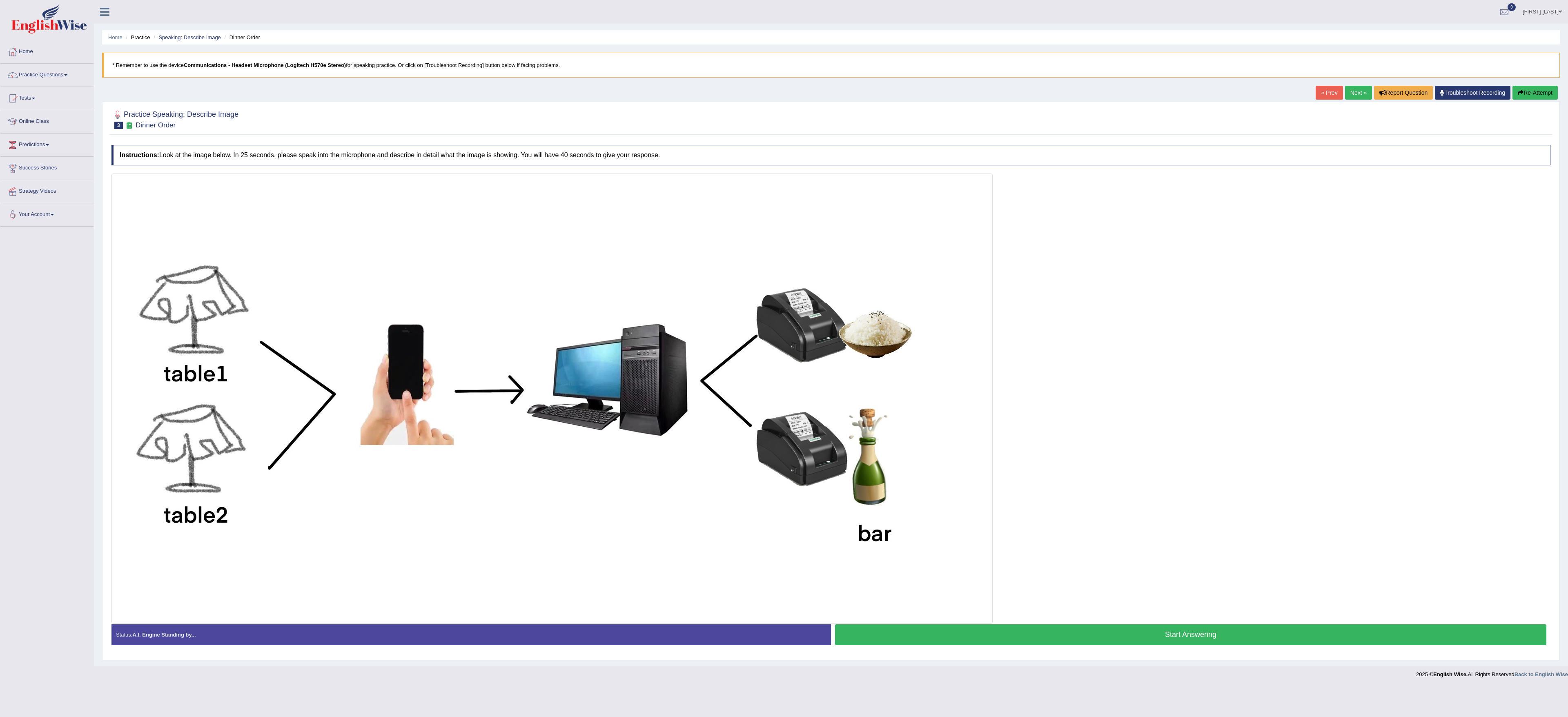 click on "Start Answering" at bounding box center (1191, 635) 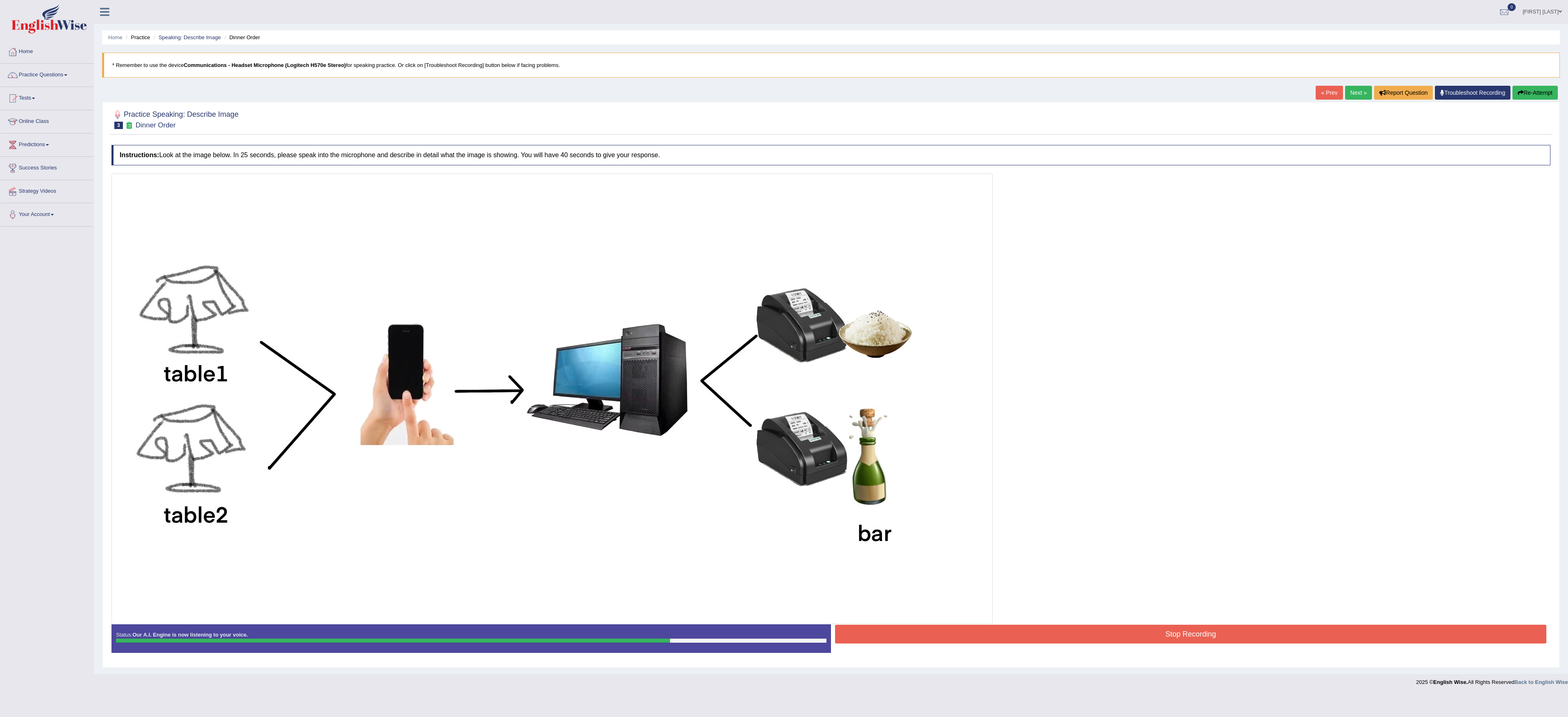 click on "Stop Recording" at bounding box center (1191, 634) 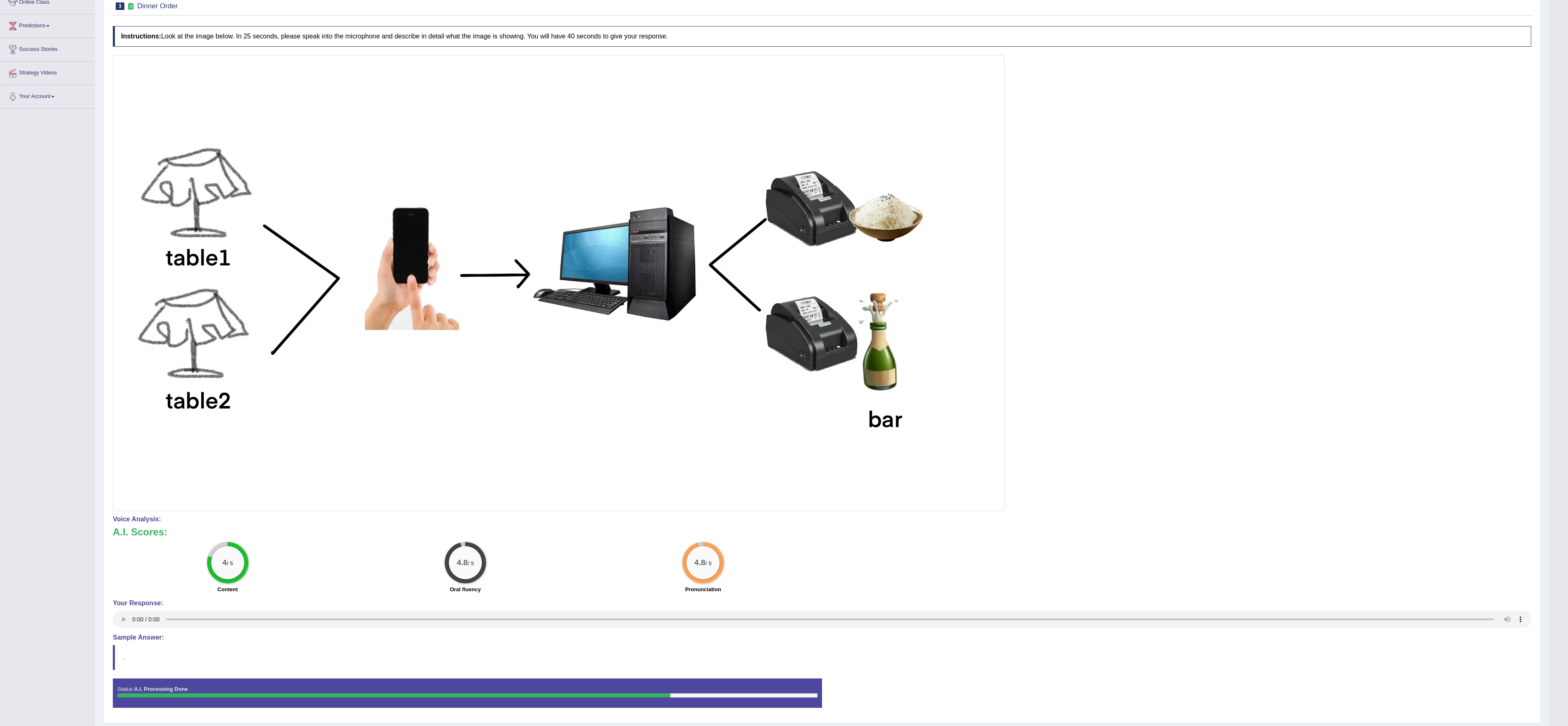 scroll, scrollTop: 0, scrollLeft: 0, axis: both 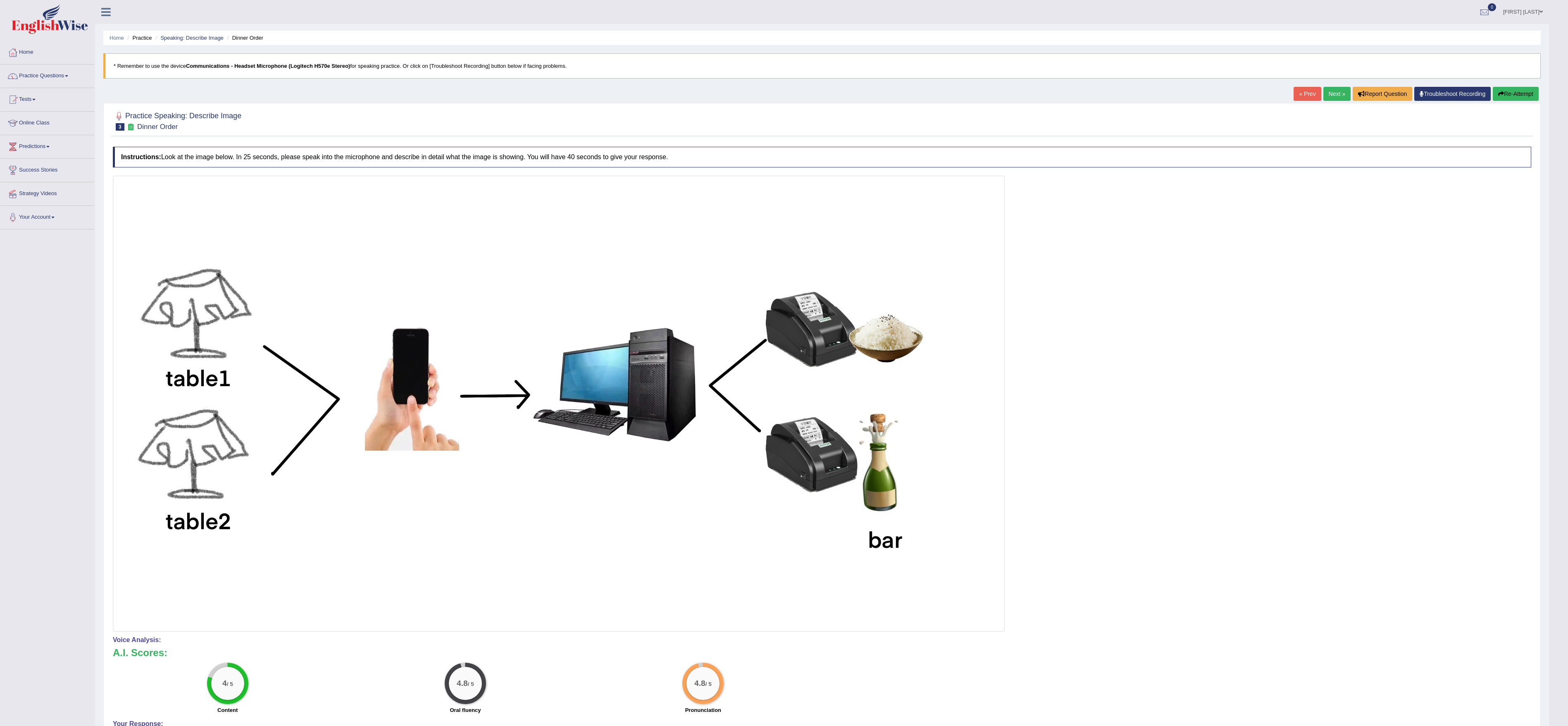 click on "Next »" at bounding box center [1337, 94] 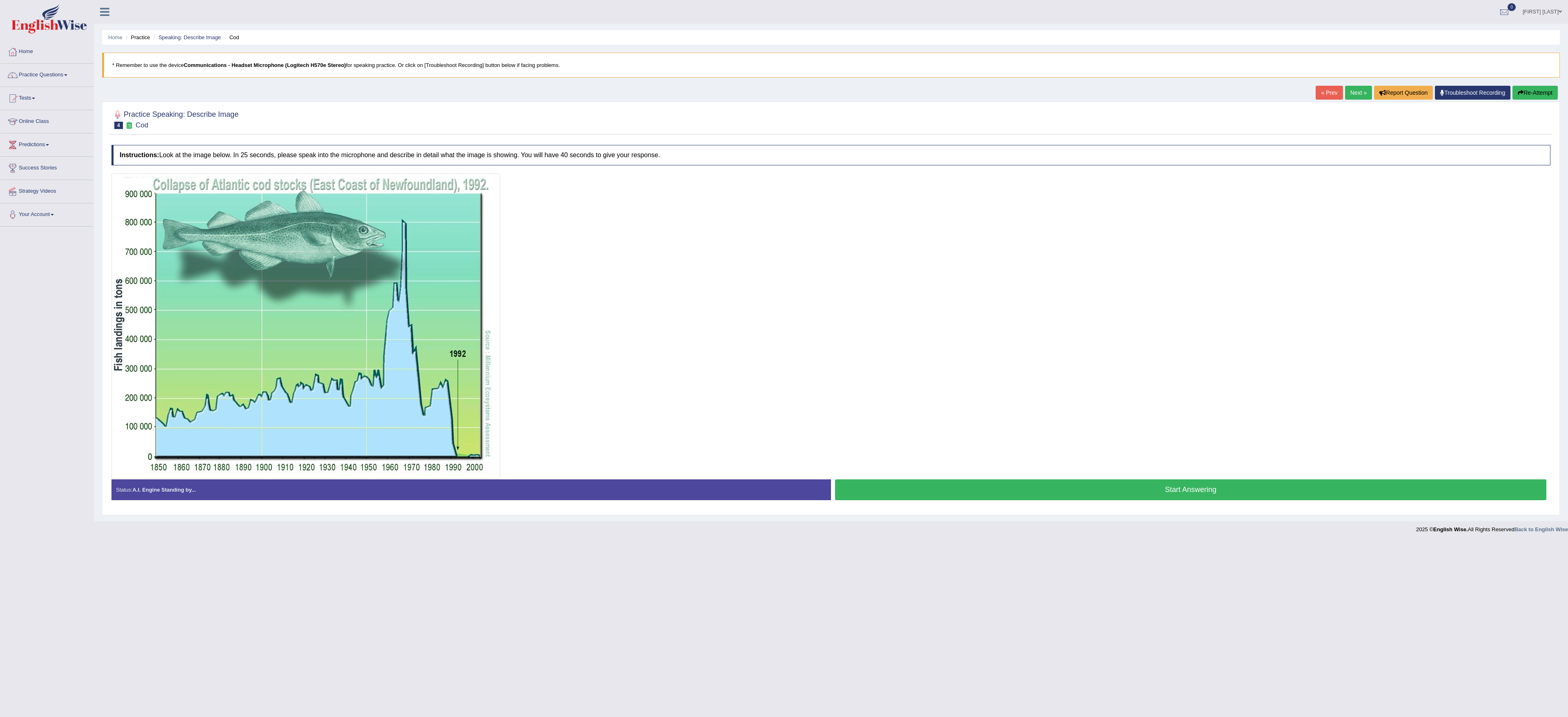 scroll, scrollTop: 0, scrollLeft: 0, axis: both 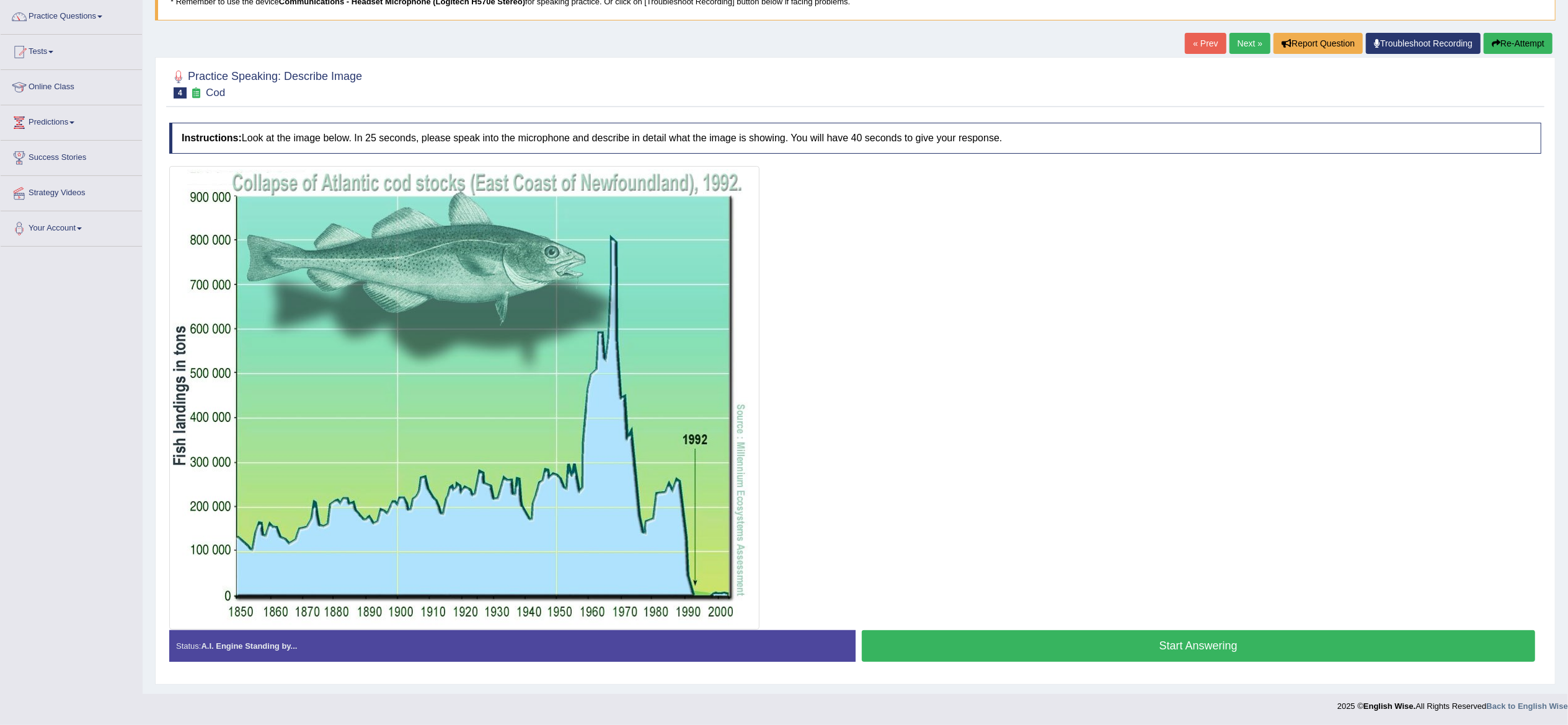 click on "Start Answering" at bounding box center [1198, 646] 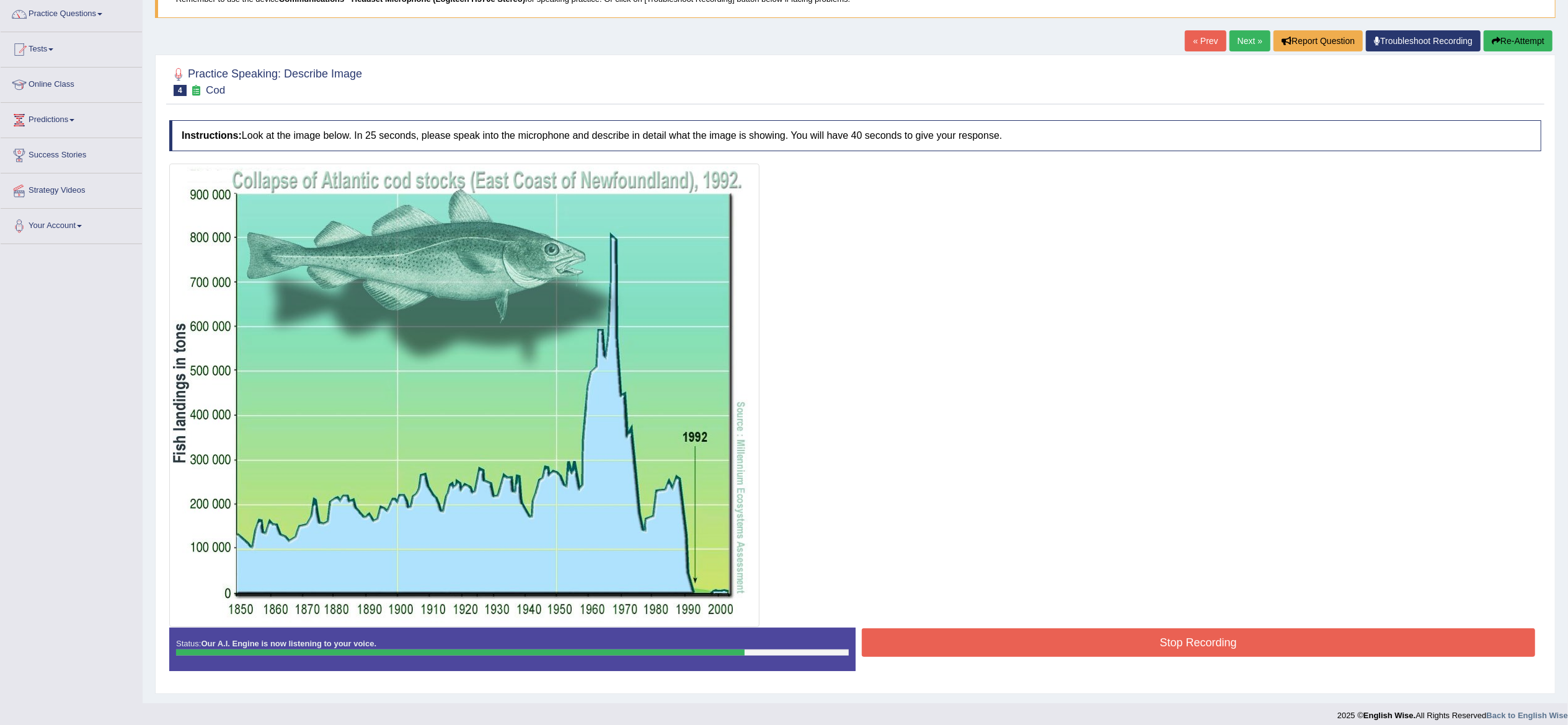 click on "Stop Recording" at bounding box center [1198, 643] 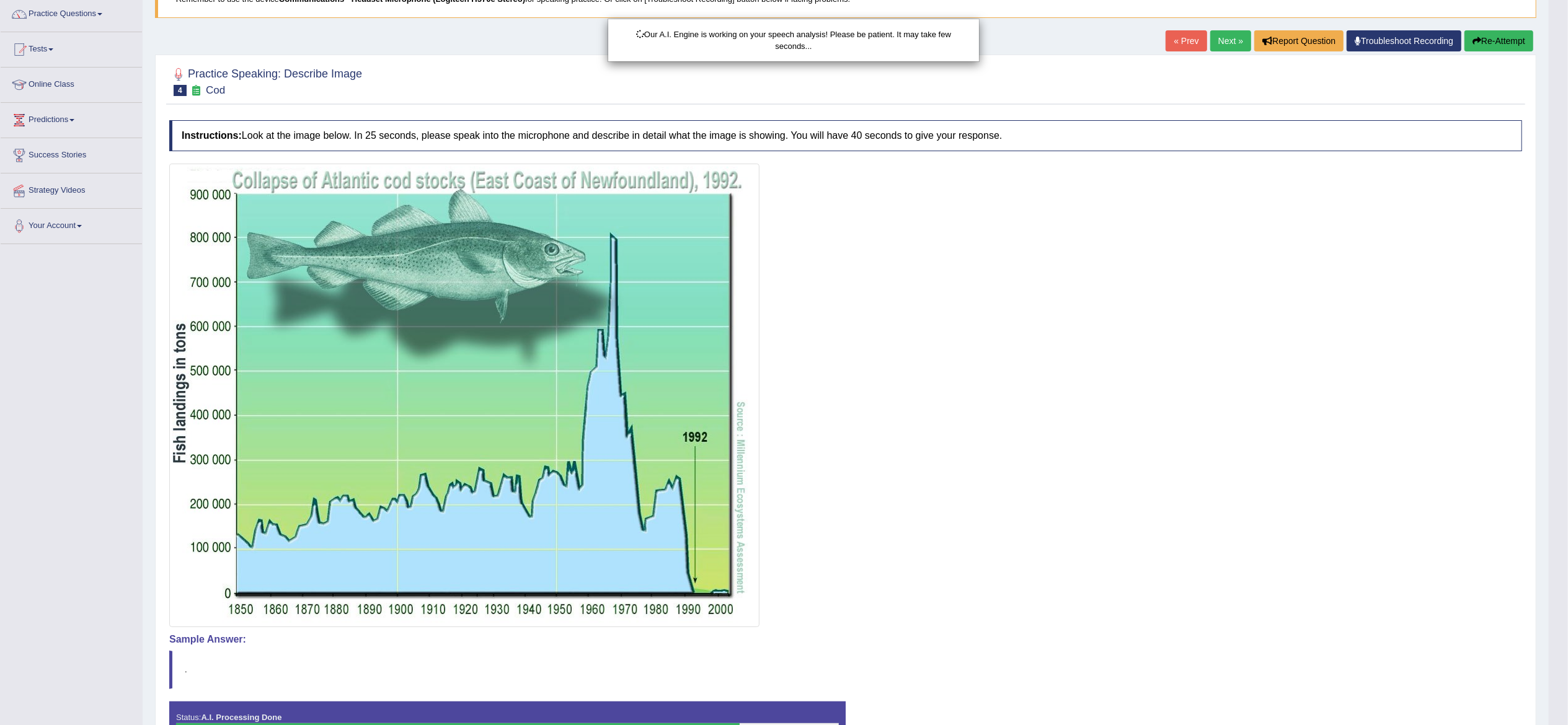 scroll, scrollTop: 185, scrollLeft: 0, axis: vertical 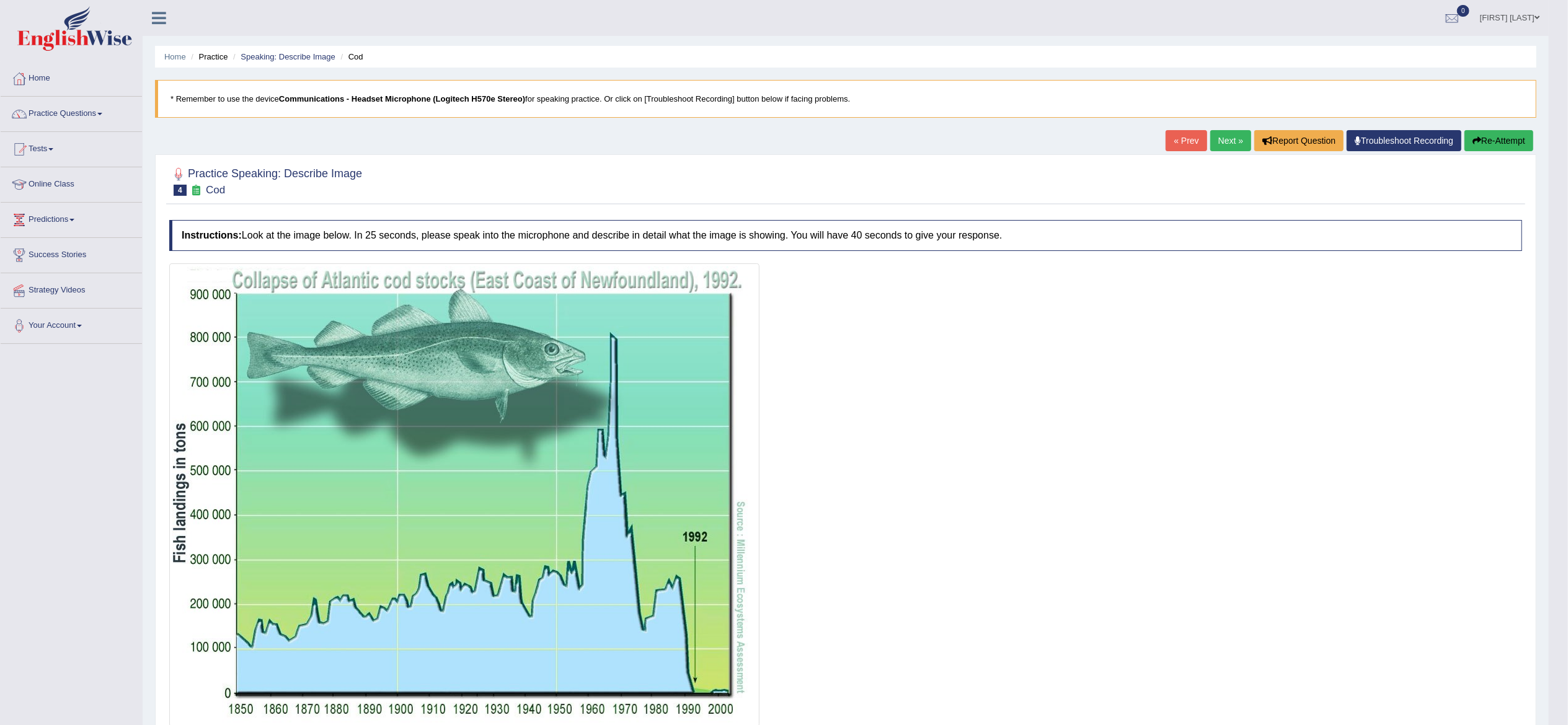 click on "Next »" at bounding box center [1231, 141] 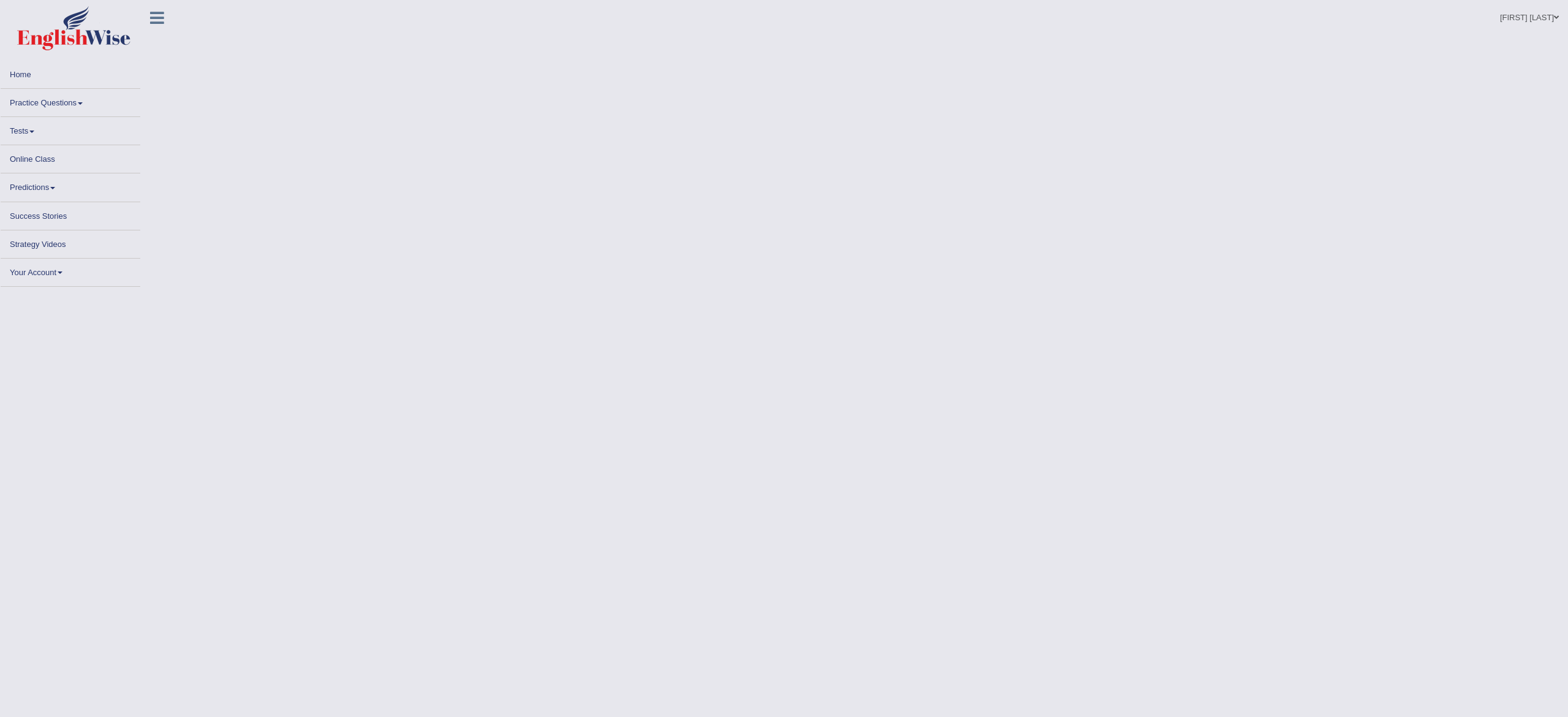 scroll, scrollTop: 0, scrollLeft: 0, axis: both 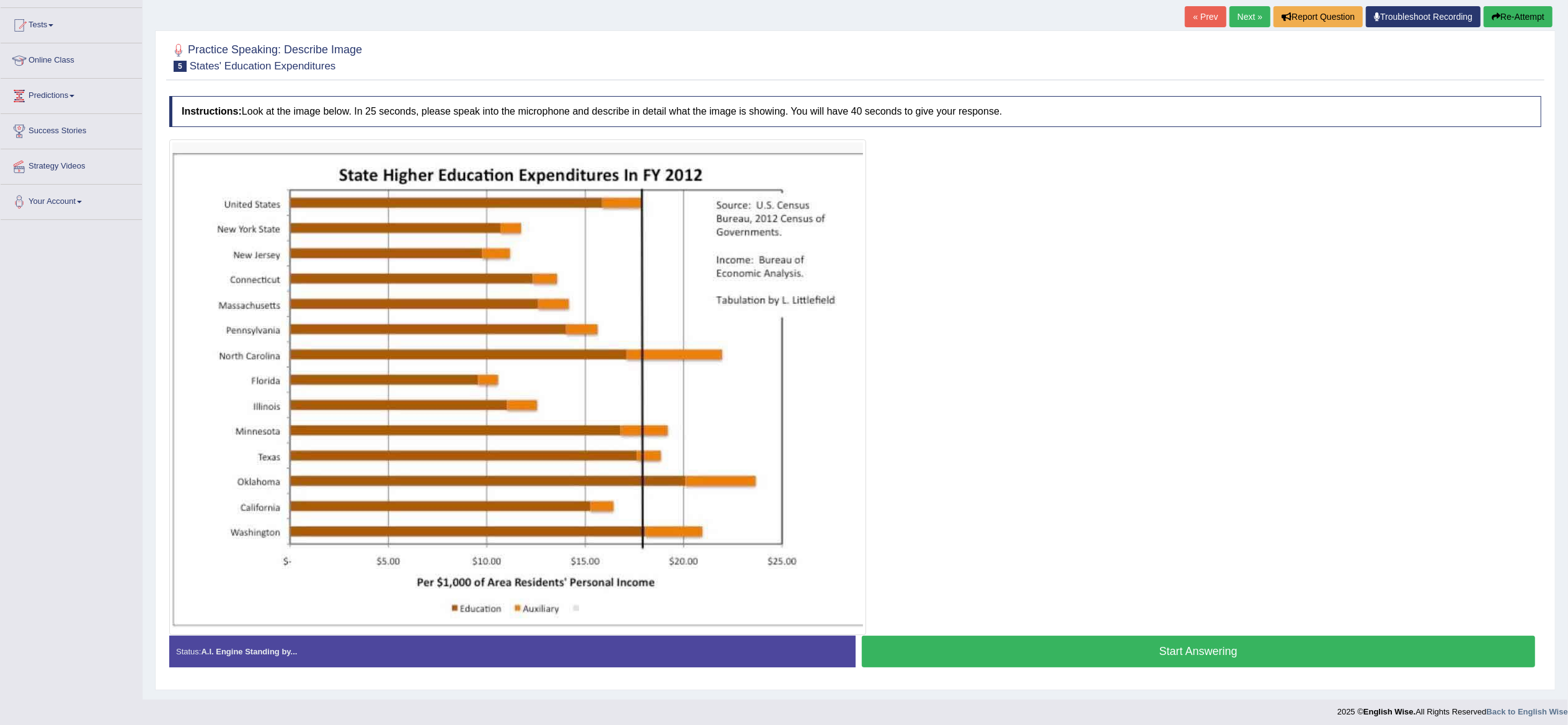 click on "Start Answering" at bounding box center [1198, 651] 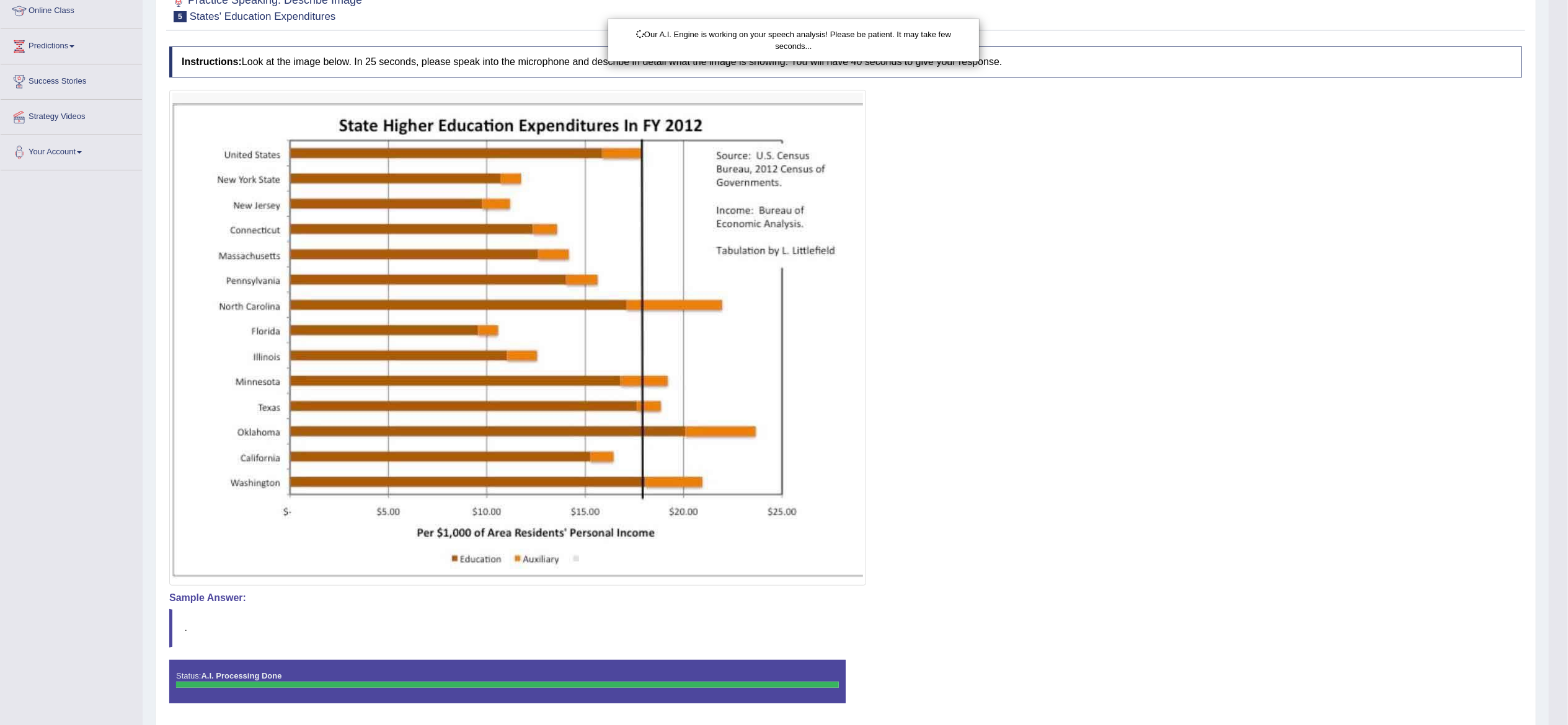 scroll, scrollTop: 217, scrollLeft: 0, axis: vertical 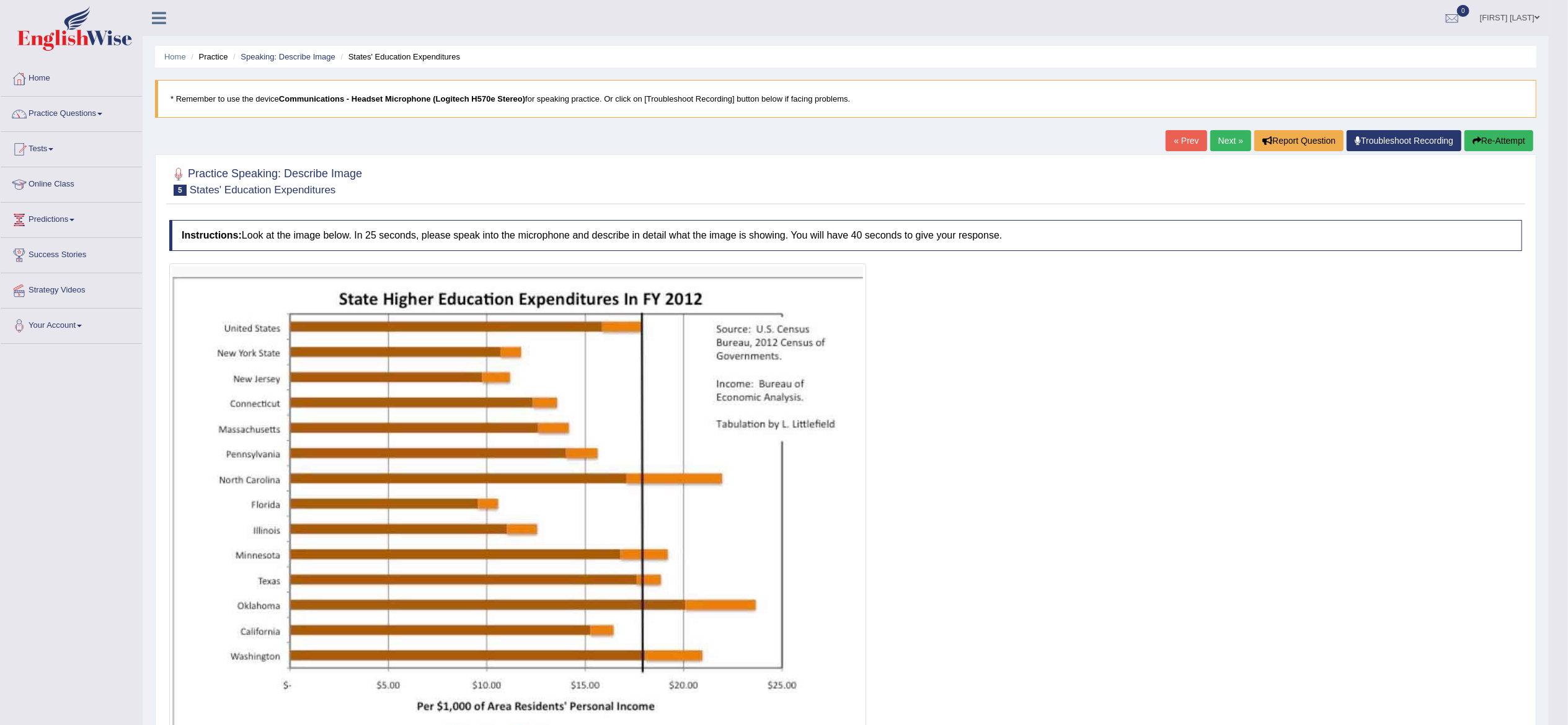 click on "Next »" at bounding box center [1231, 141] 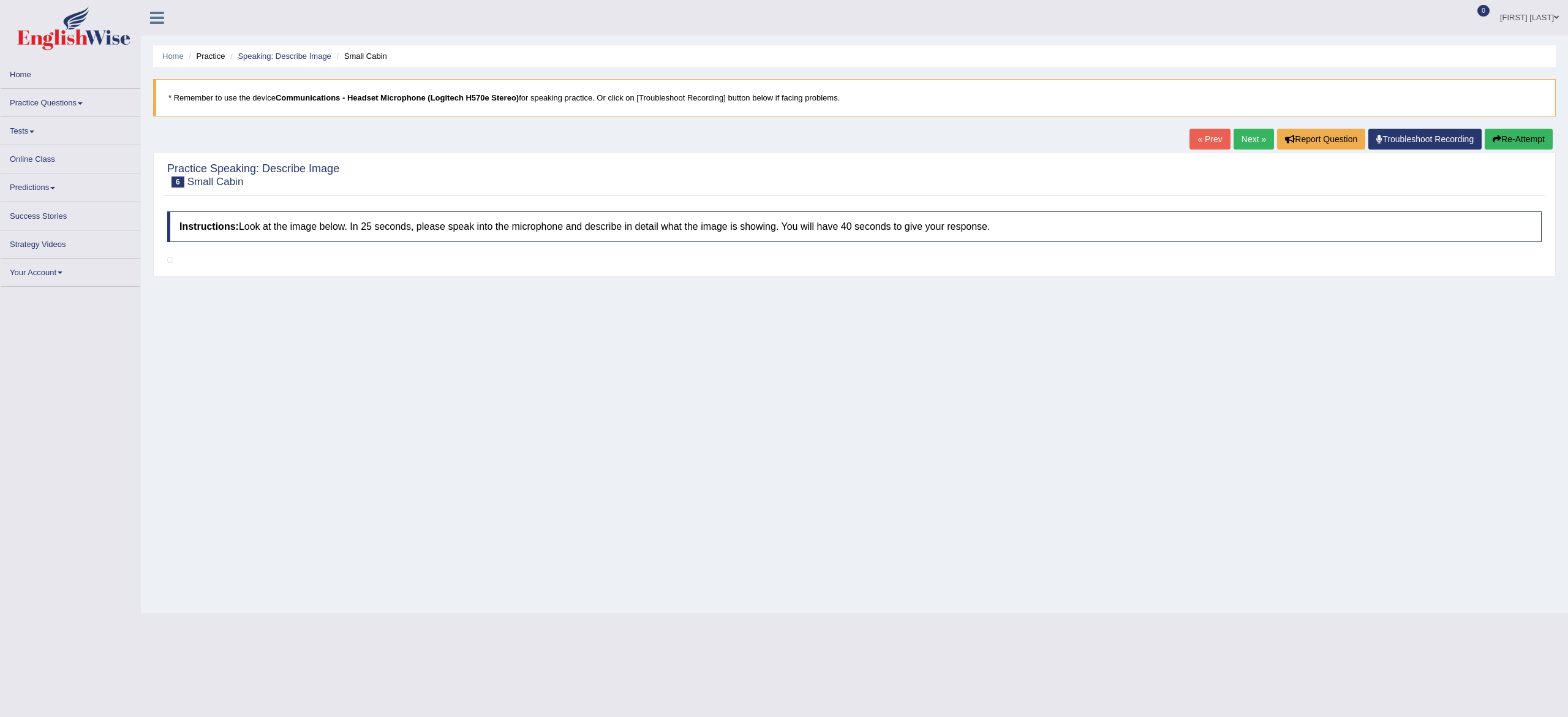 scroll, scrollTop: 0, scrollLeft: 0, axis: both 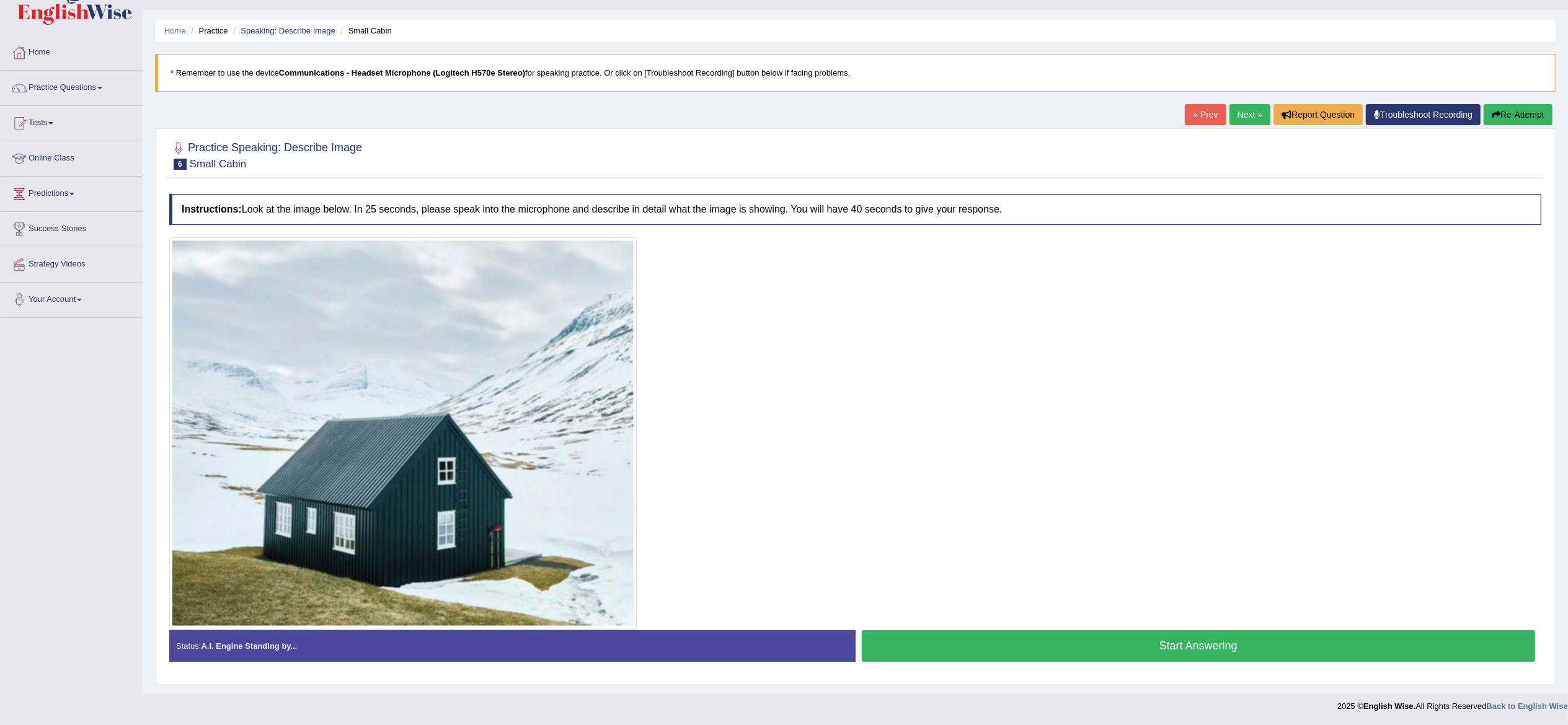 click on "Start Answering" at bounding box center [1198, 646] 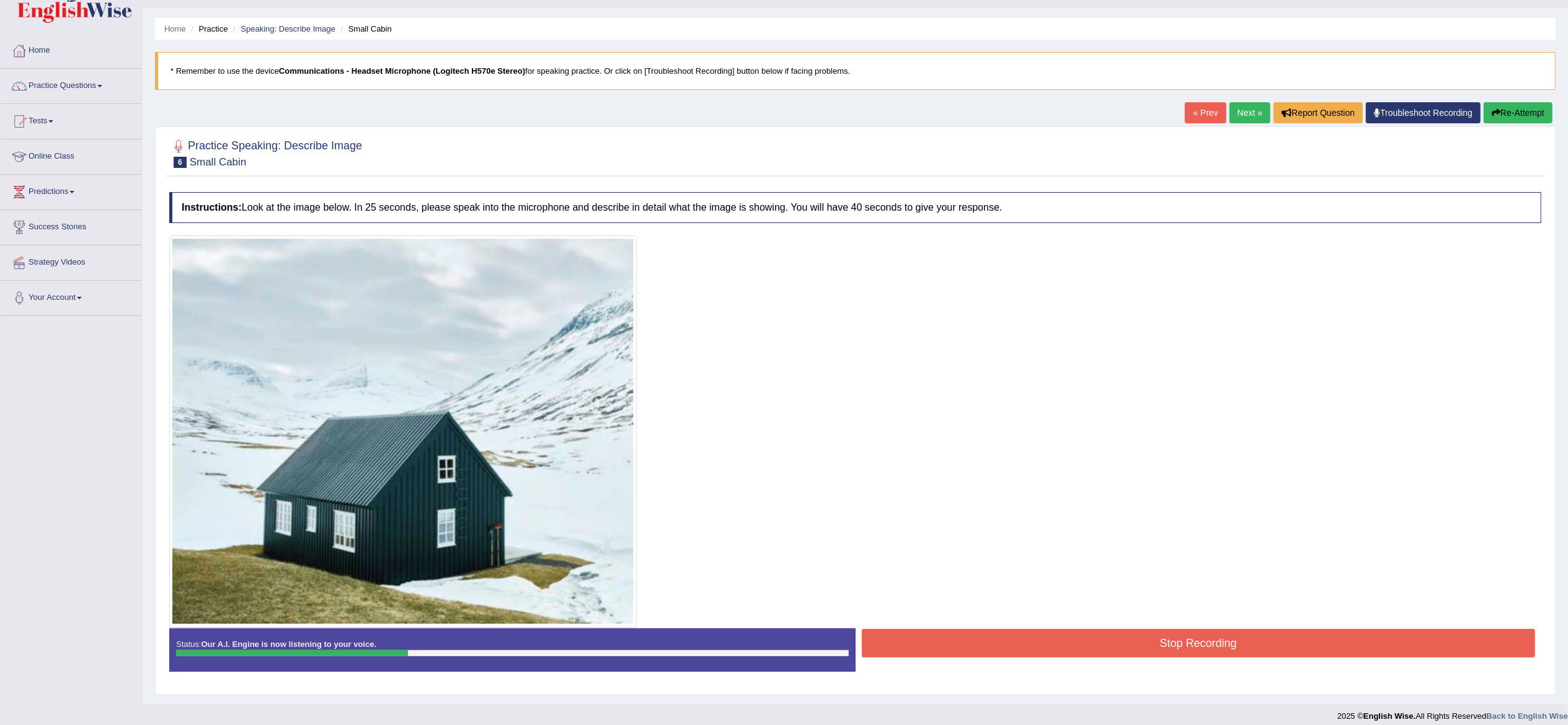 click on "Stop Recording" at bounding box center (1198, 643) 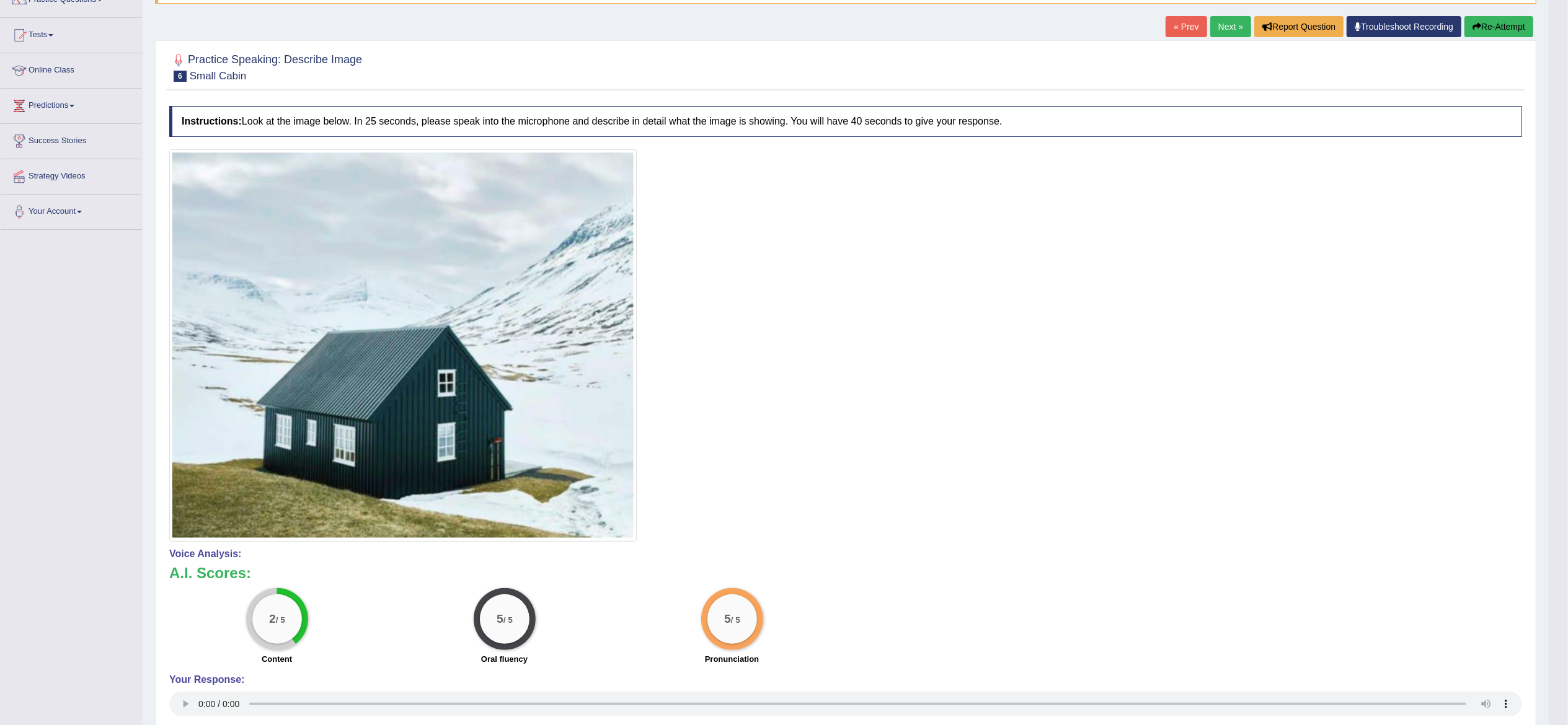 scroll, scrollTop: 238, scrollLeft: 0, axis: vertical 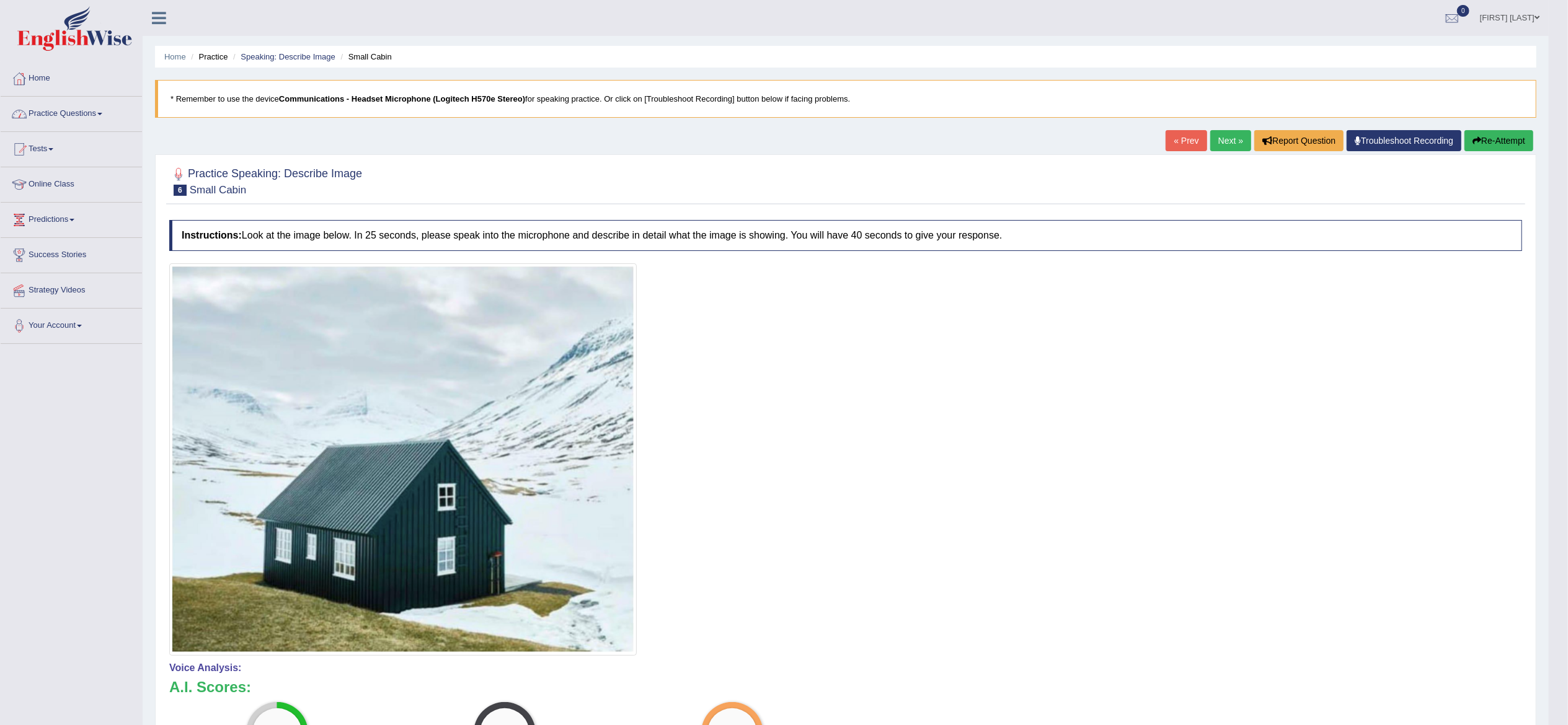 click on "Practice Questions" at bounding box center [71, 112] 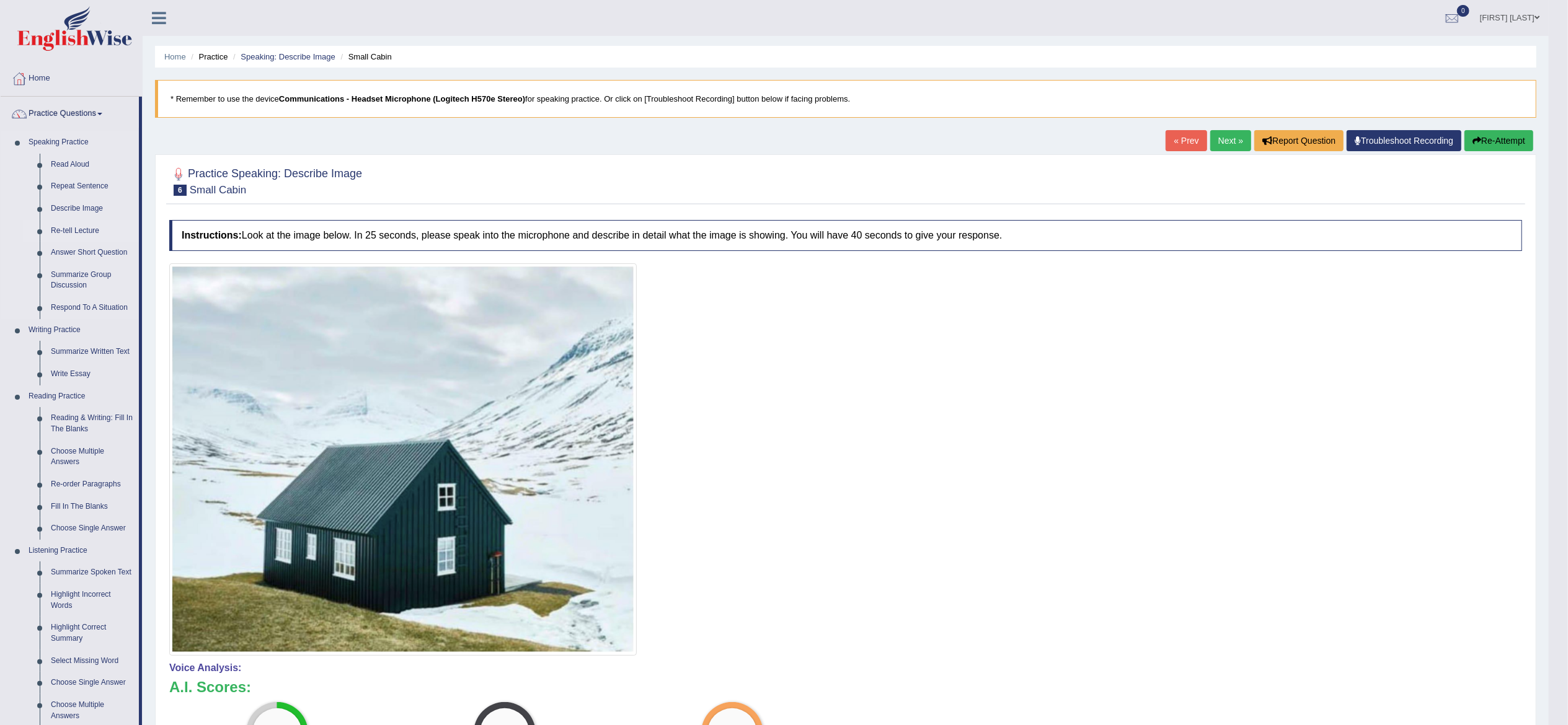 click on "Re-tell Lecture" at bounding box center (92, 231) 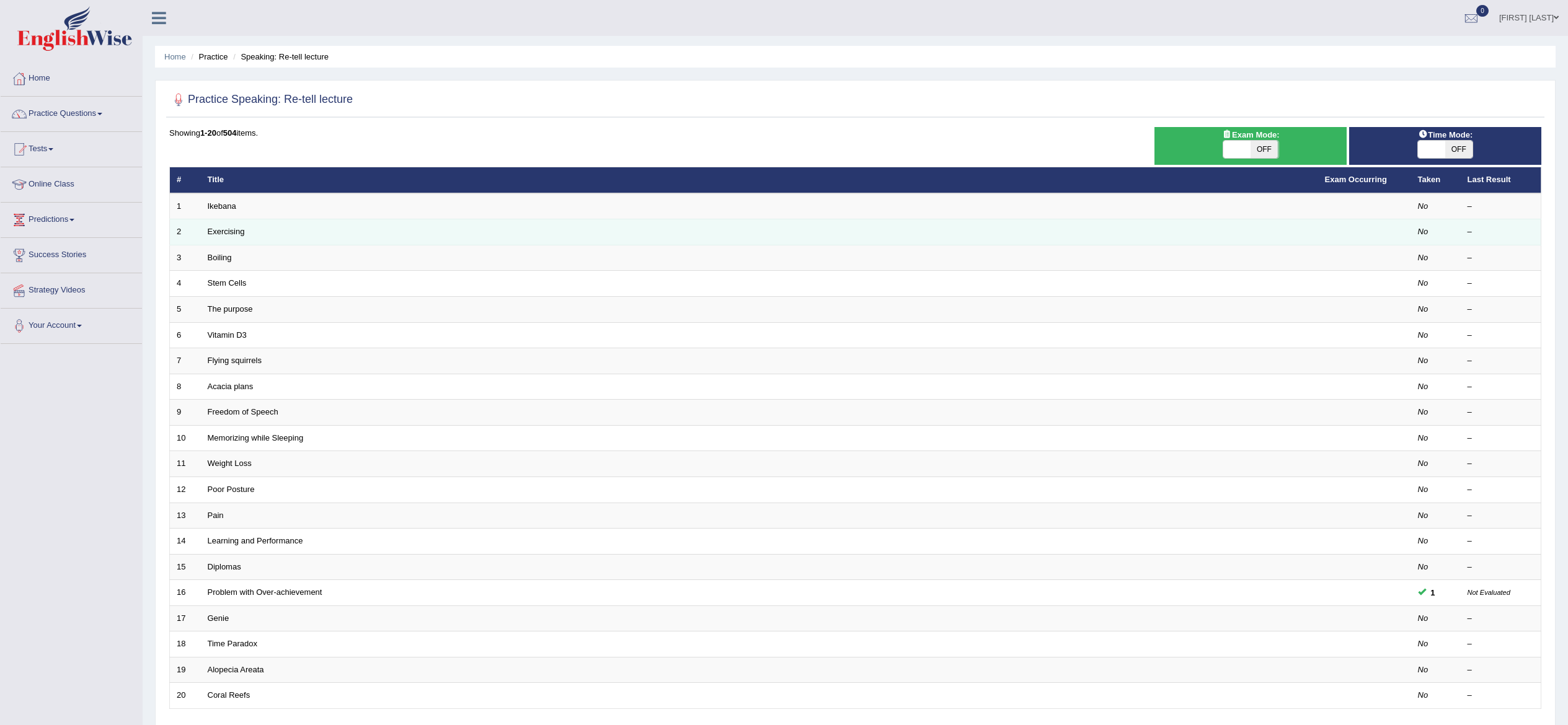 scroll, scrollTop: 0, scrollLeft: 0, axis: both 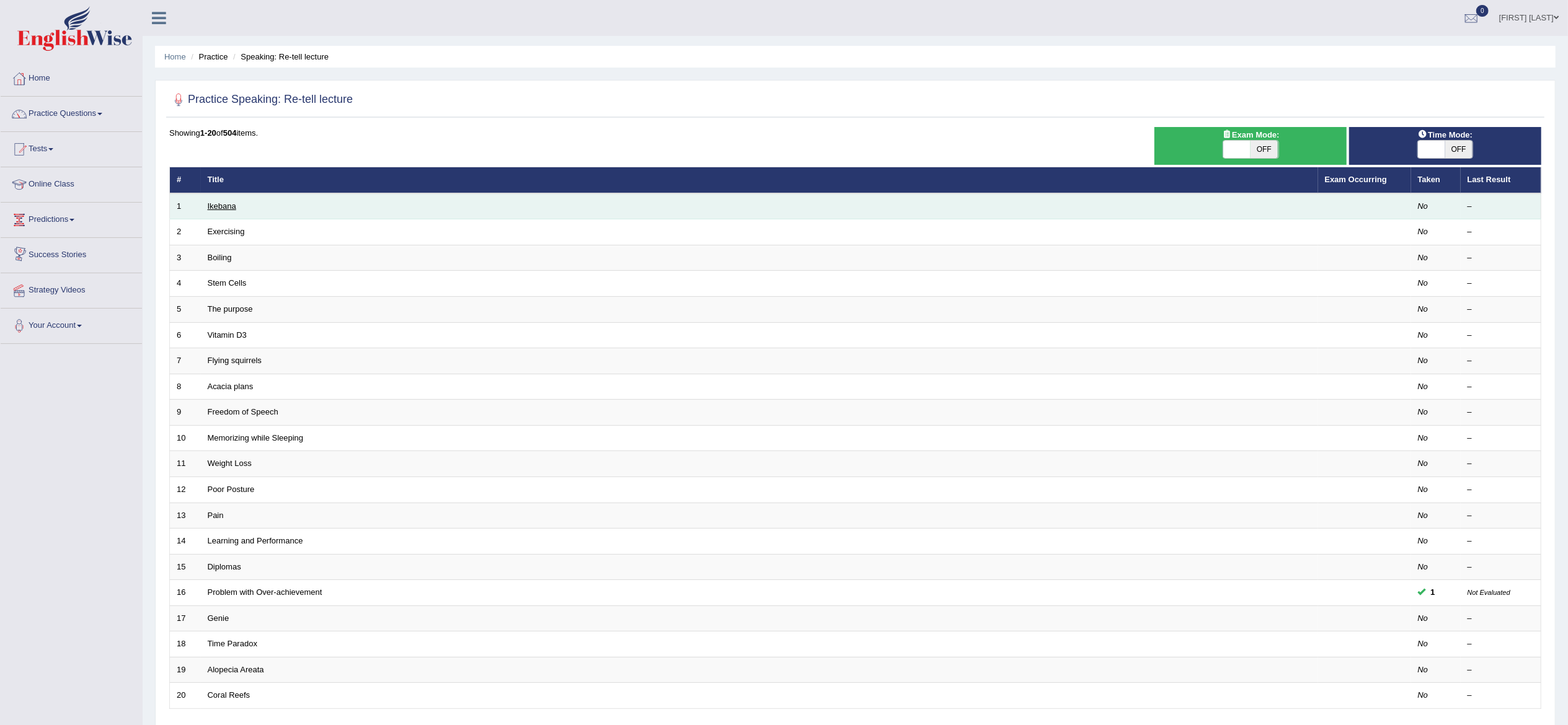 click on "Ikebana" at bounding box center (222, 206) 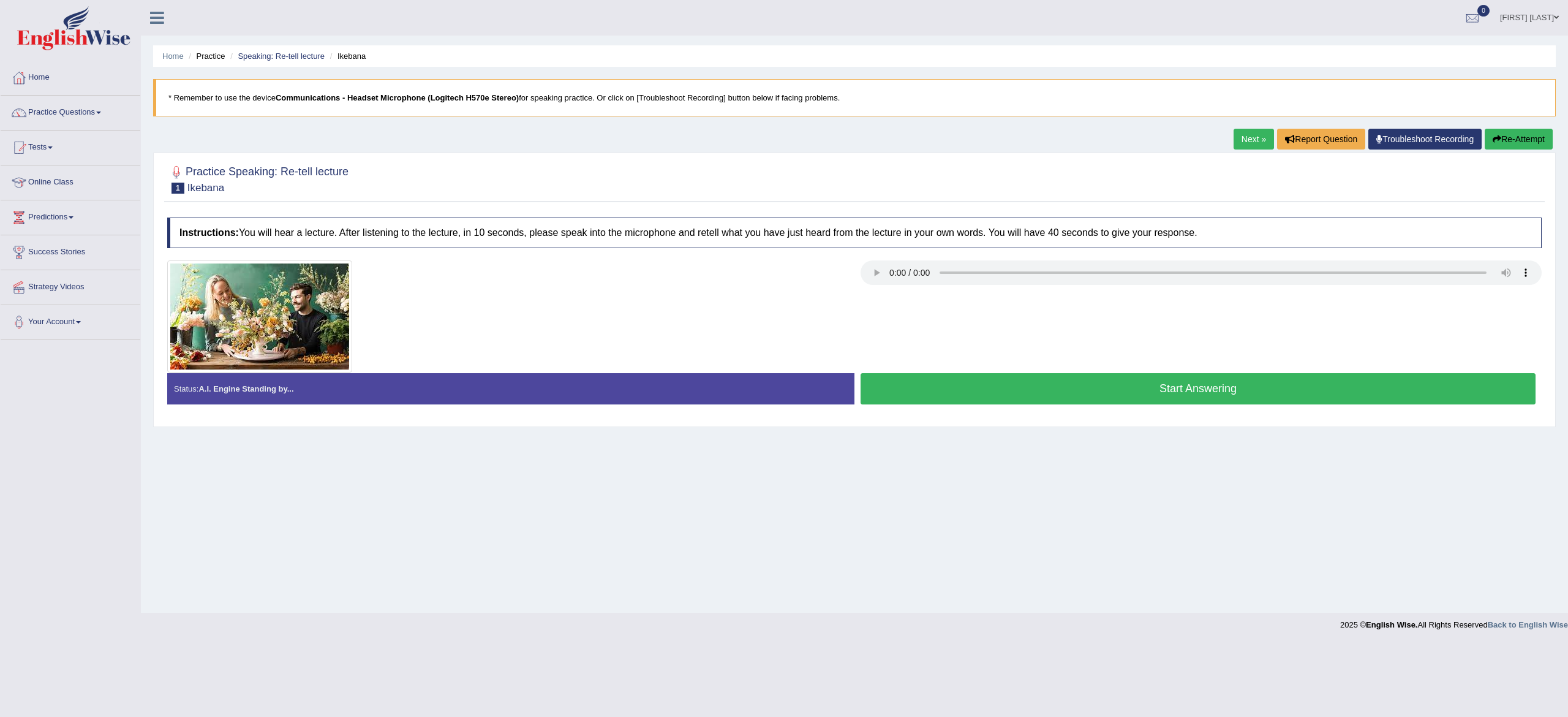 scroll, scrollTop: 0, scrollLeft: 0, axis: both 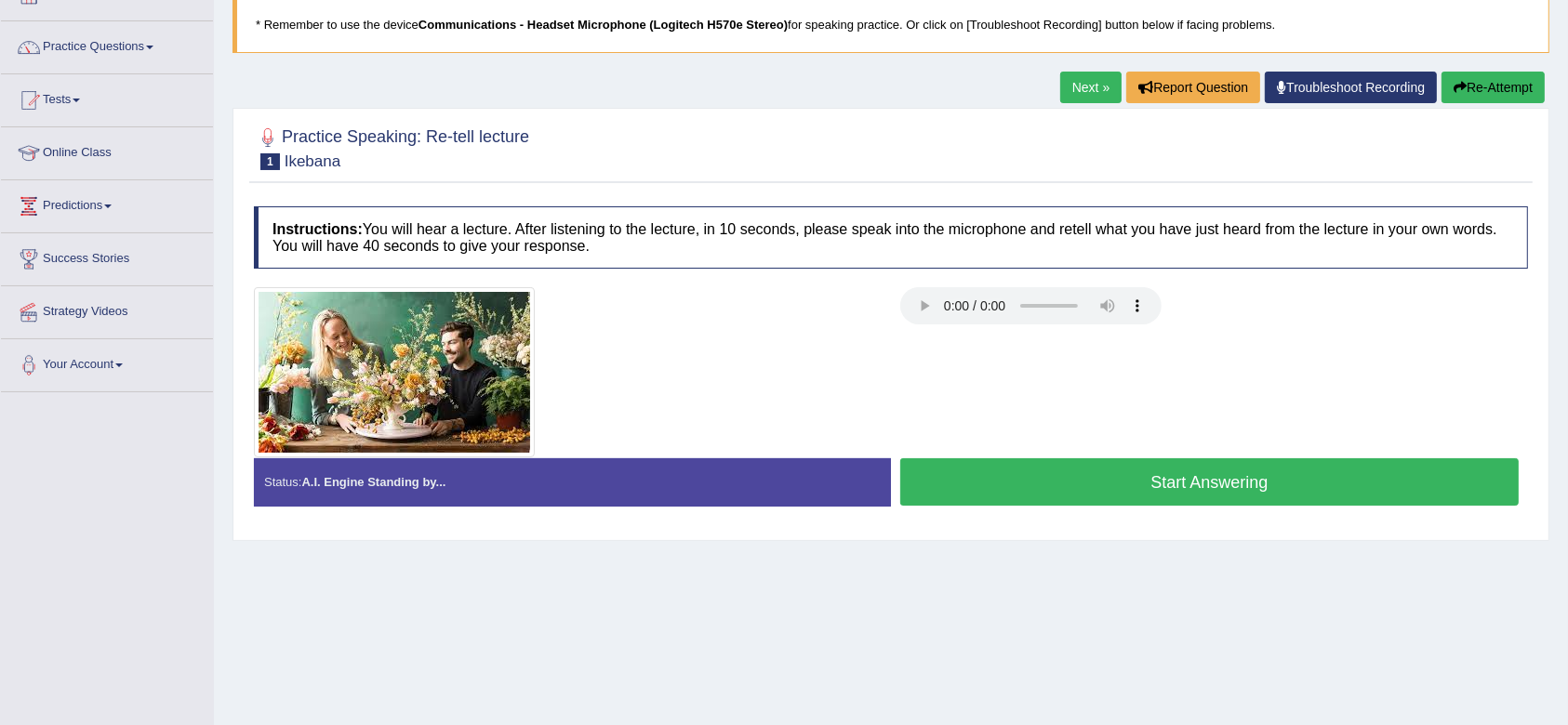 click on "Next »" at bounding box center [1091, 87] 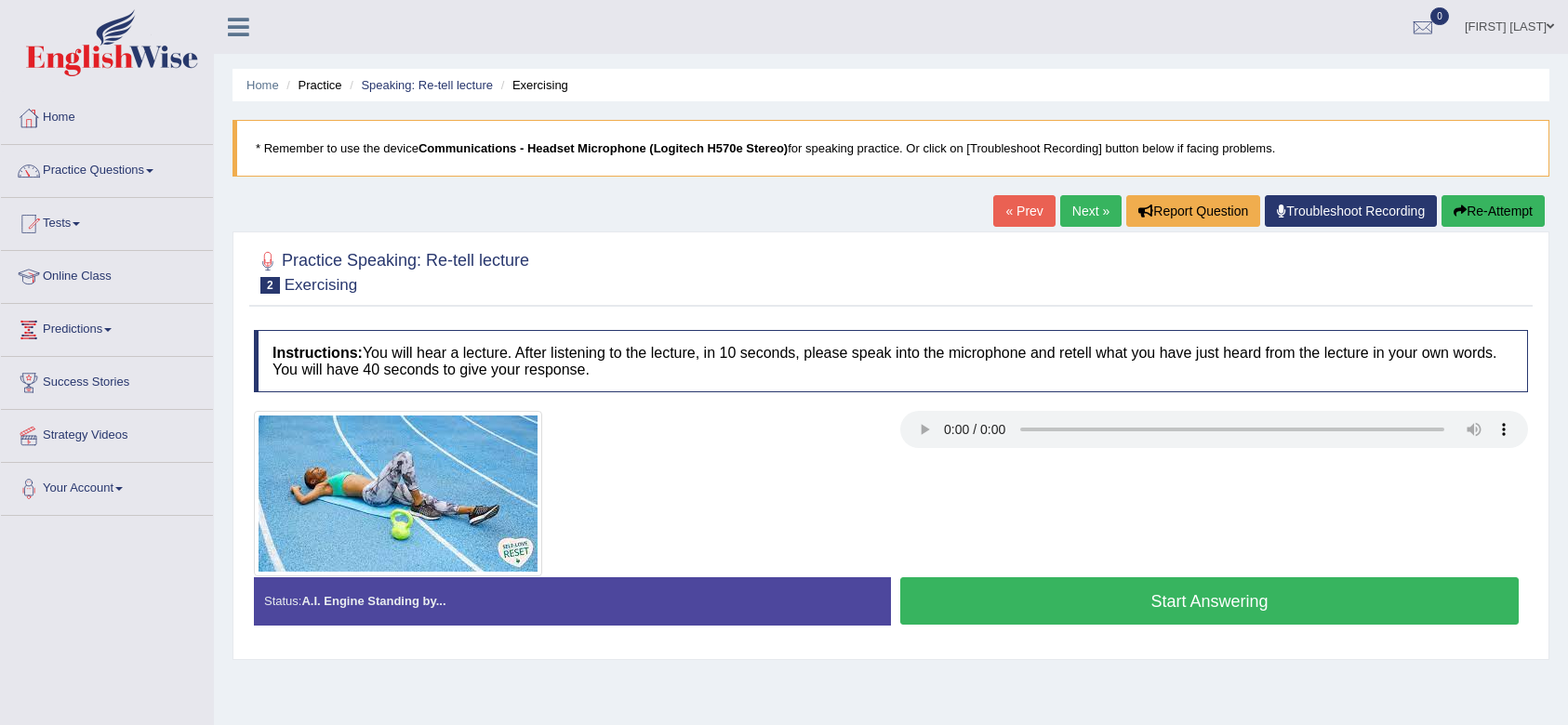 scroll, scrollTop: 0, scrollLeft: 0, axis: both 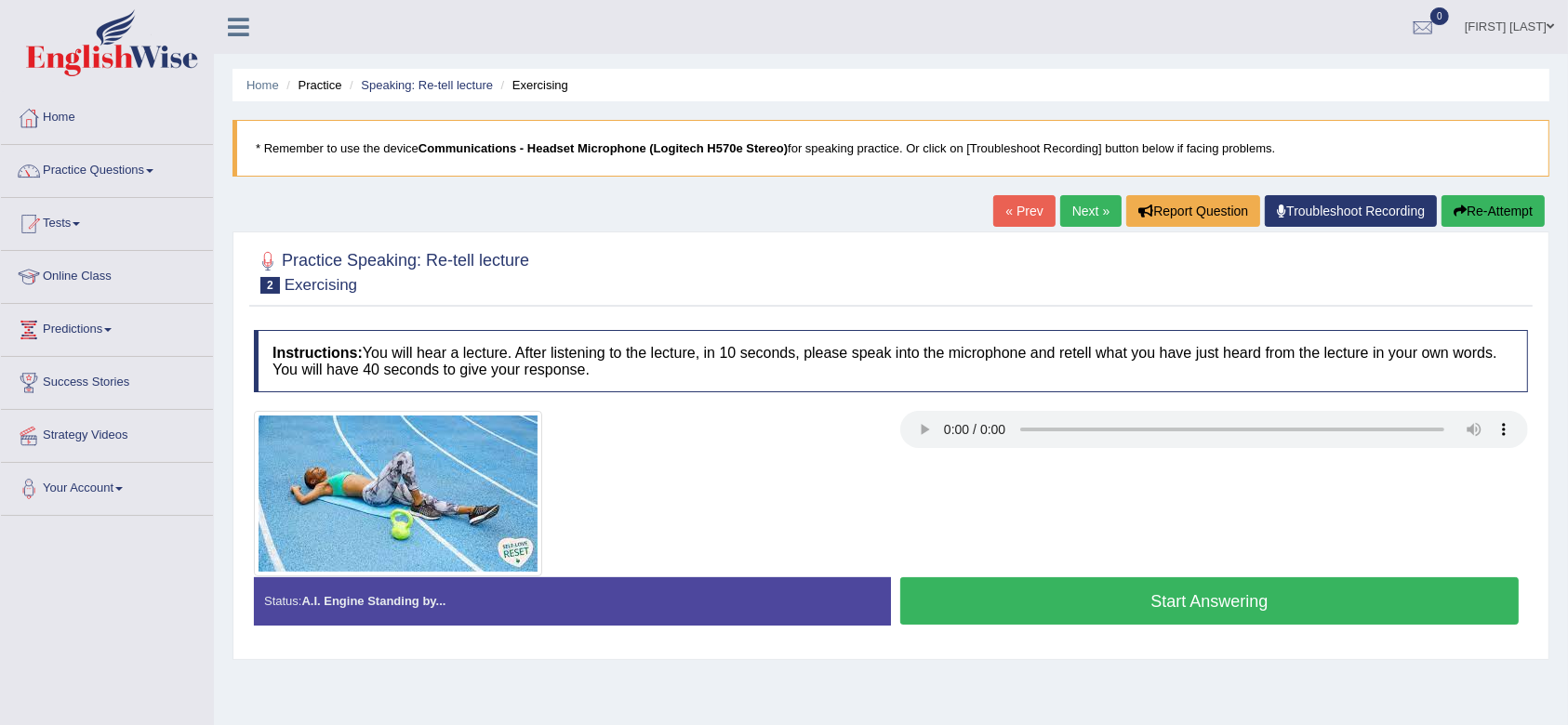 click on "Start Answering" at bounding box center (1209, 600) 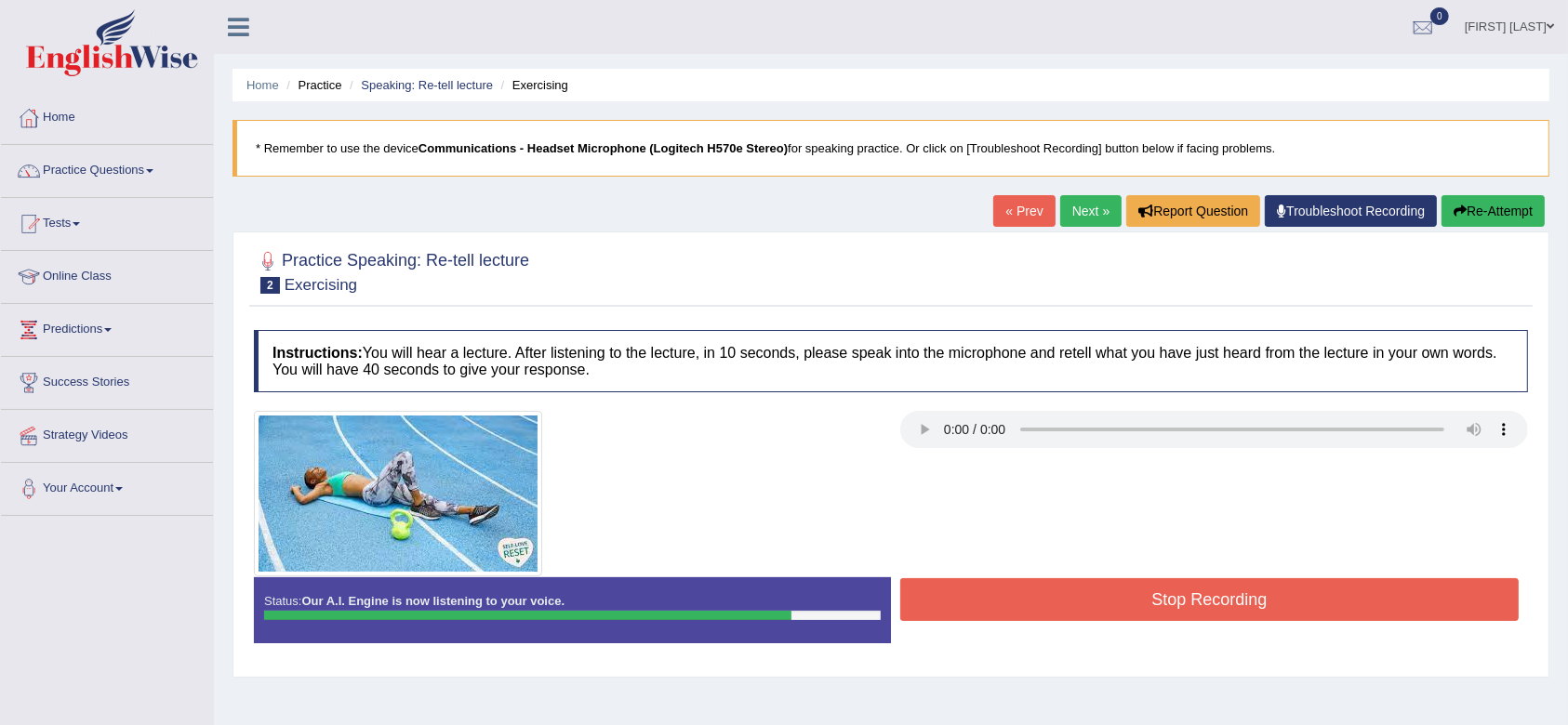 click on "Stop Recording" at bounding box center [1209, 600] 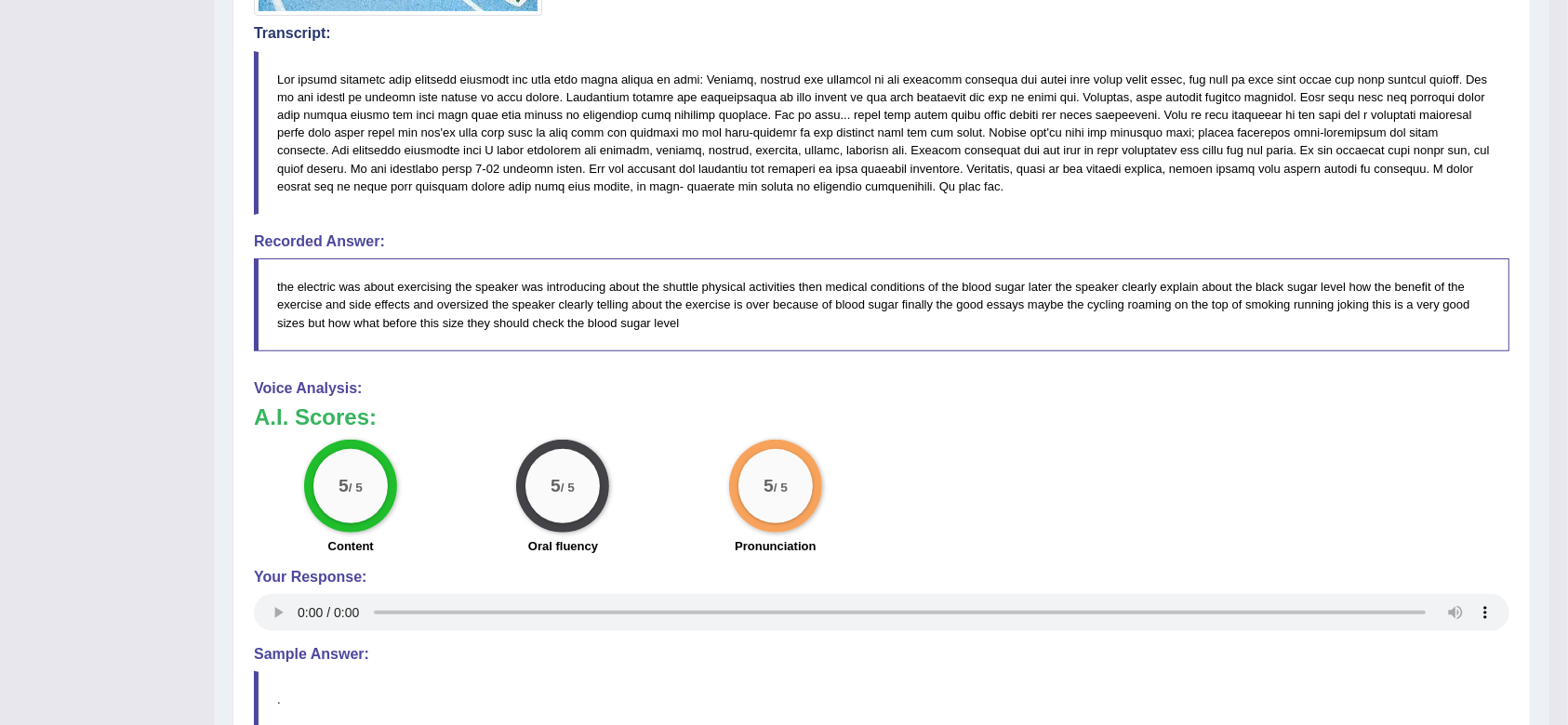 scroll, scrollTop: 600, scrollLeft: 0, axis: vertical 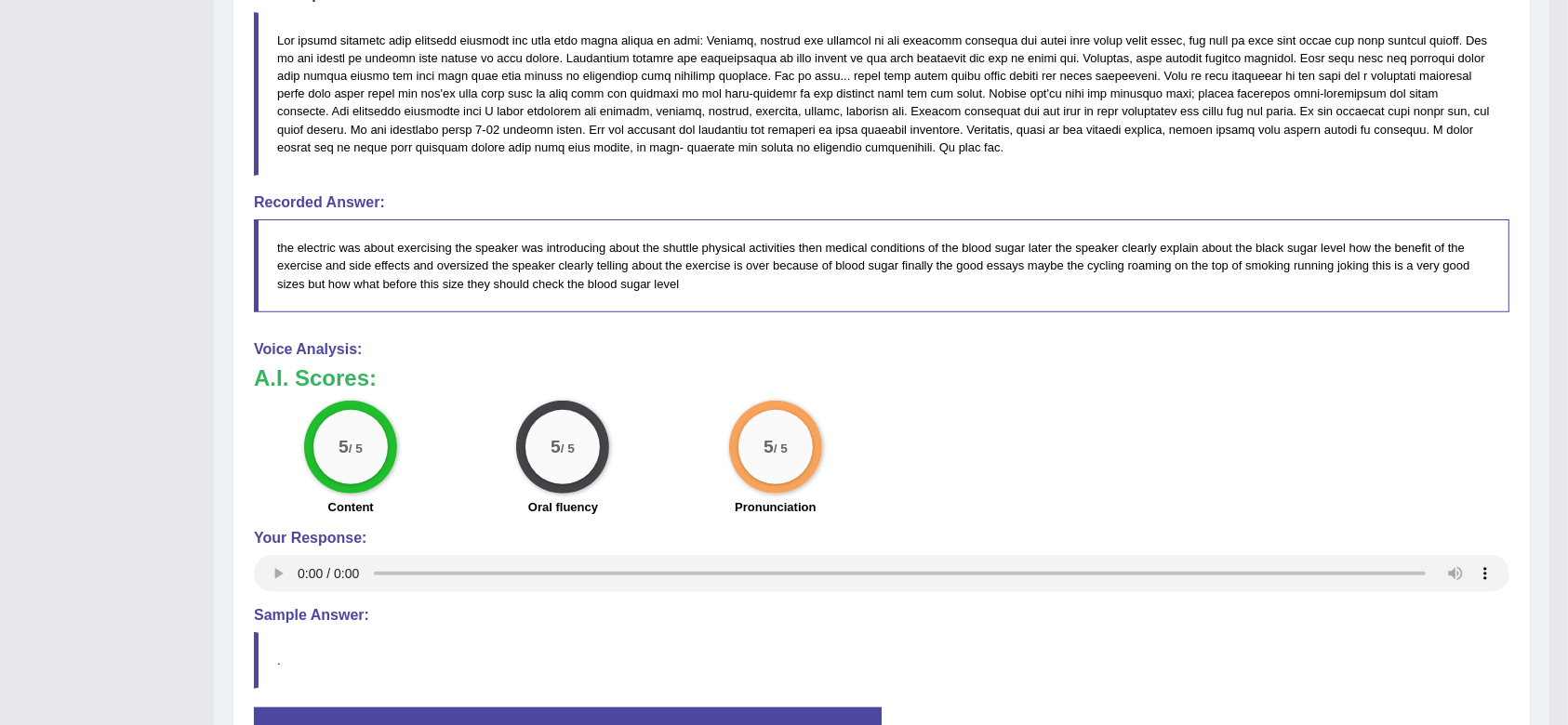 click on "5  / 5              Content
5  / 5              Oral fluency
5  / 5              Pronunciation" at bounding box center (882, 460) 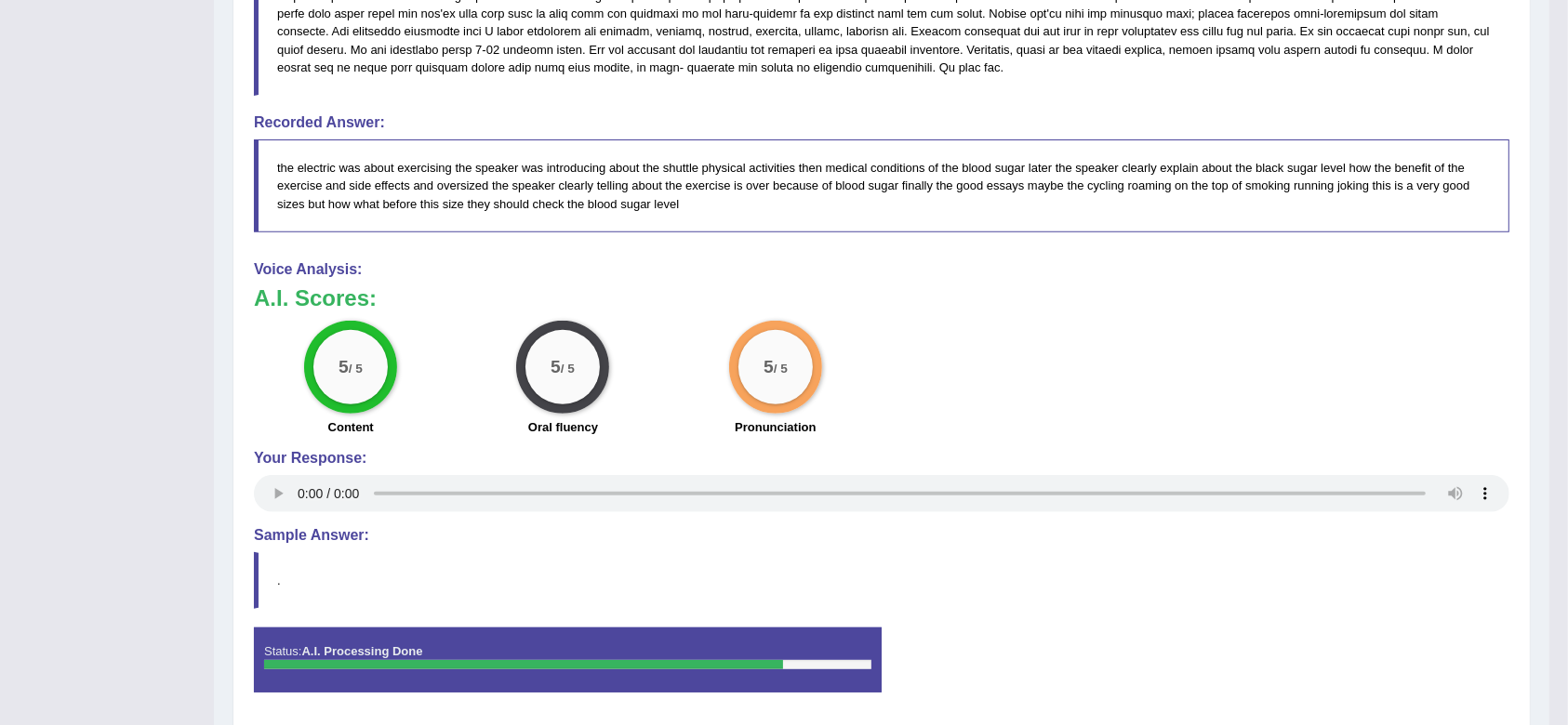 scroll, scrollTop: 743, scrollLeft: 0, axis: vertical 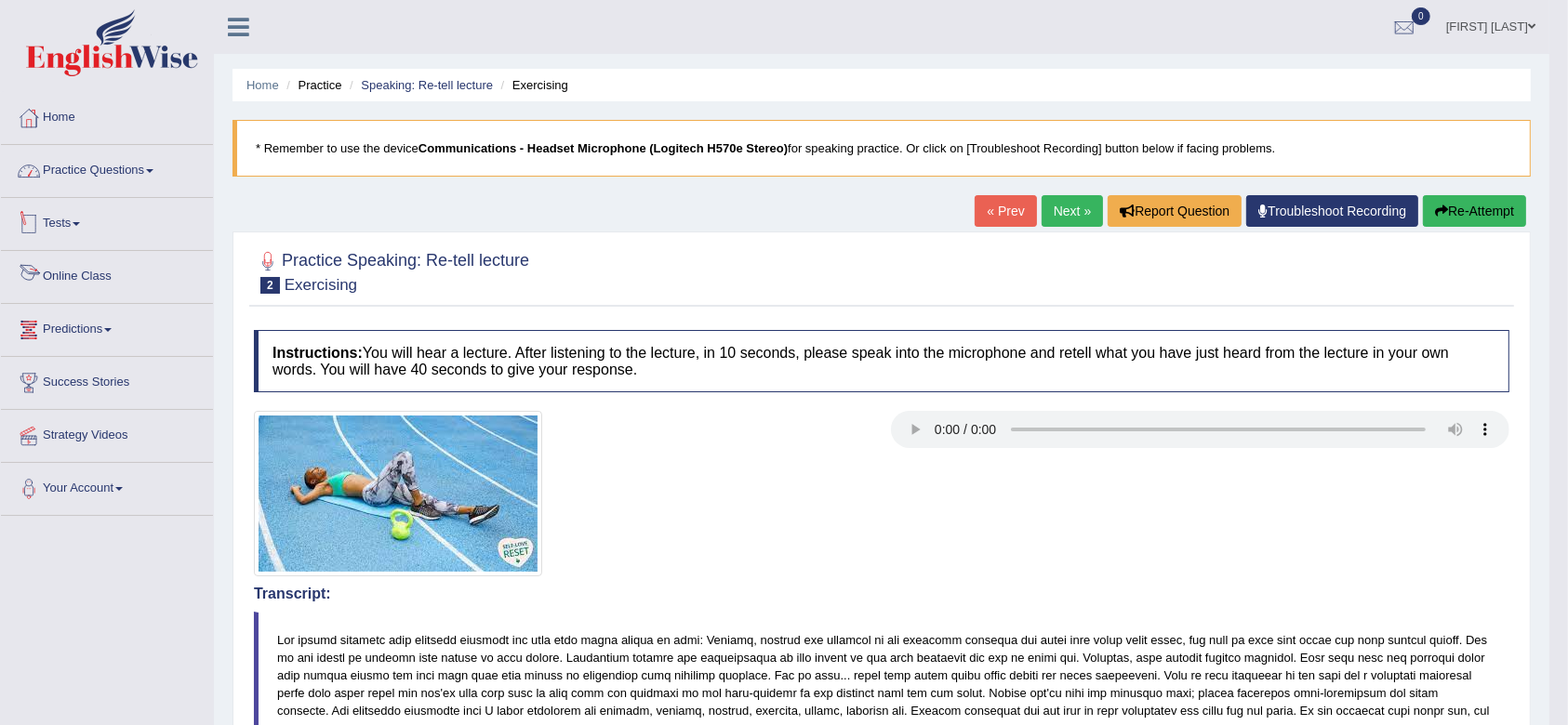 click on "Practice Questions" at bounding box center (107, 168) 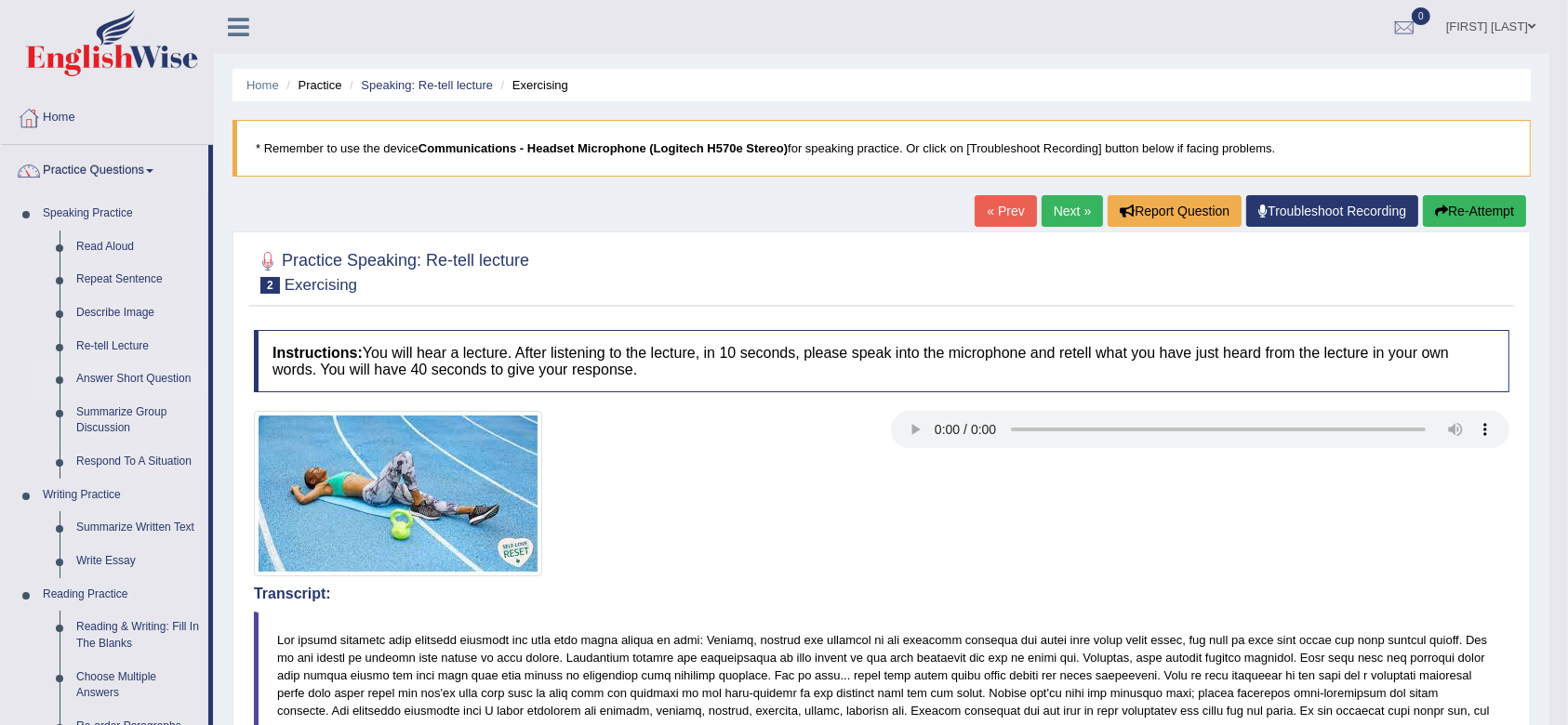 click on "Answer Short Question" at bounding box center (138, 379) 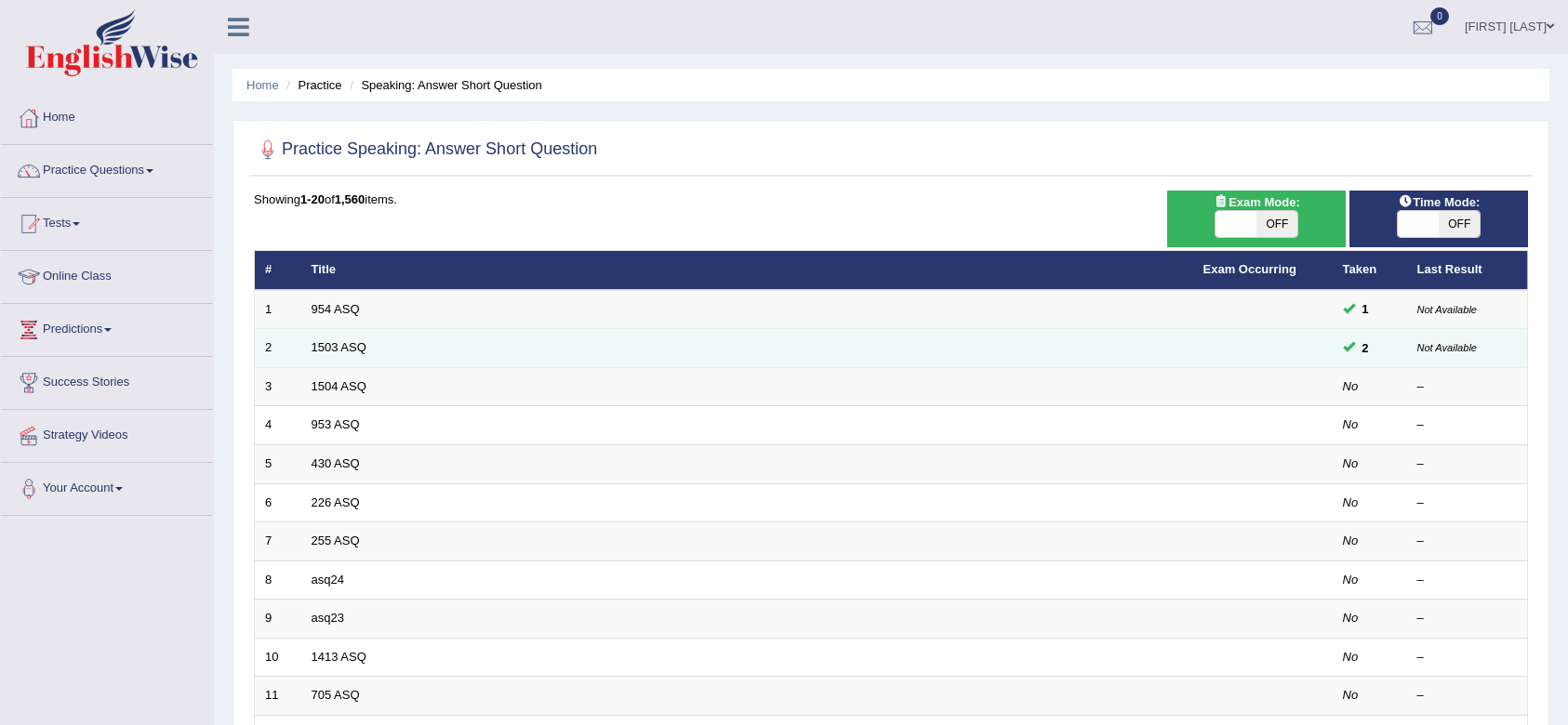 scroll, scrollTop: 0, scrollLeft: 0, axis: both 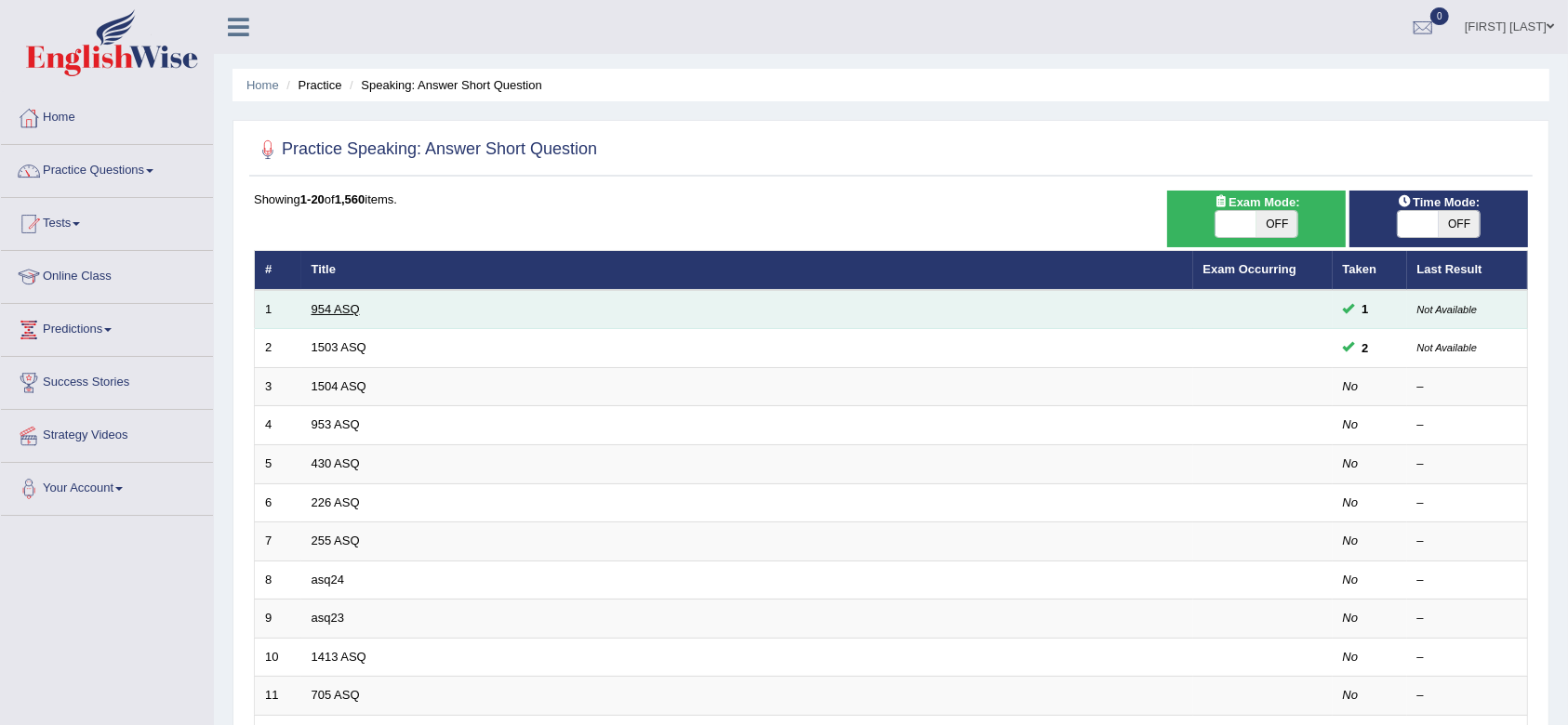 click on "954 ASQ" at bounding box center (336, 309) 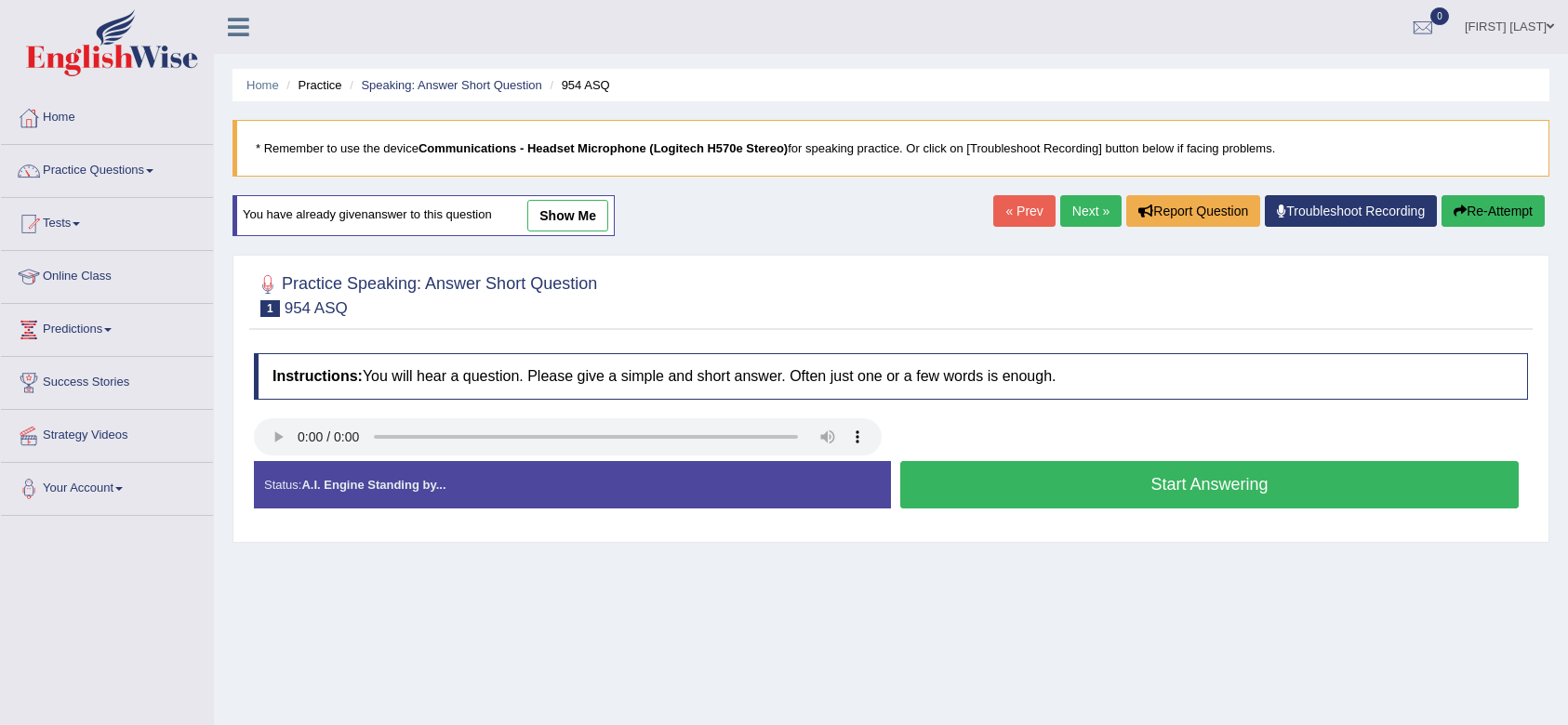 scroll, scrollTop: 0, scrollLeft: 0, axis: both 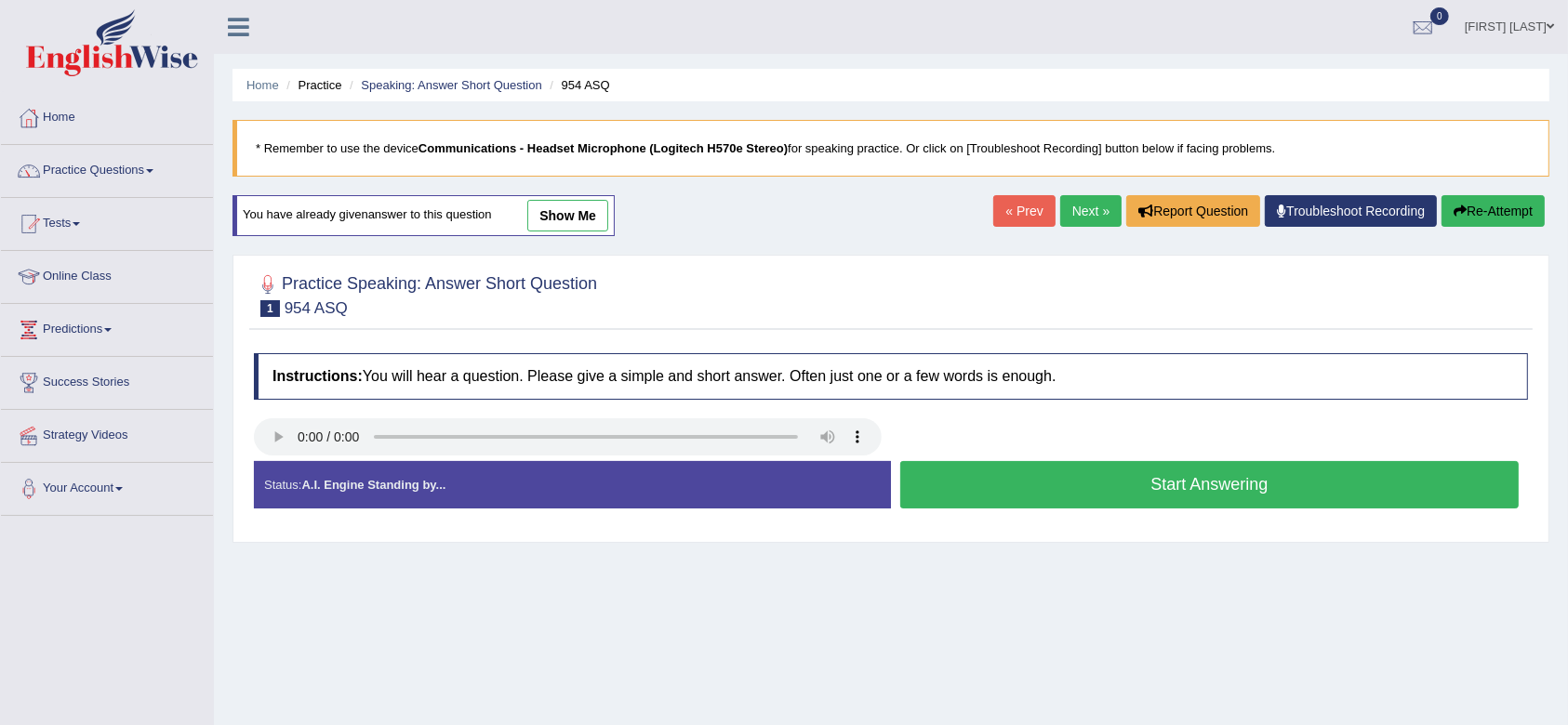 click on "Start Answering" at bounding box center [1209, 484] 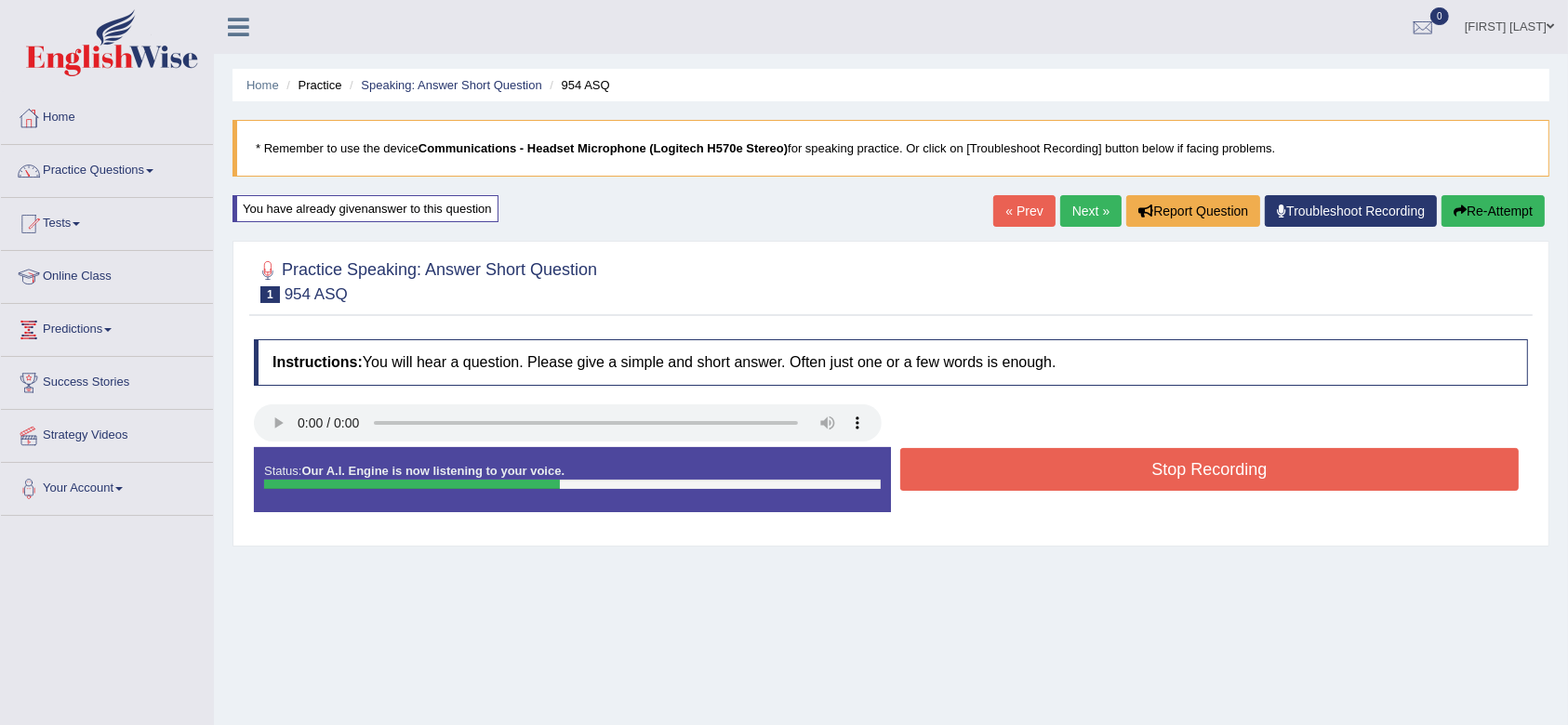 click on "Stop Recording" at bounding box center [1209, 469] 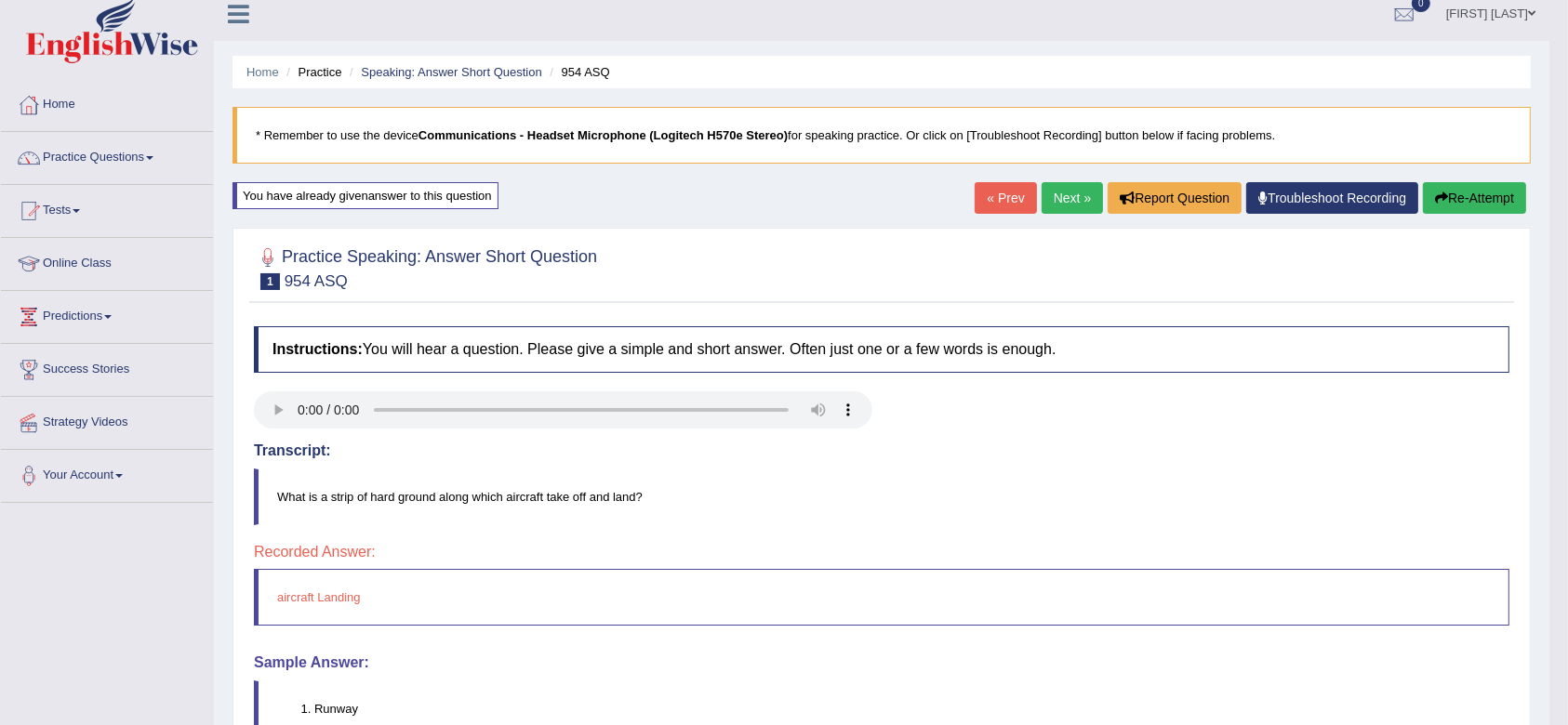 scroll, scrollTop: 2, scrollLeft: 0, axis: vertical 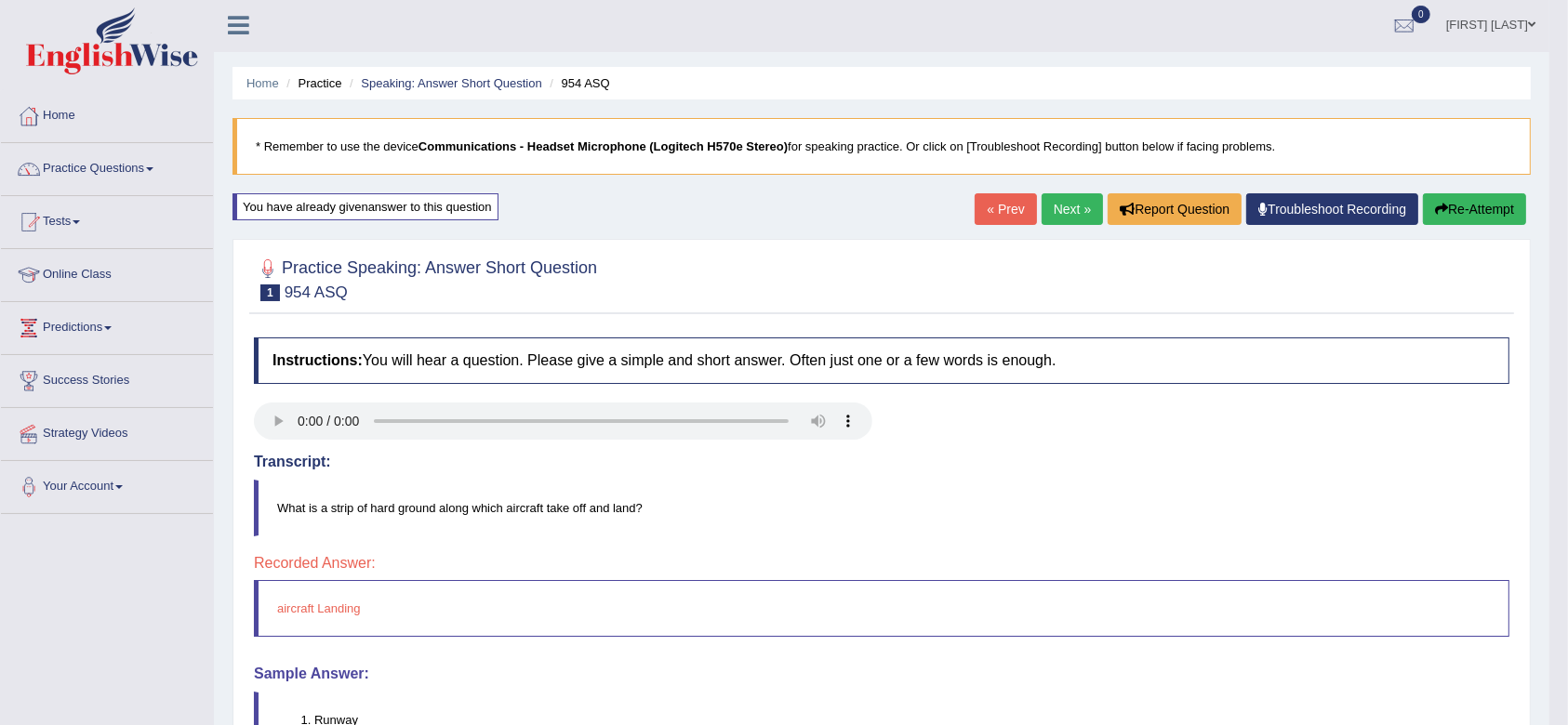 click on "Next »" at bounding box center (1072, 209) 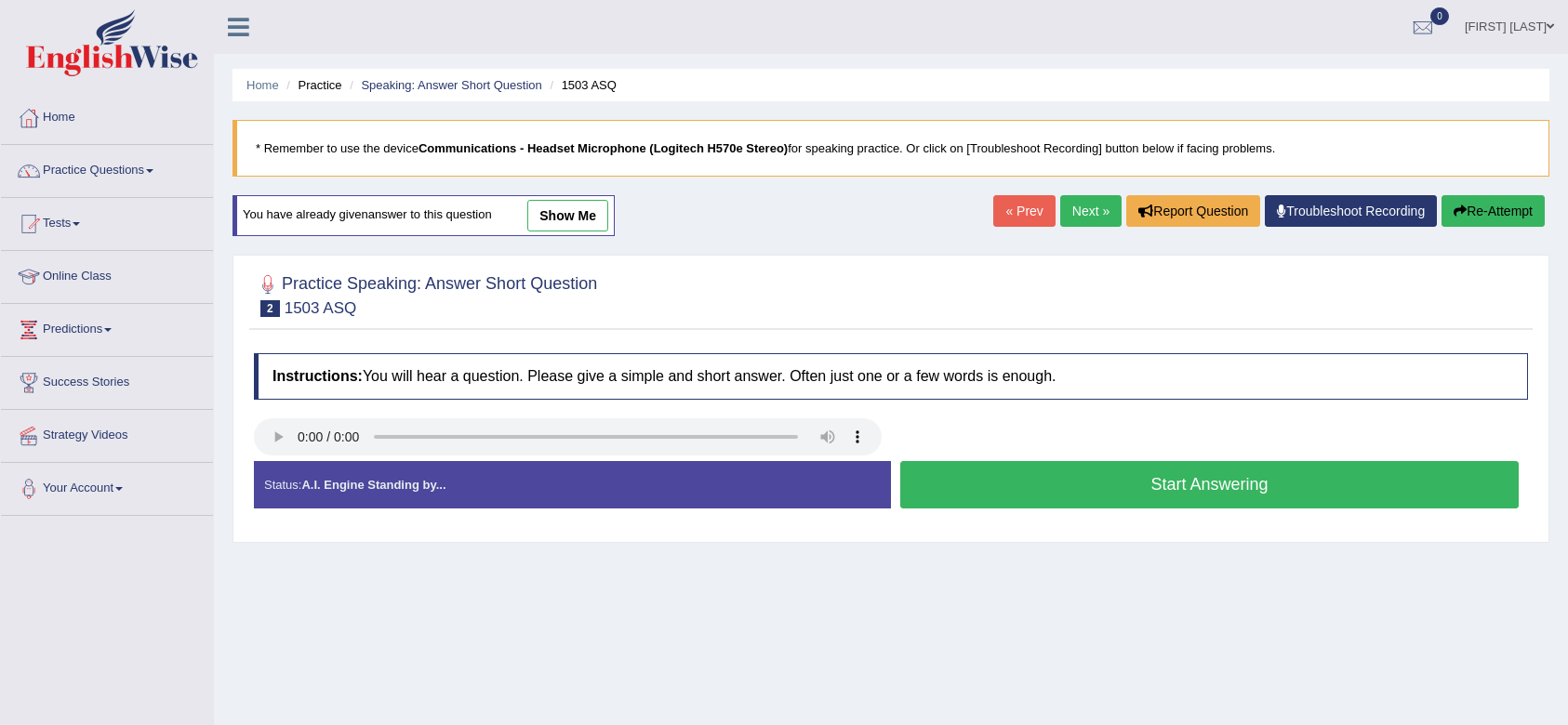scroll, scrollTop: 0, scrollLeft: 0, axis: both 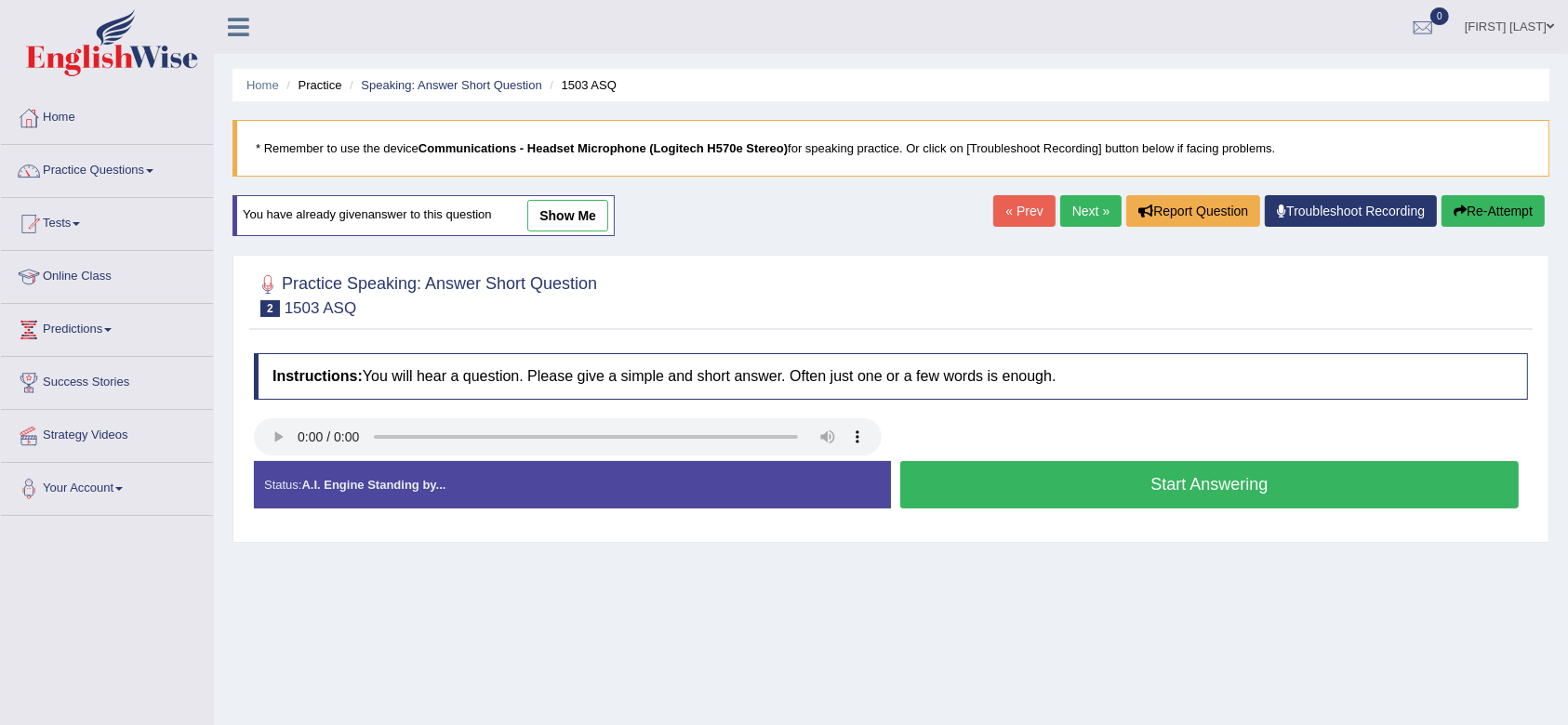 click on "Start Answering" at bounding box center (1209, 484) 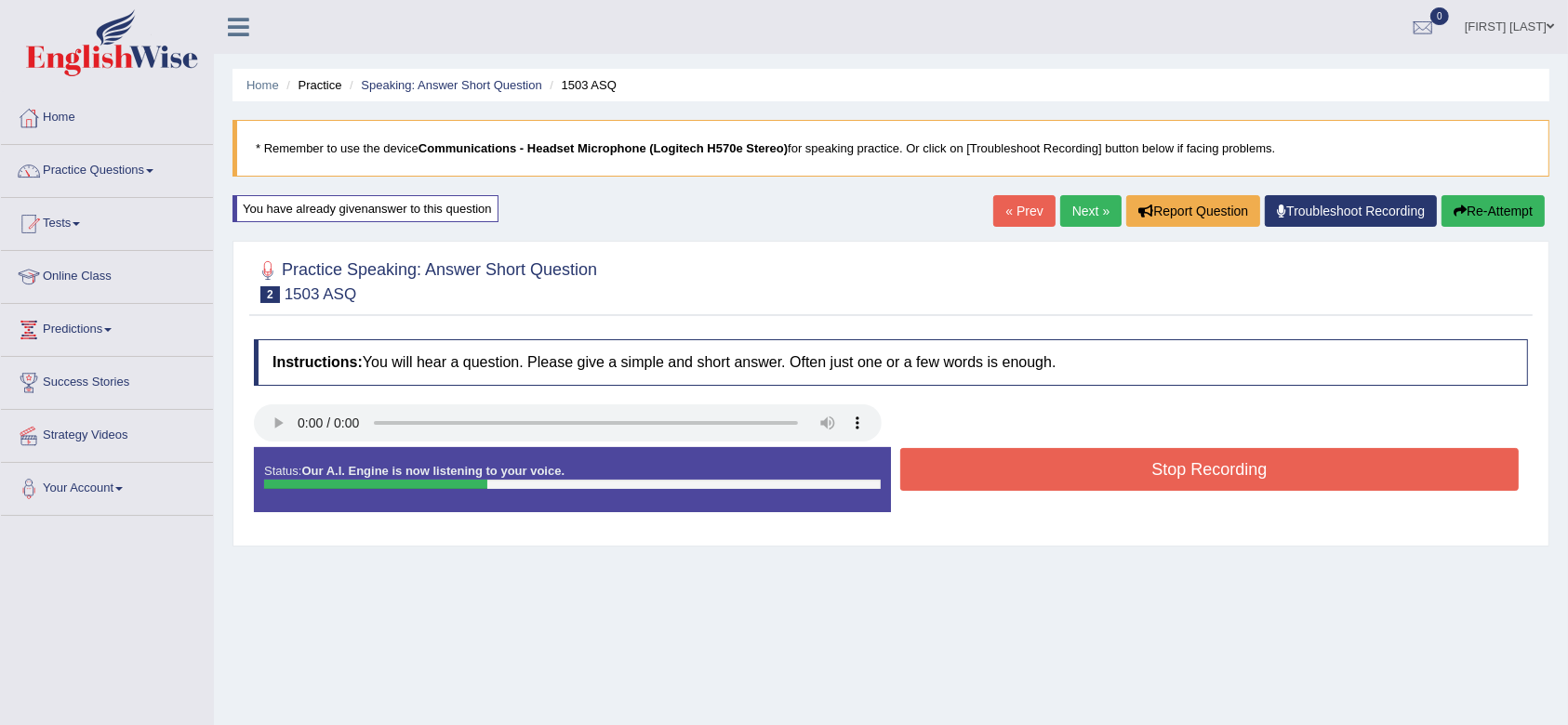click on "Stop Recording" at bounding box center (1209, 469) 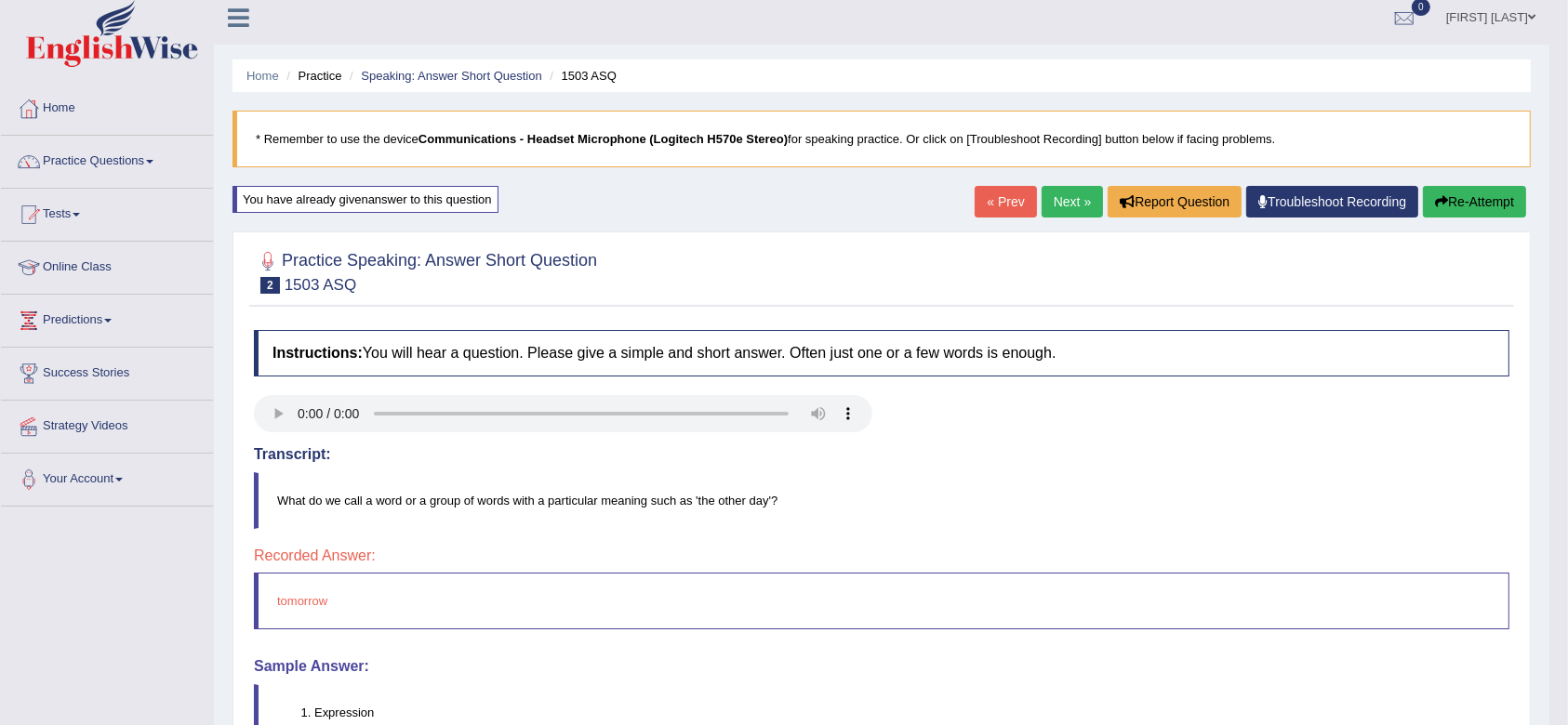 scroll, scrollTop: 2, scrollLeft: 0, axis: vertical 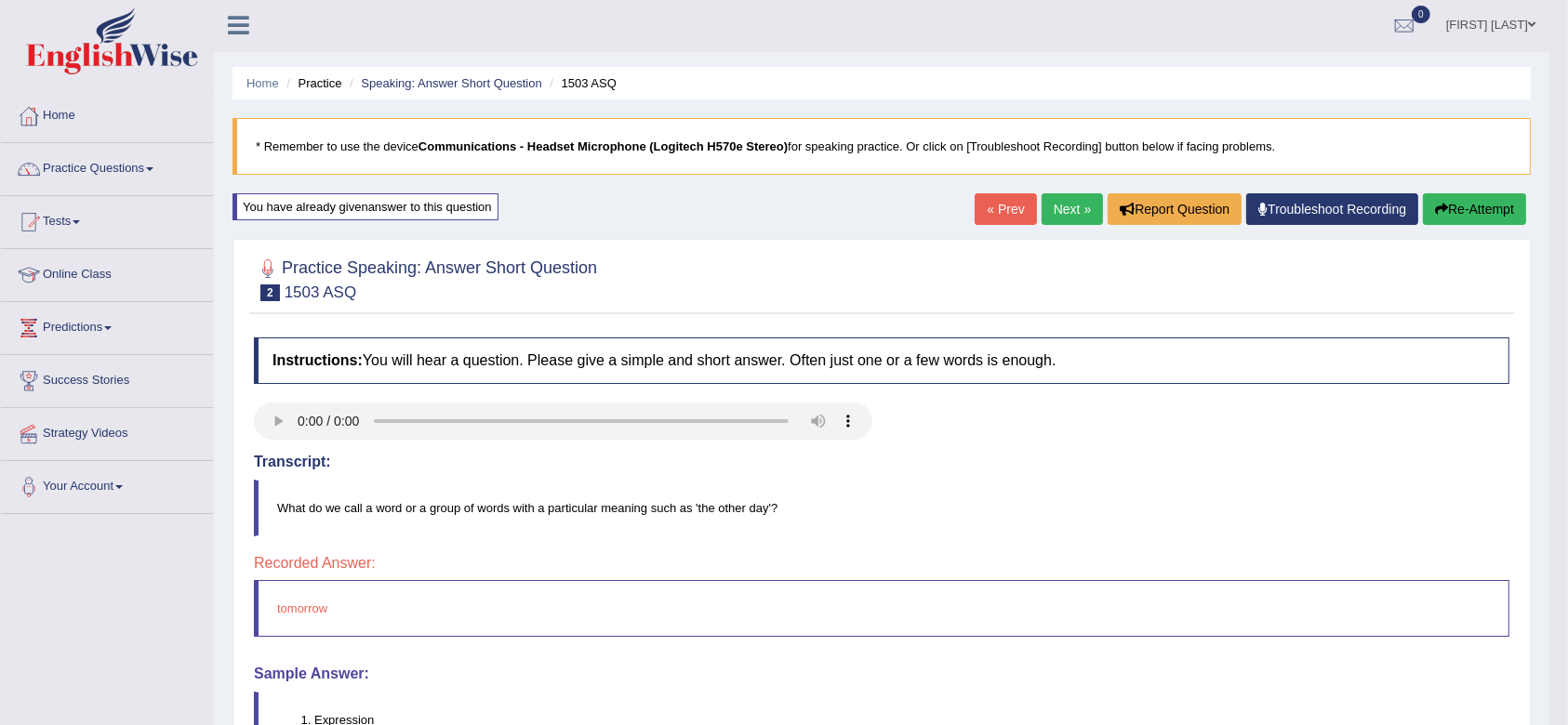 click on "Next »" at bounding box center [1072, 209] 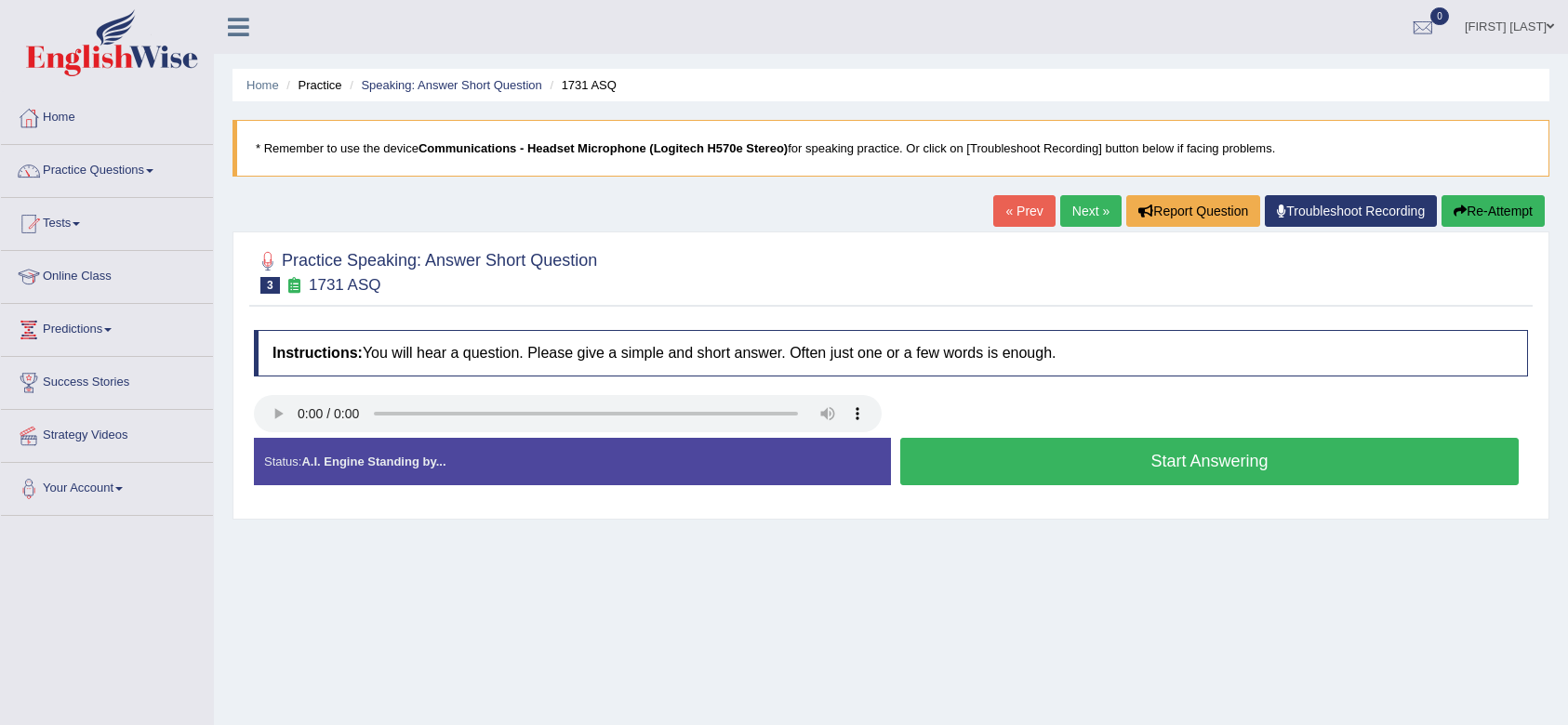 scroll, scrollTop: 0, scrollLeft: 0, axis: both 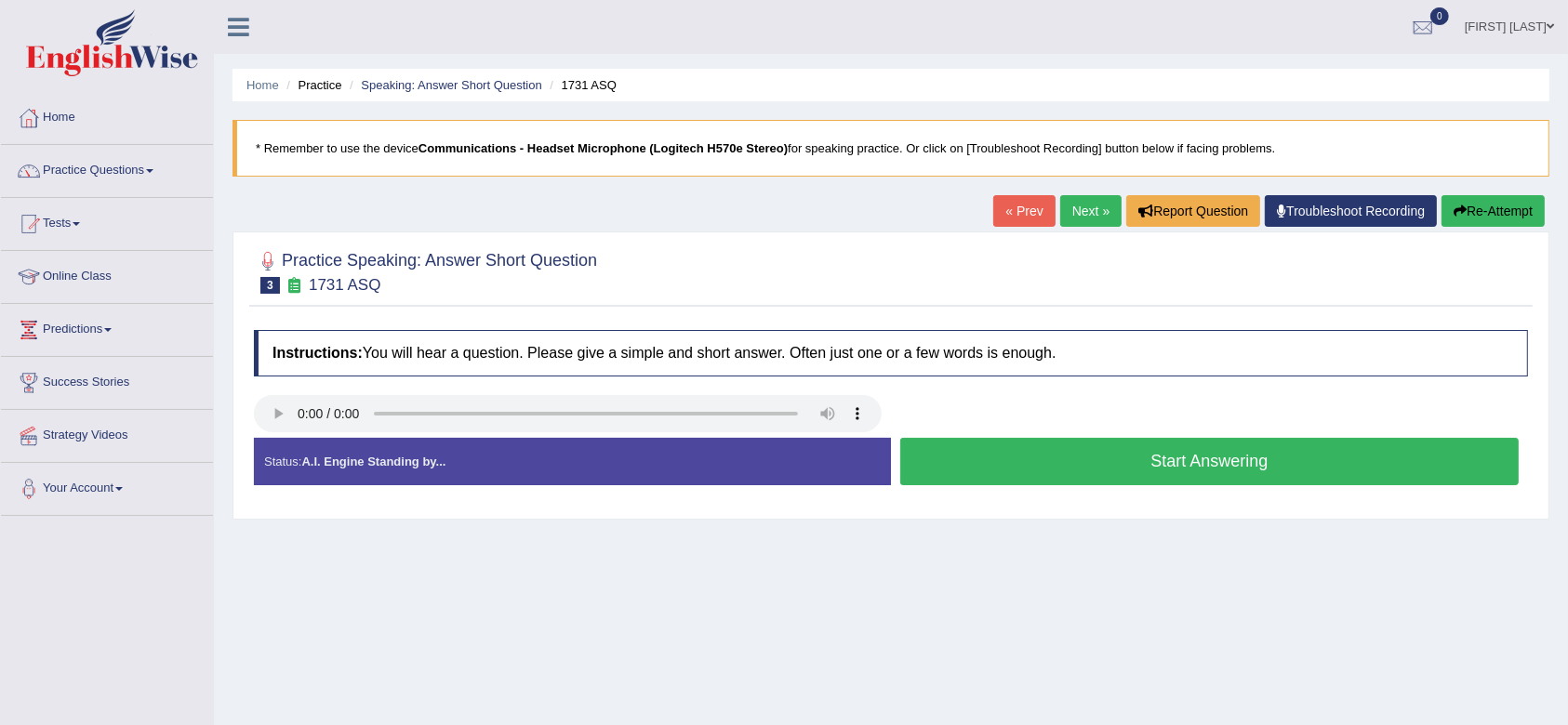 click on "Start Answering" at bounding box center (1209, 461) 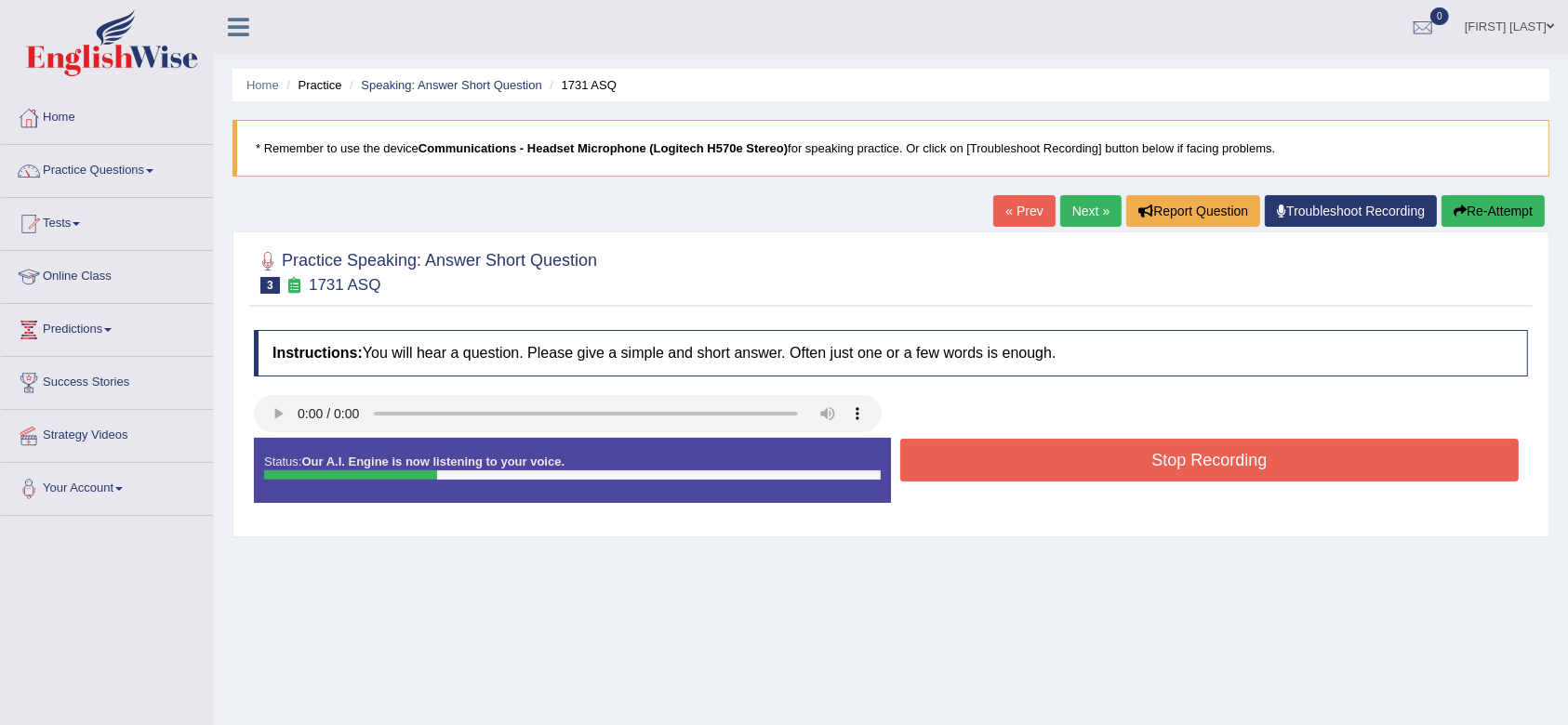 click on "Stop Recording" at bounding box center (1209, 460) 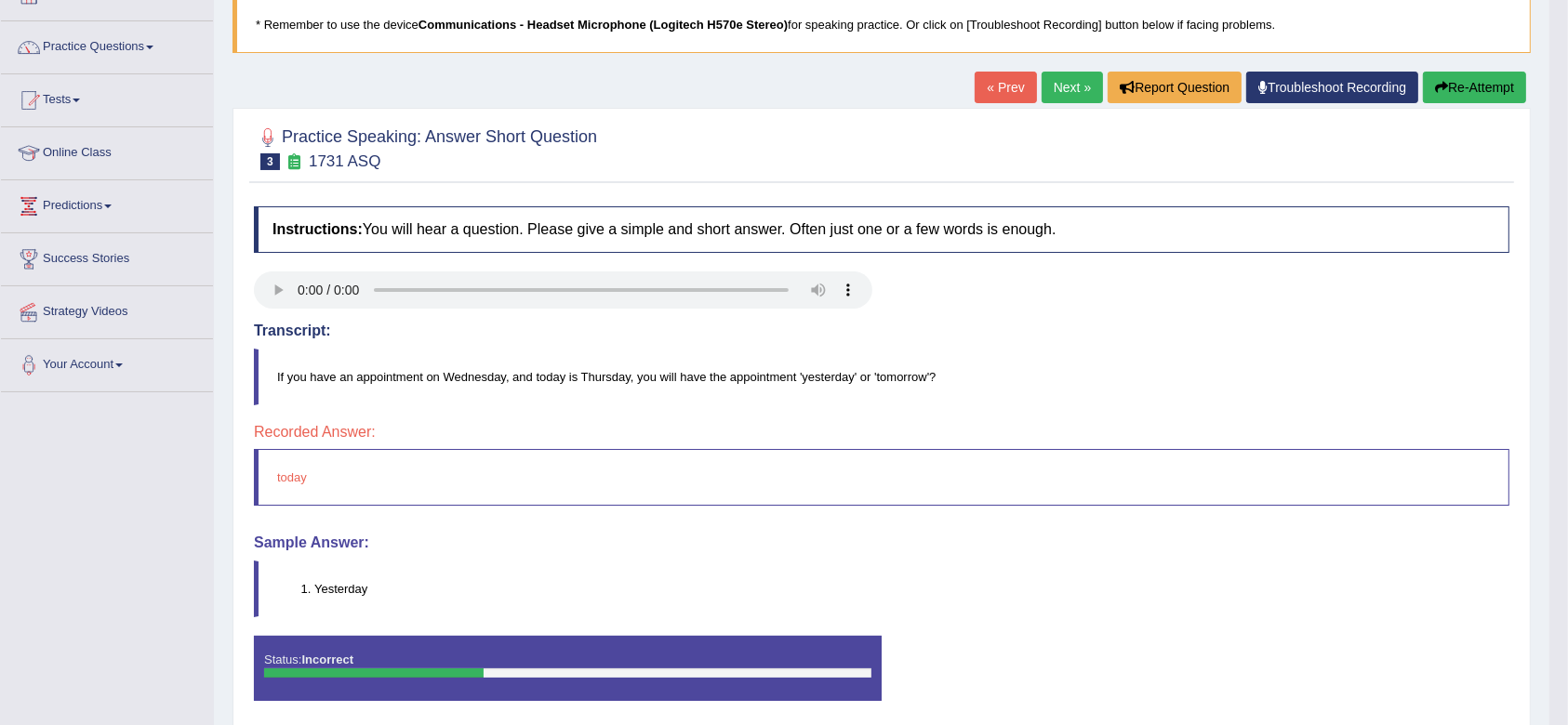 scroll, scrollTop: 0, scrollLeft: 0, axis: both 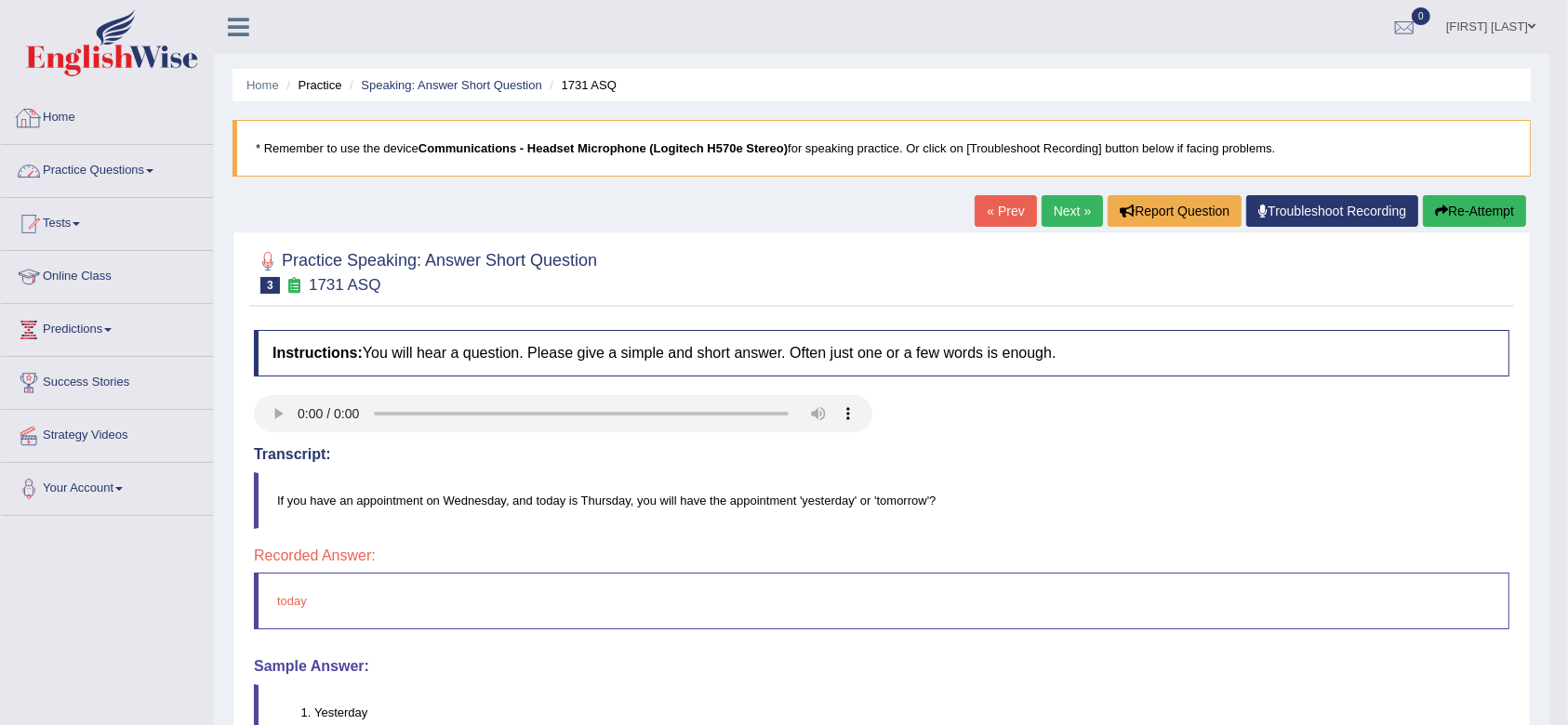 click on "Practice Questions" at bounding box center (107, 168) 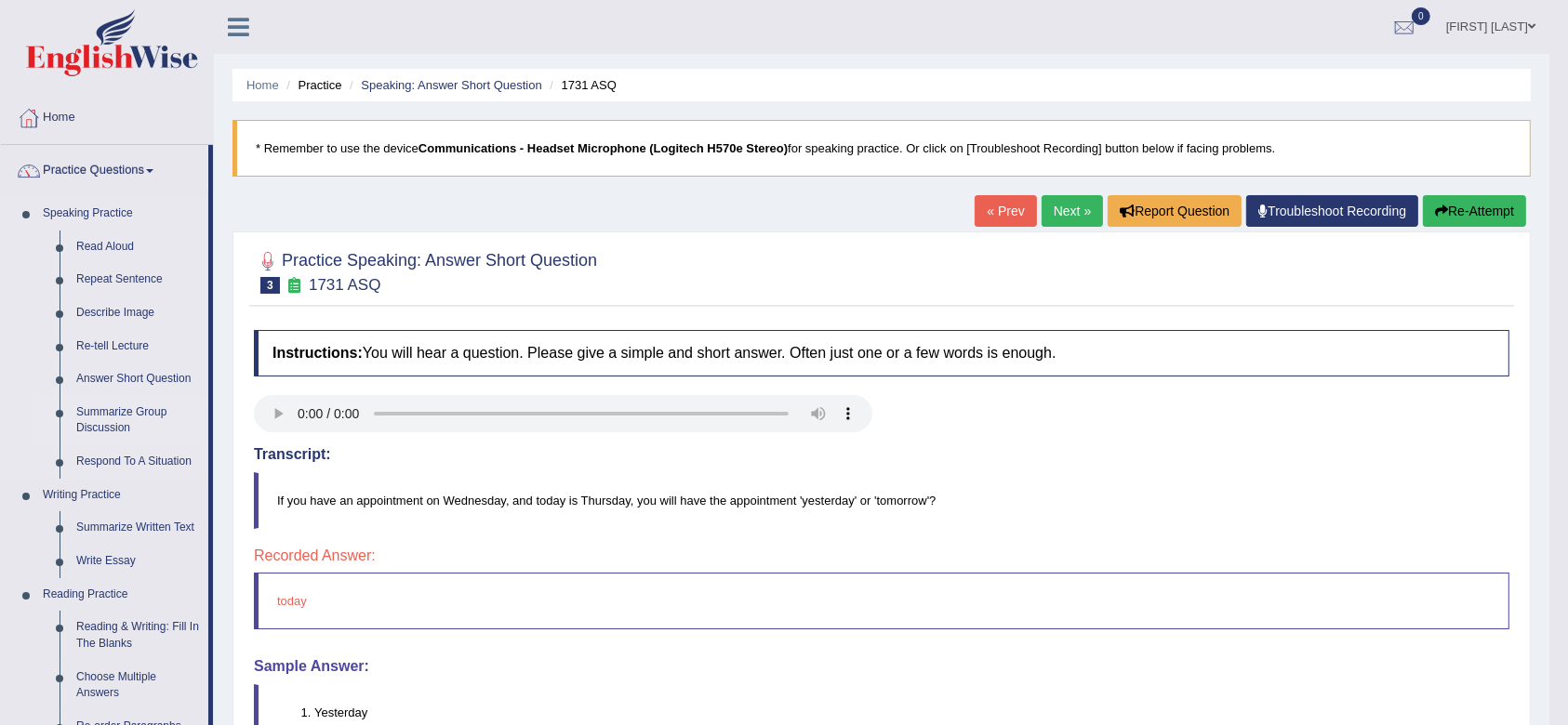 click on "Summarize Group Discussion" at bounding box center (138, 420) 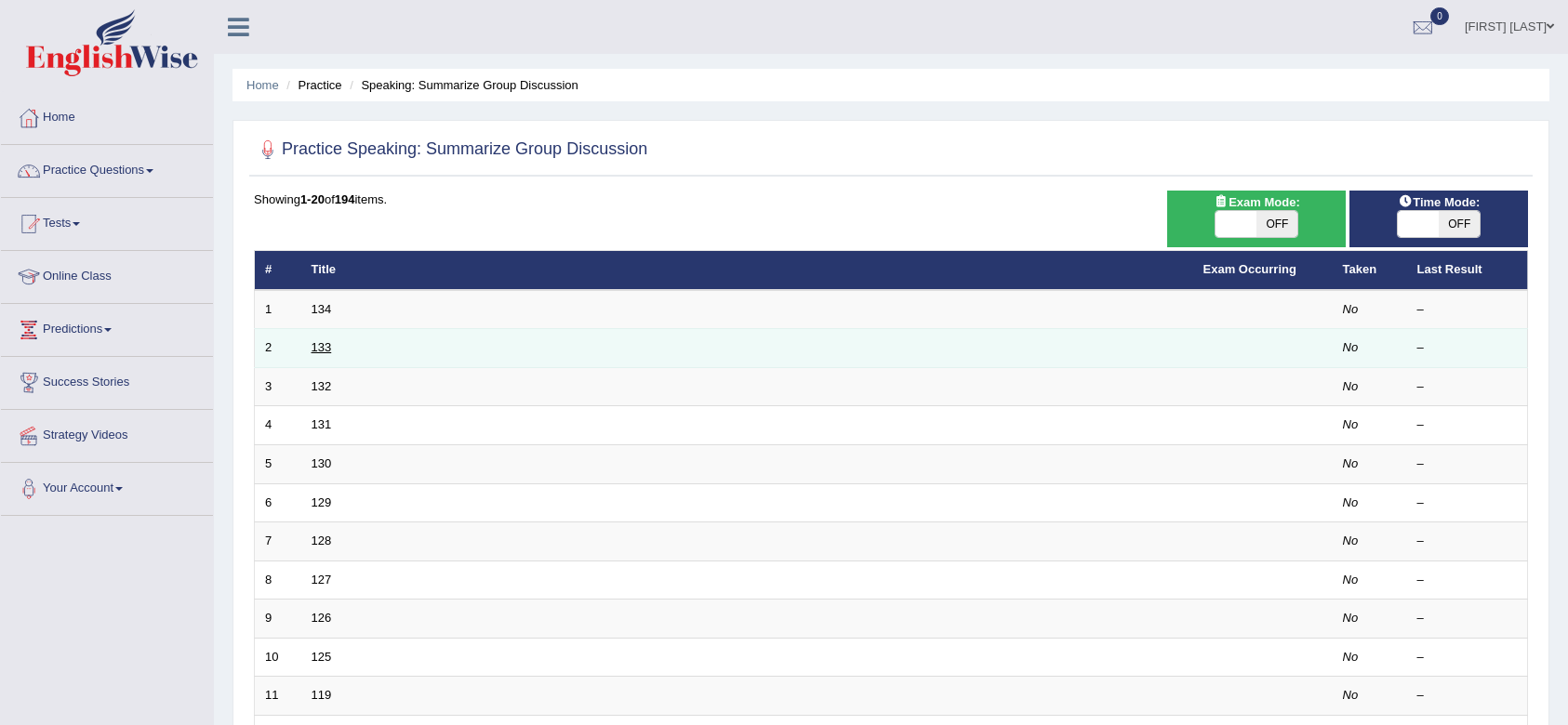 scroll, scrollTop: 0, scrollLeft: 0, axis: both 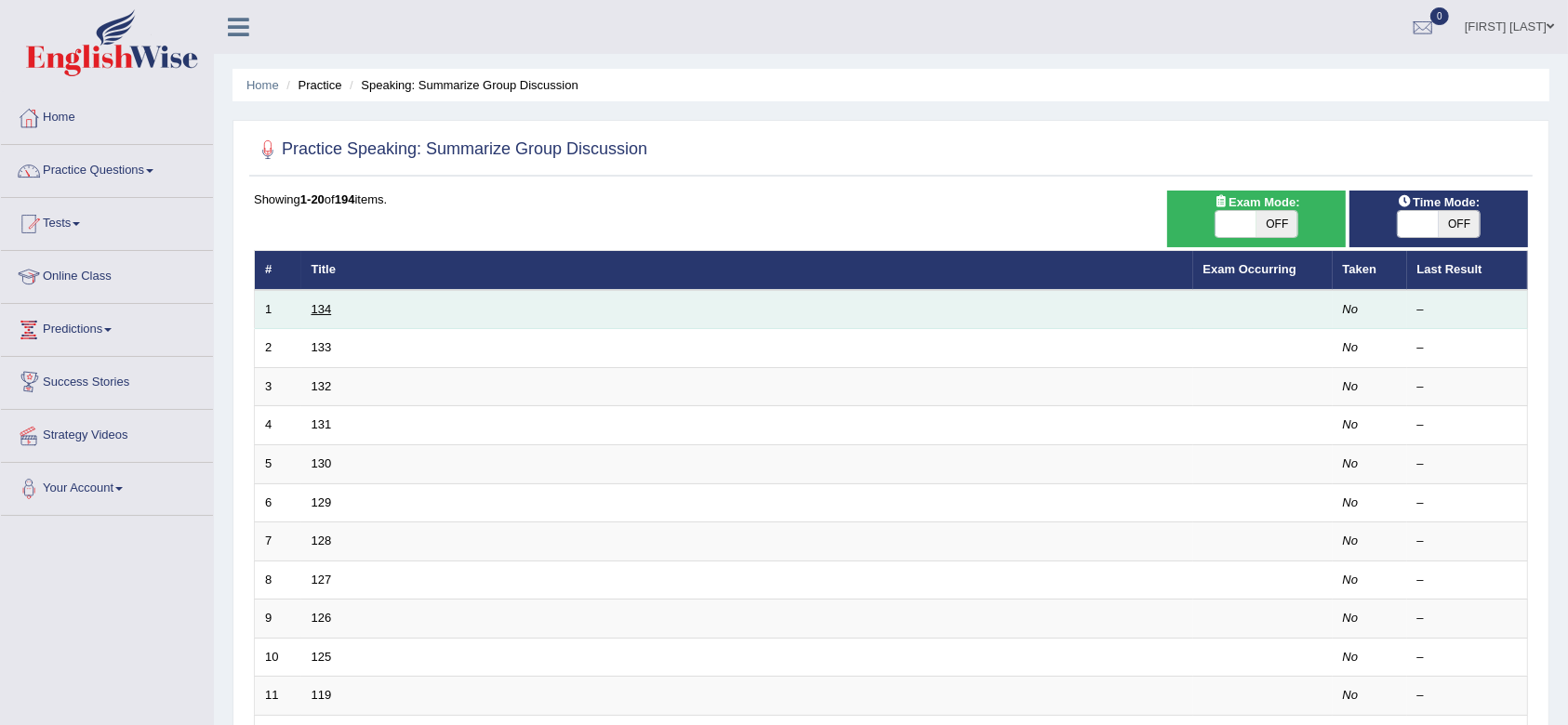 click on "134" at bounding box center [322, 309] 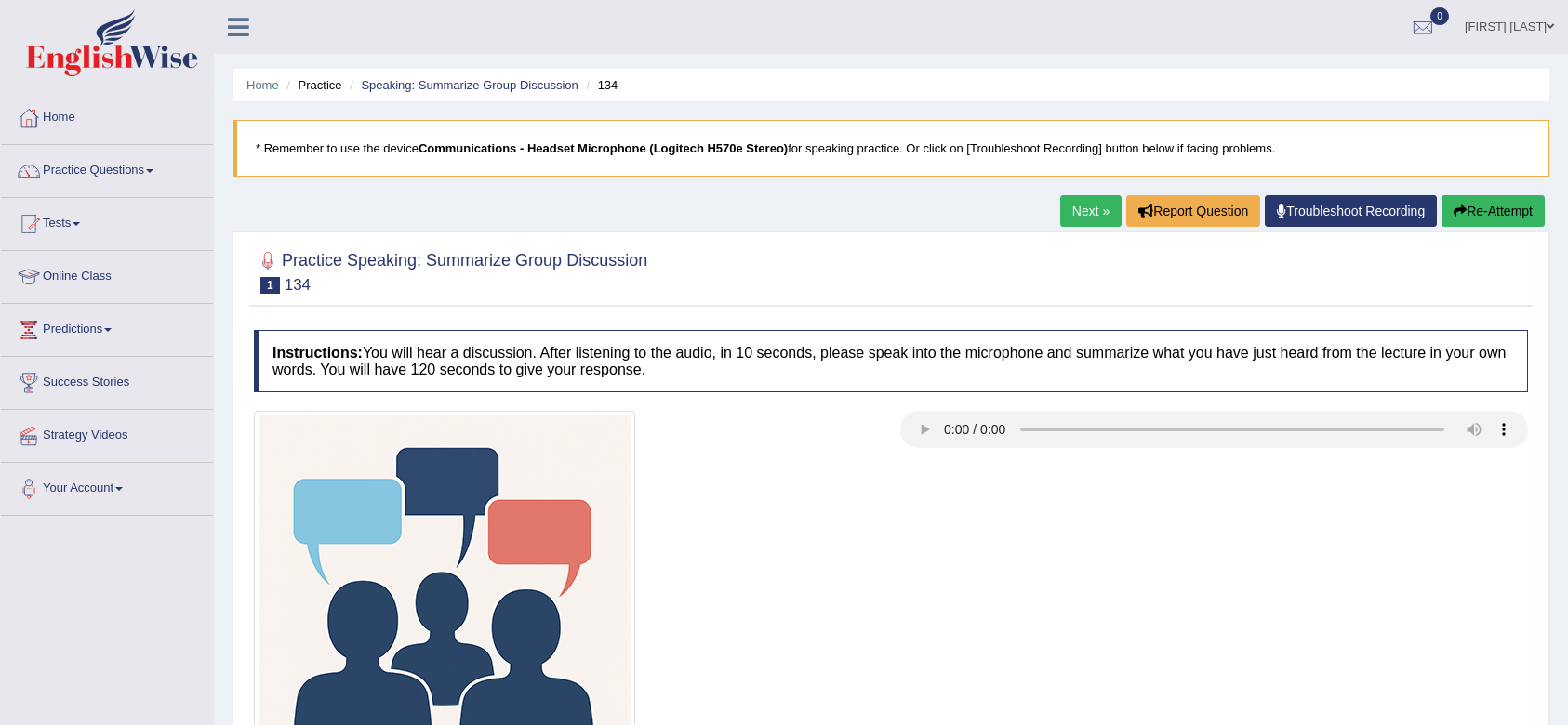scroll, scrollTop: 0, scrollLeft: 0, axis: both 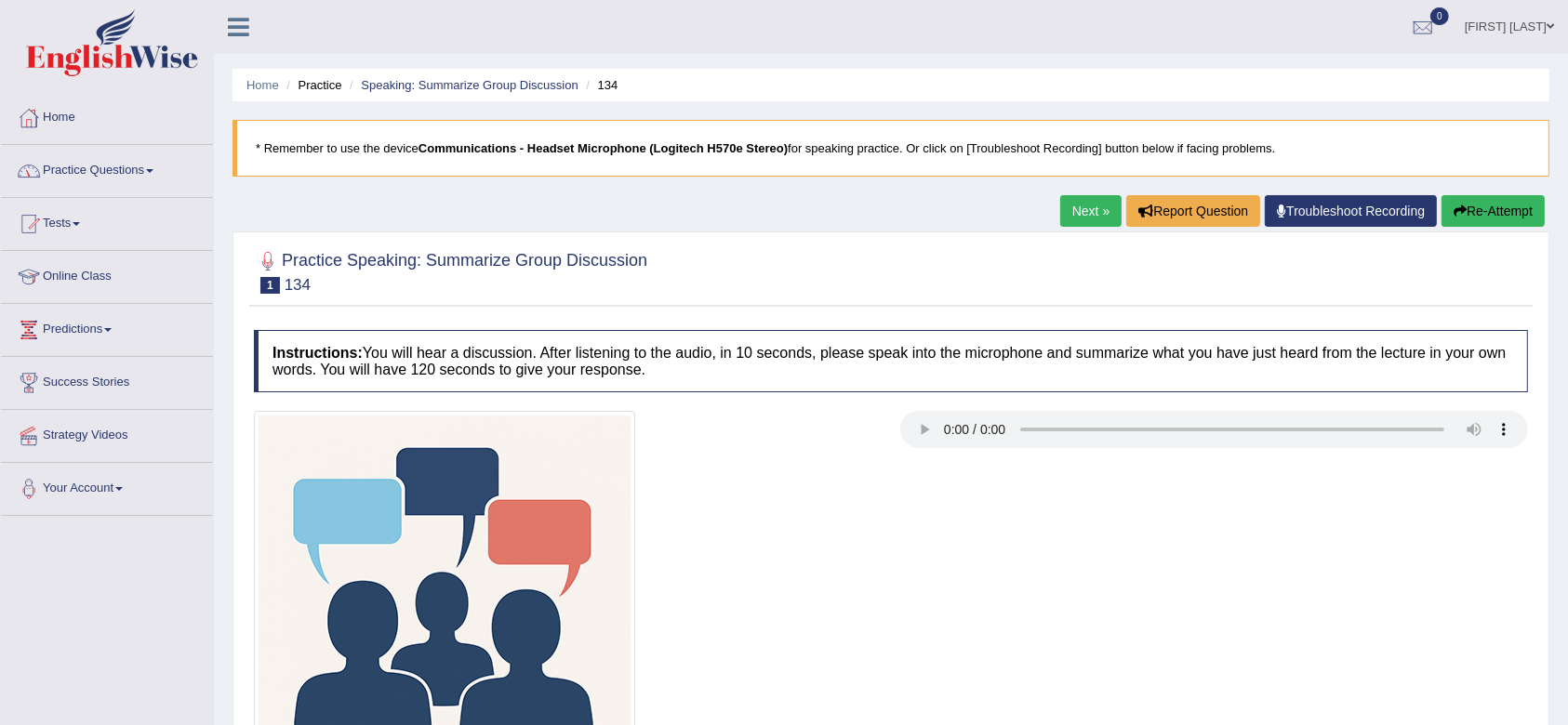 click on "Practice Questions" at bounding box center [107, 168] 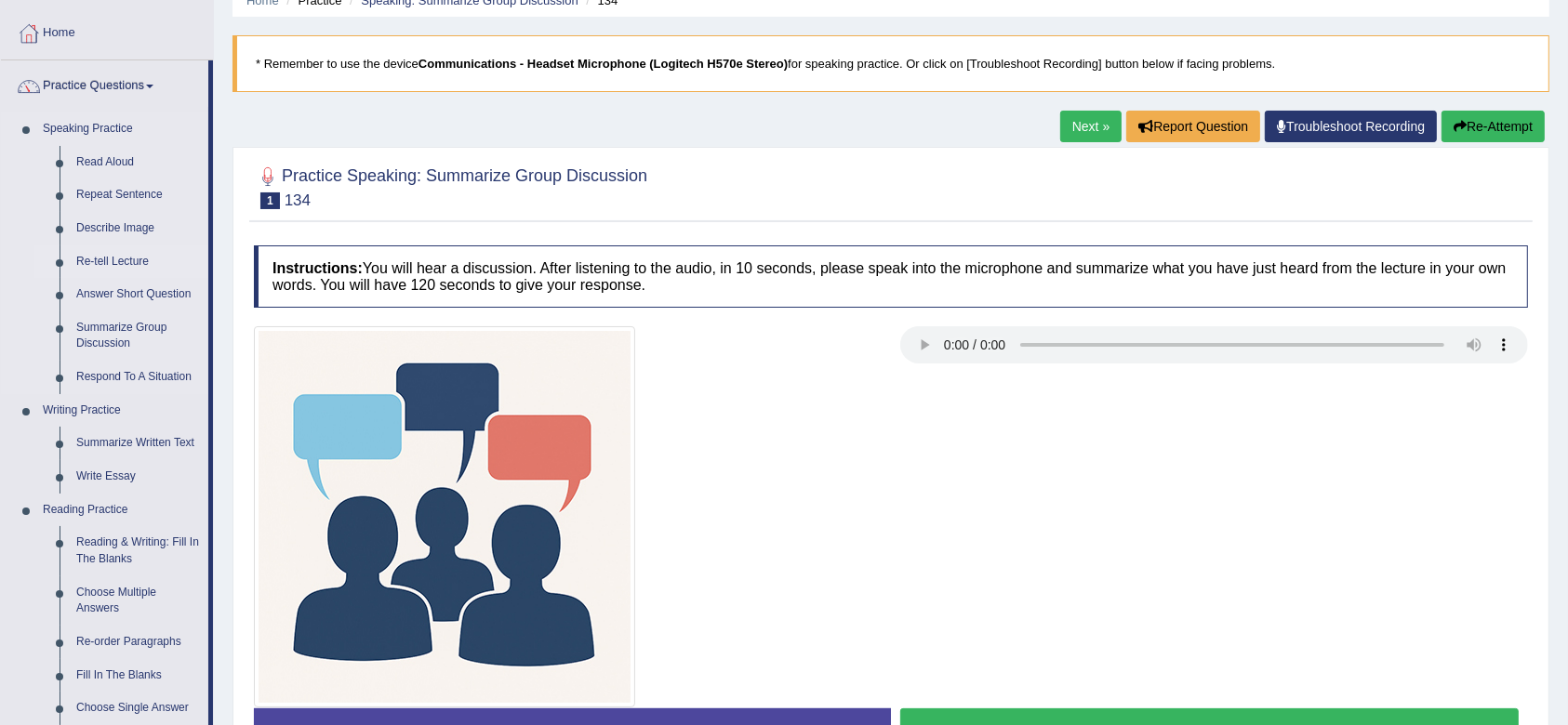 scroll, scrollTop: 124, scrollLeft: 0, axis: vertical 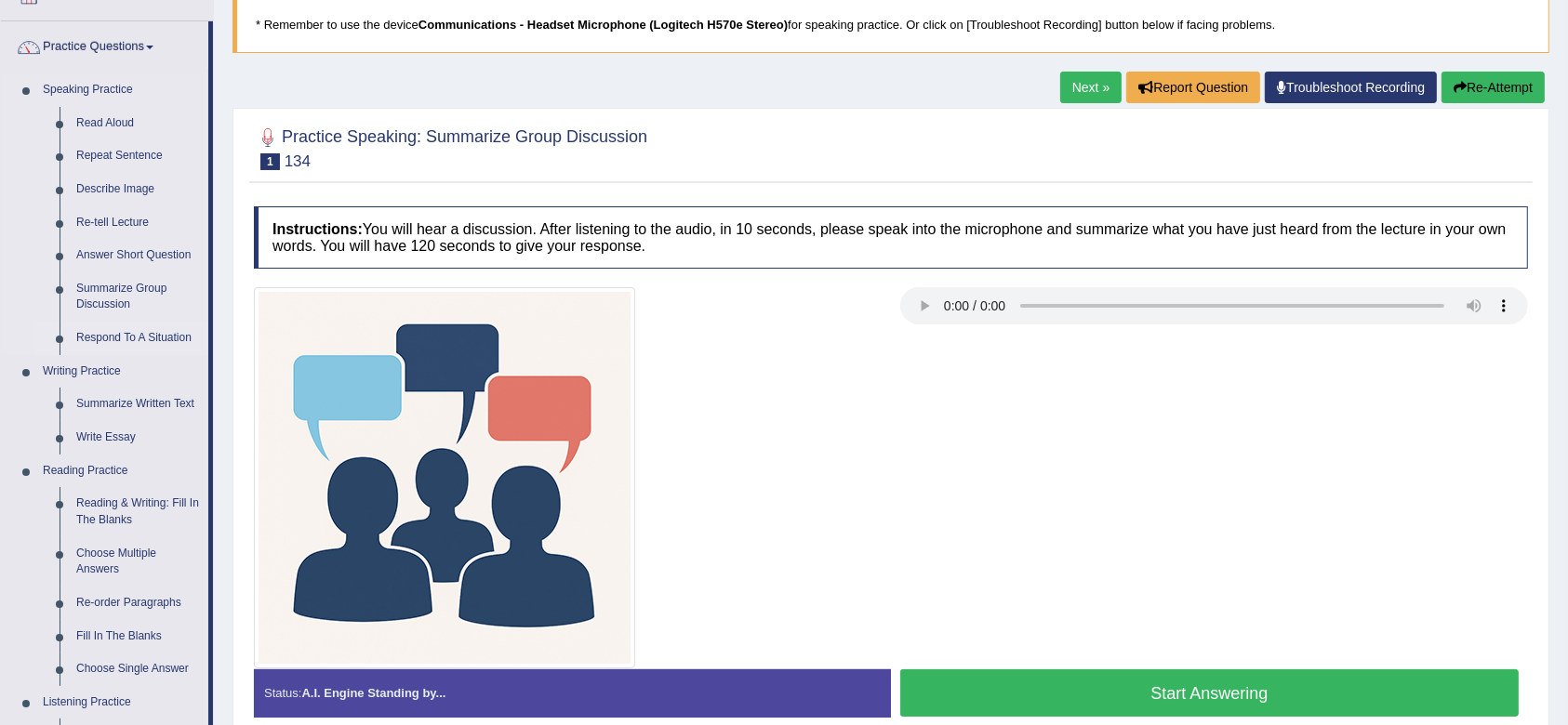 click on "Respond To A Situation" at bounding box center (138, 338) 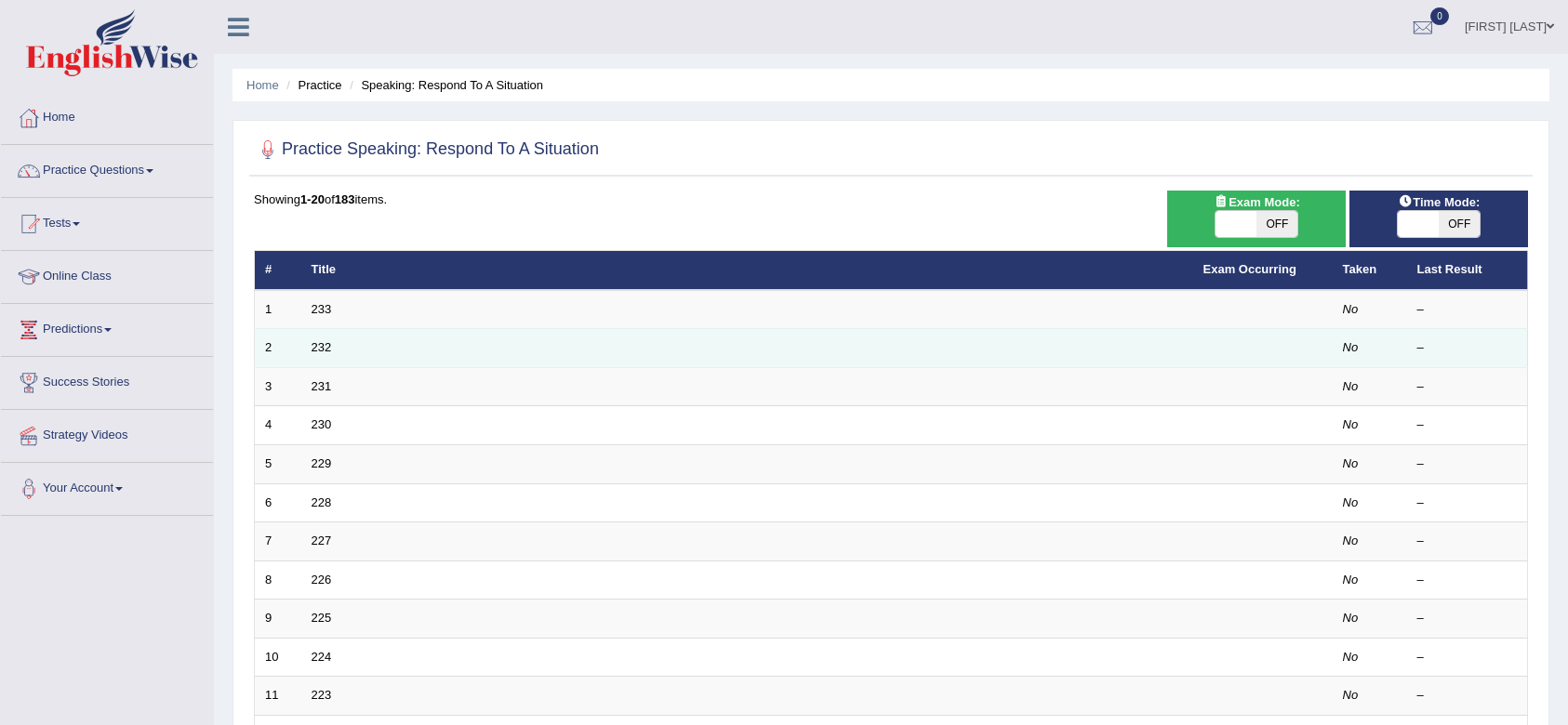 scroll, scrollTop: 0, scrollLeft: 0, axis: both 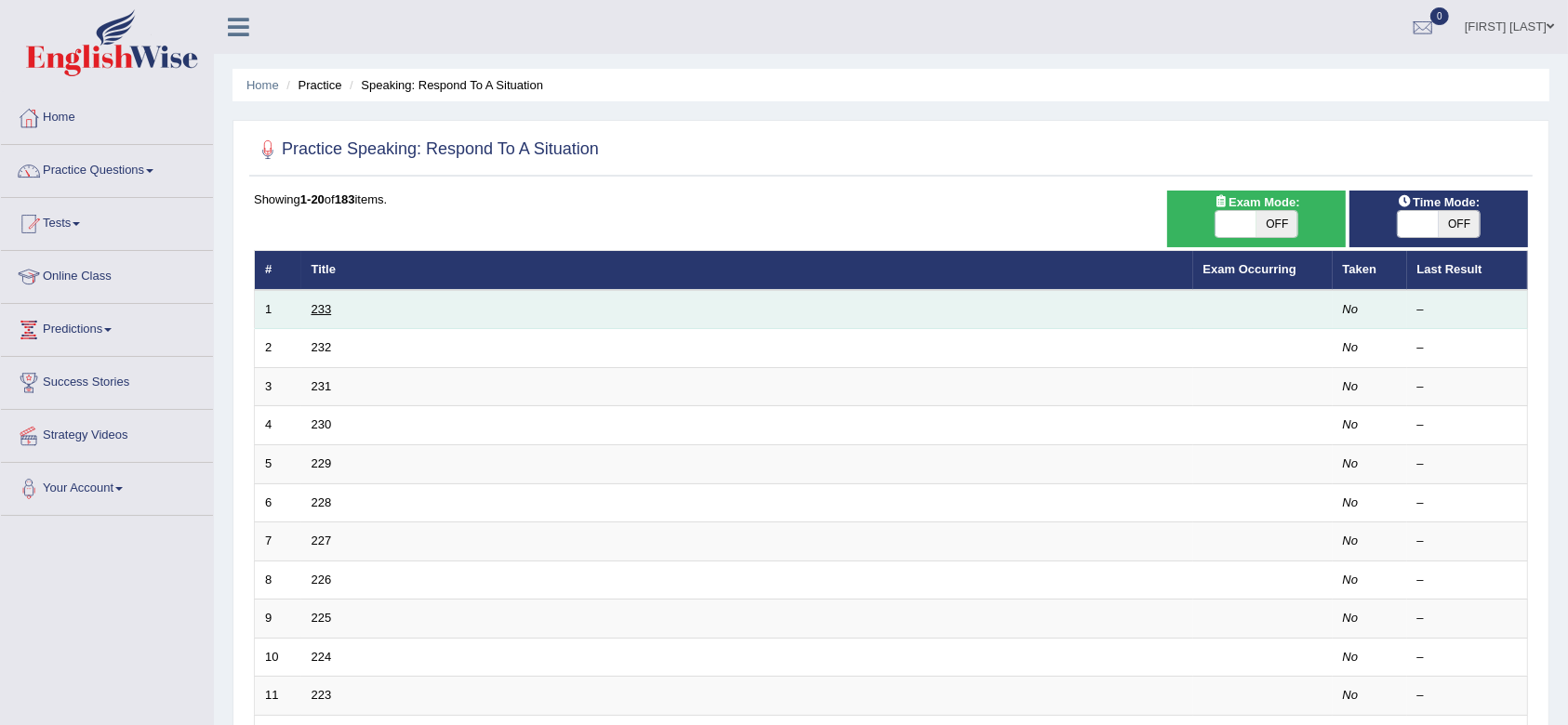click on "233" at bounding box center [322, 309] 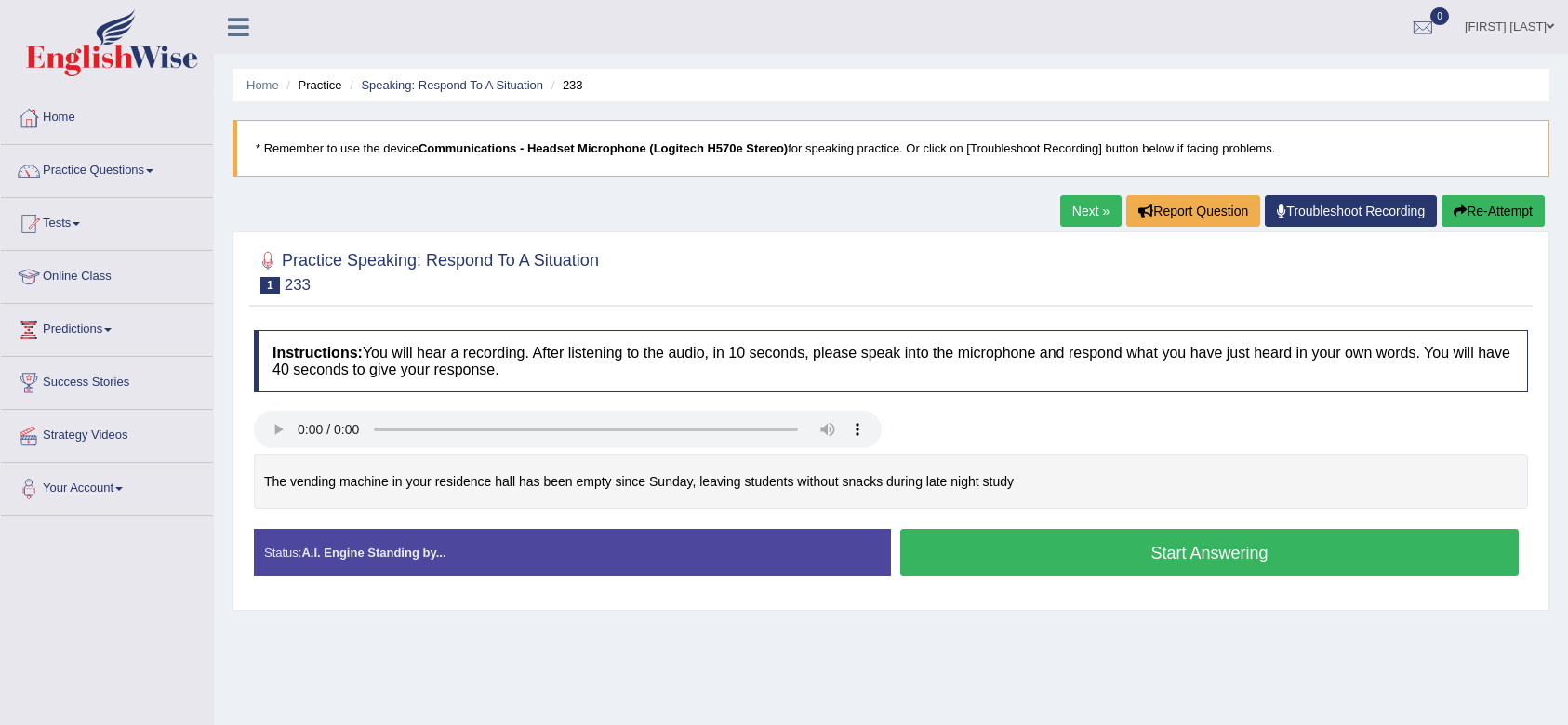 scroll, scrollTop: 0, scrollLeft: 0, axis: both 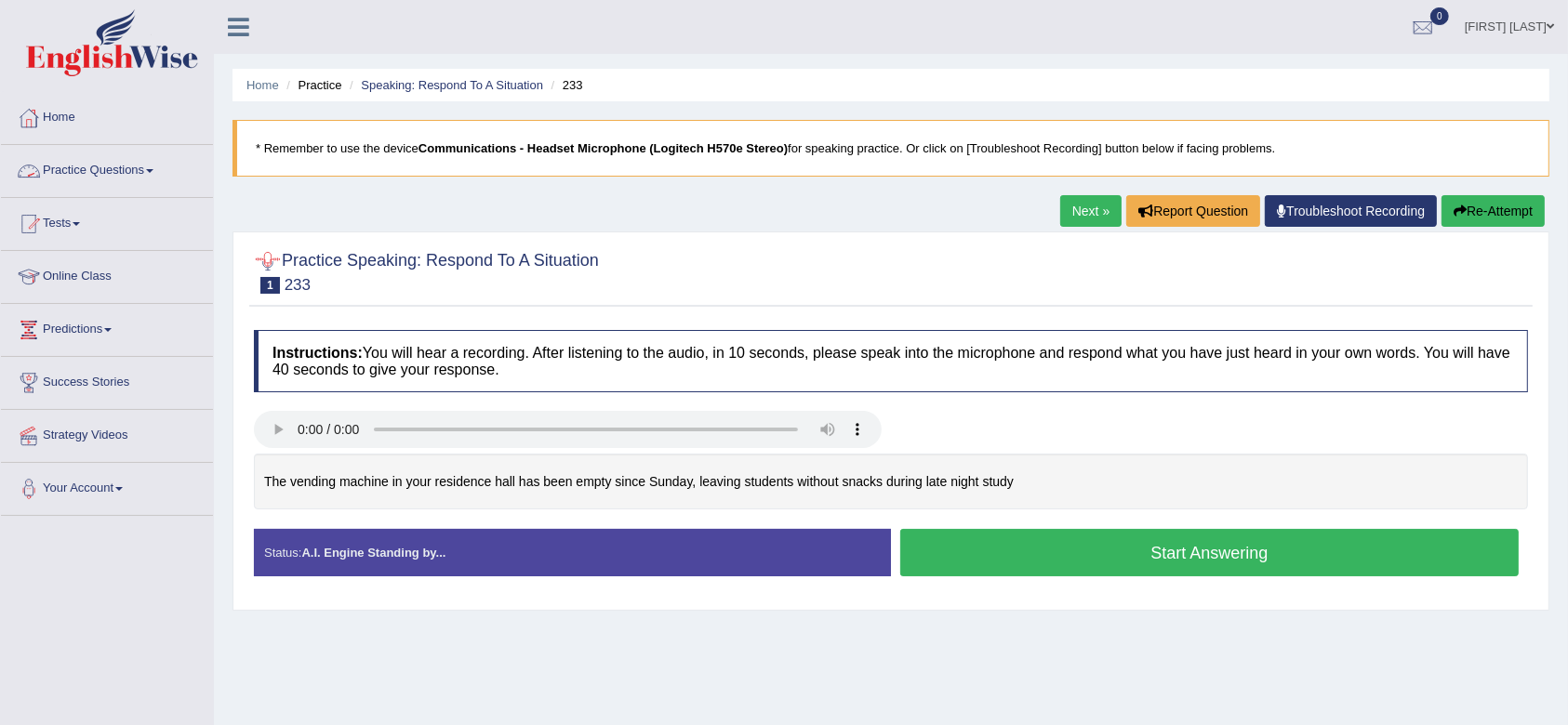 click on "Practice Questions" at bounding box center (107, 168) 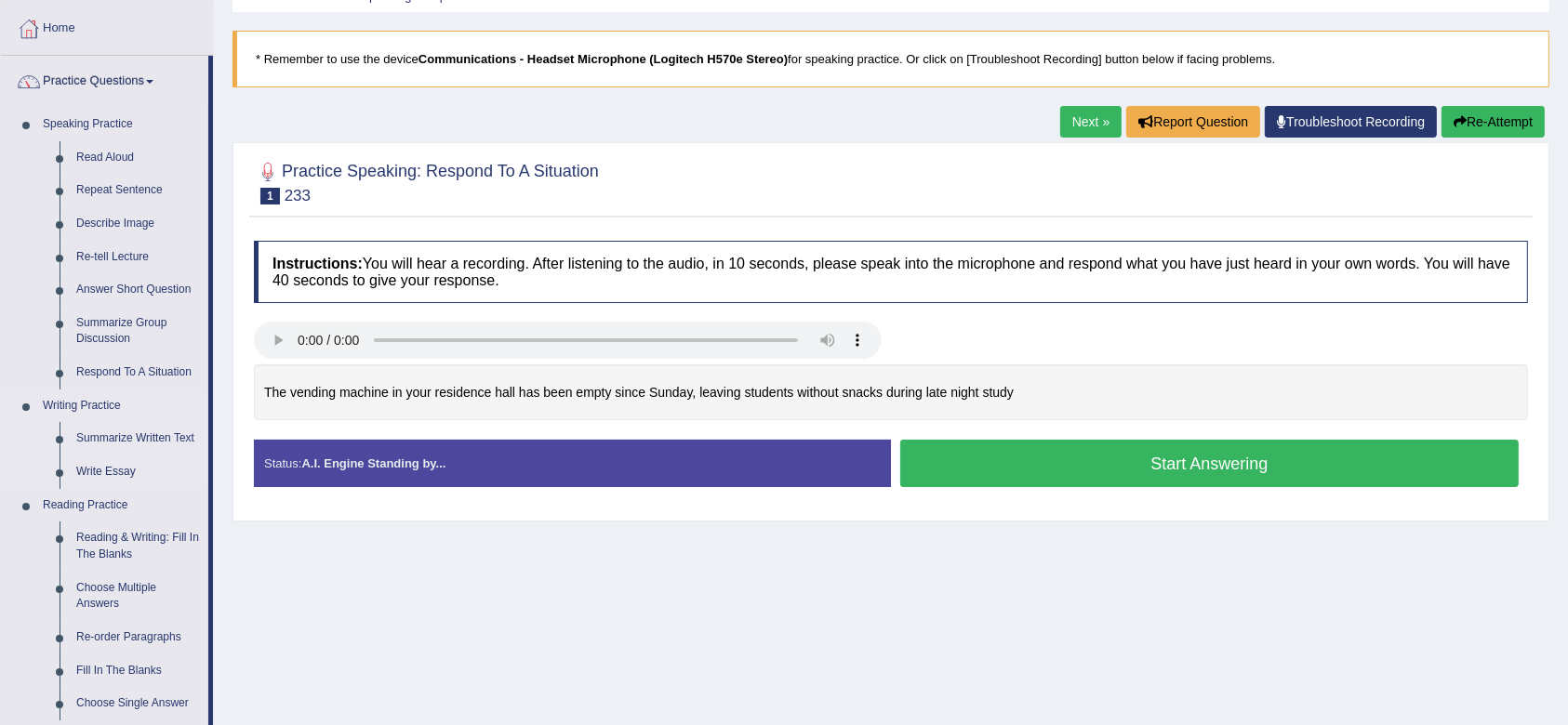 scroll, scrollTop: 247, scrollLeft: 0, axis: vertical 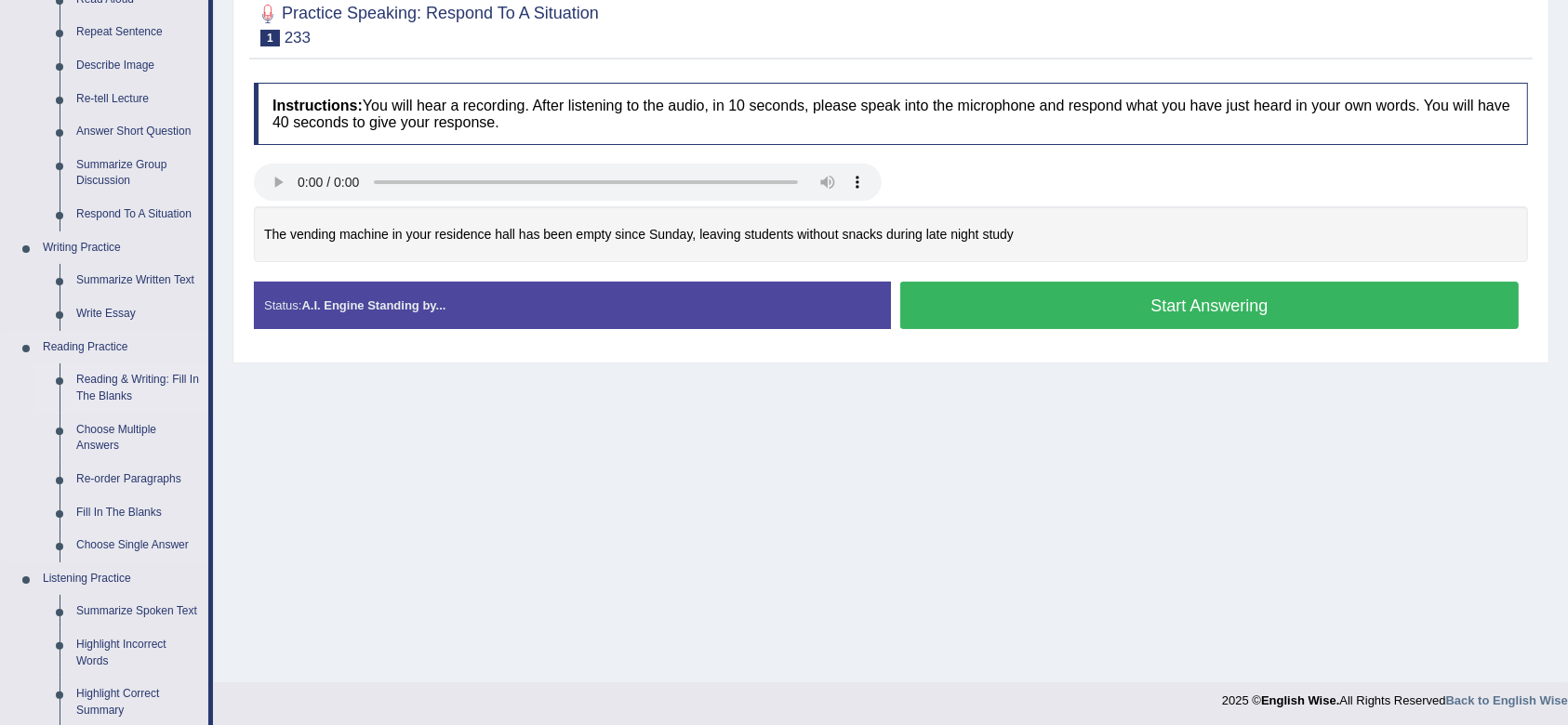 click on "Reading & Writing: Fill In The Blanks" at bounding box center [138, 388] 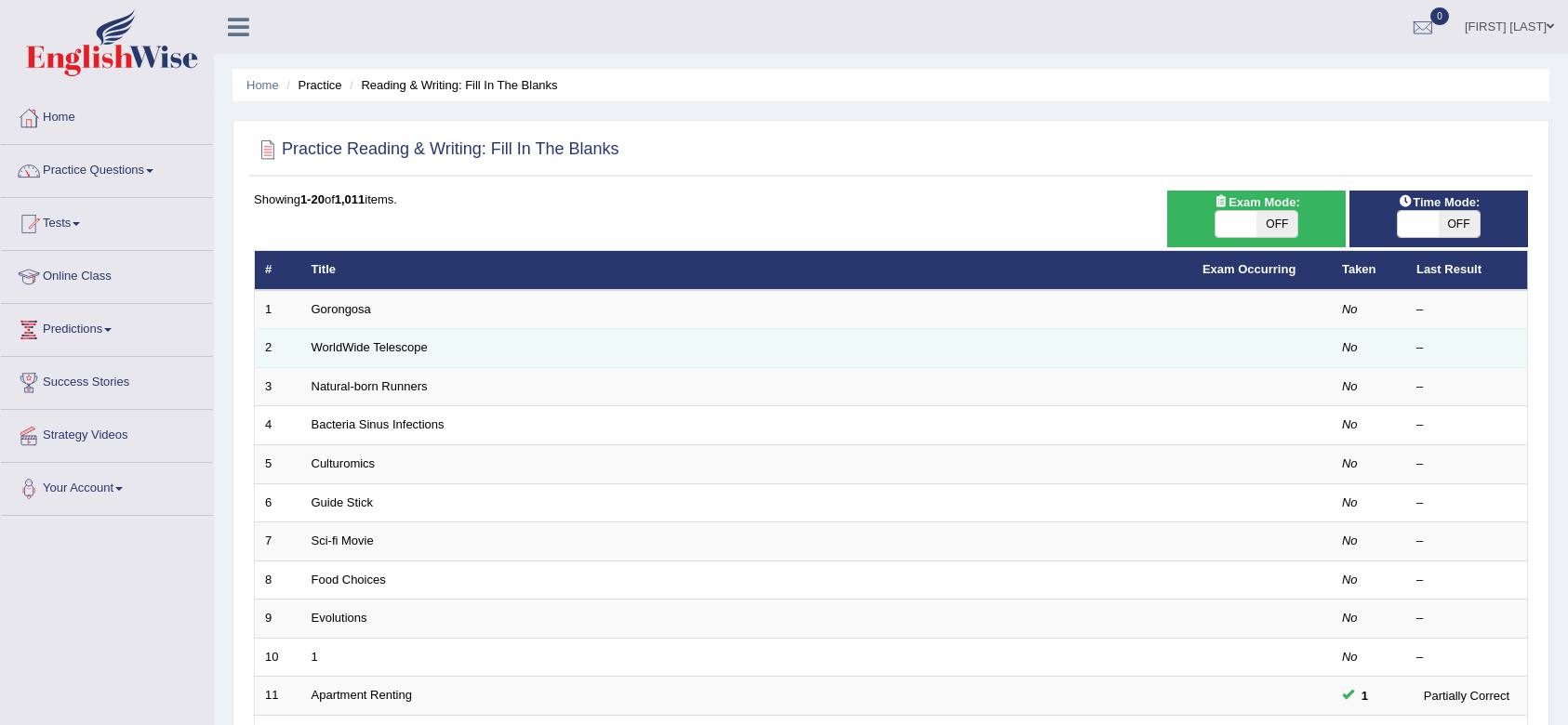 scroll, scrollTop: 0, scrollLeft: 0, axis: both 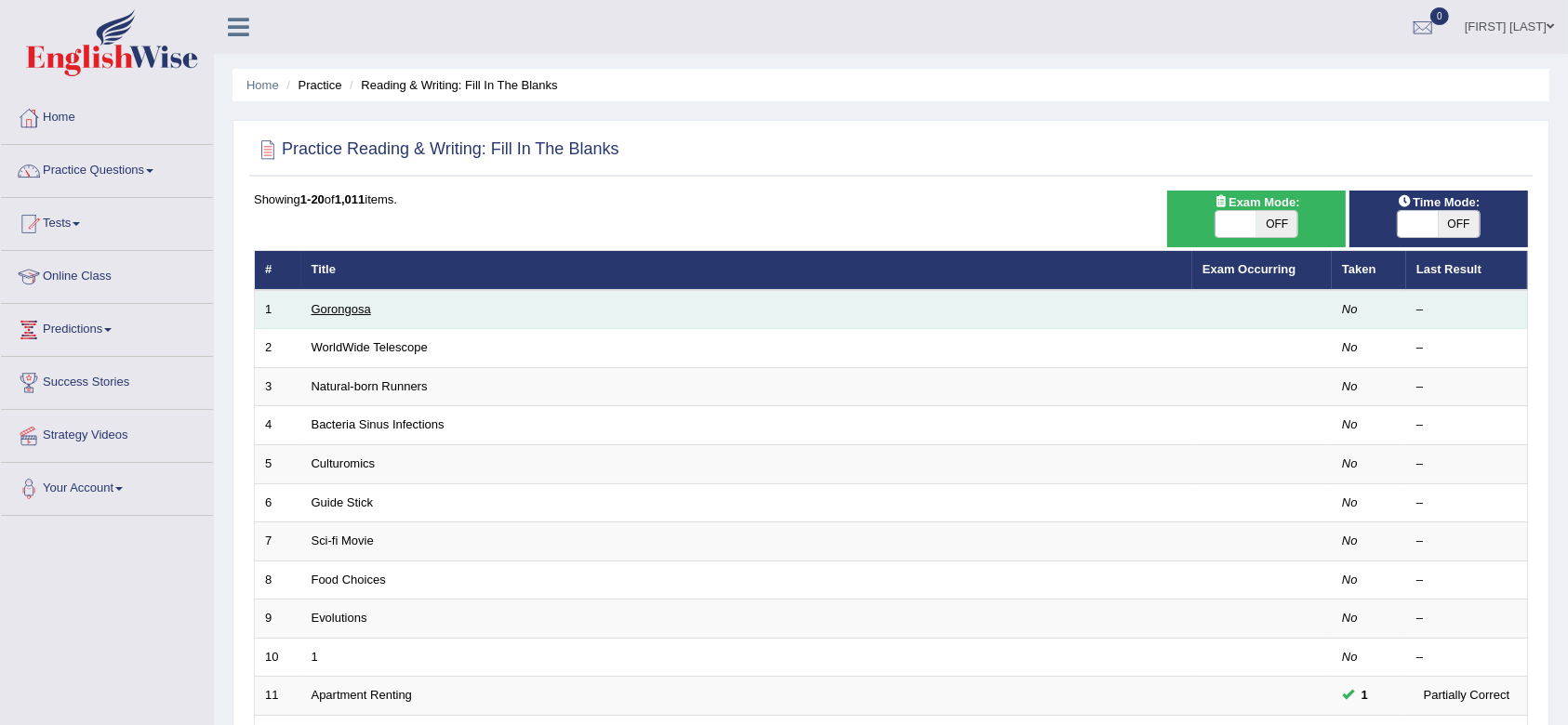 click on "Gorongosa" at bounding box center [341, 309] 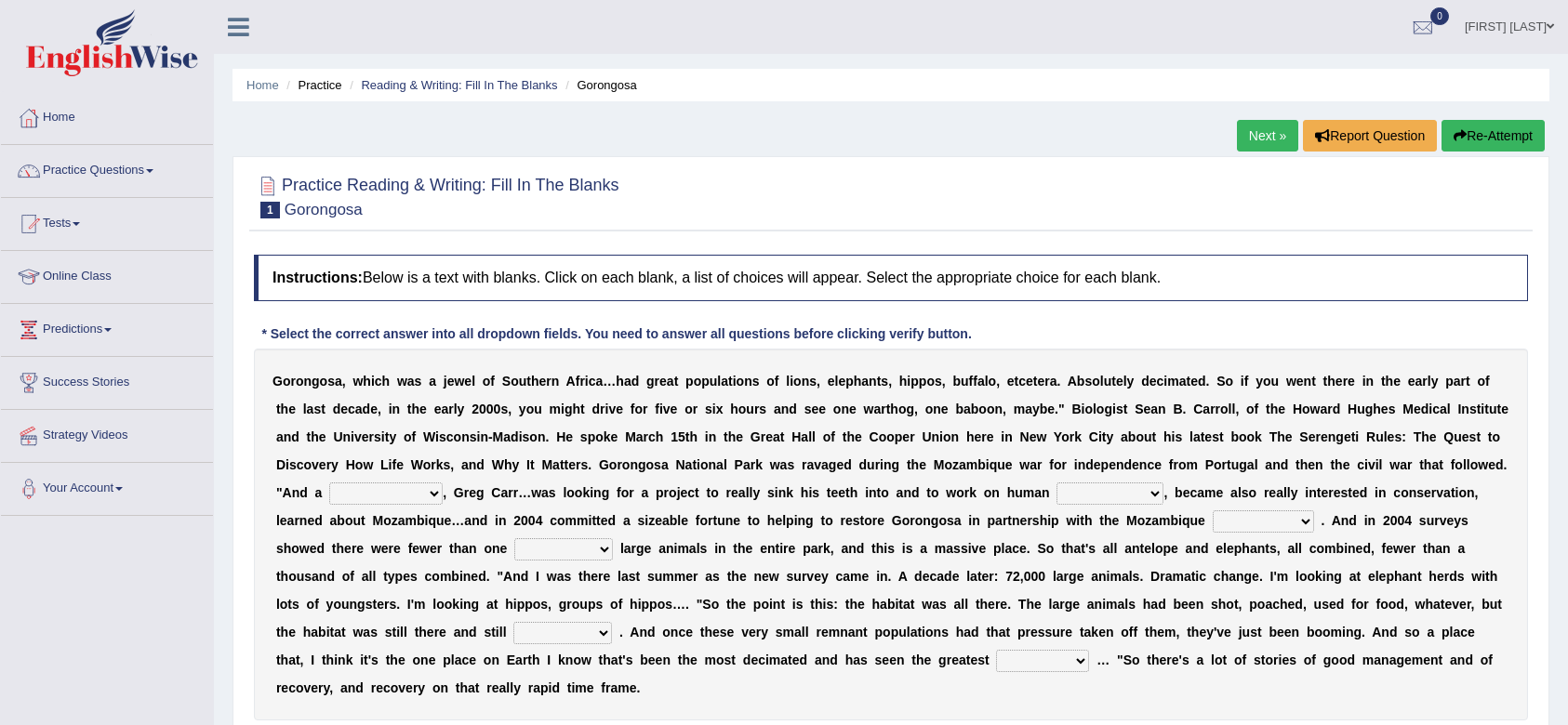 scroll, scrollTop: 0, scrollLeft: 0, axis: both 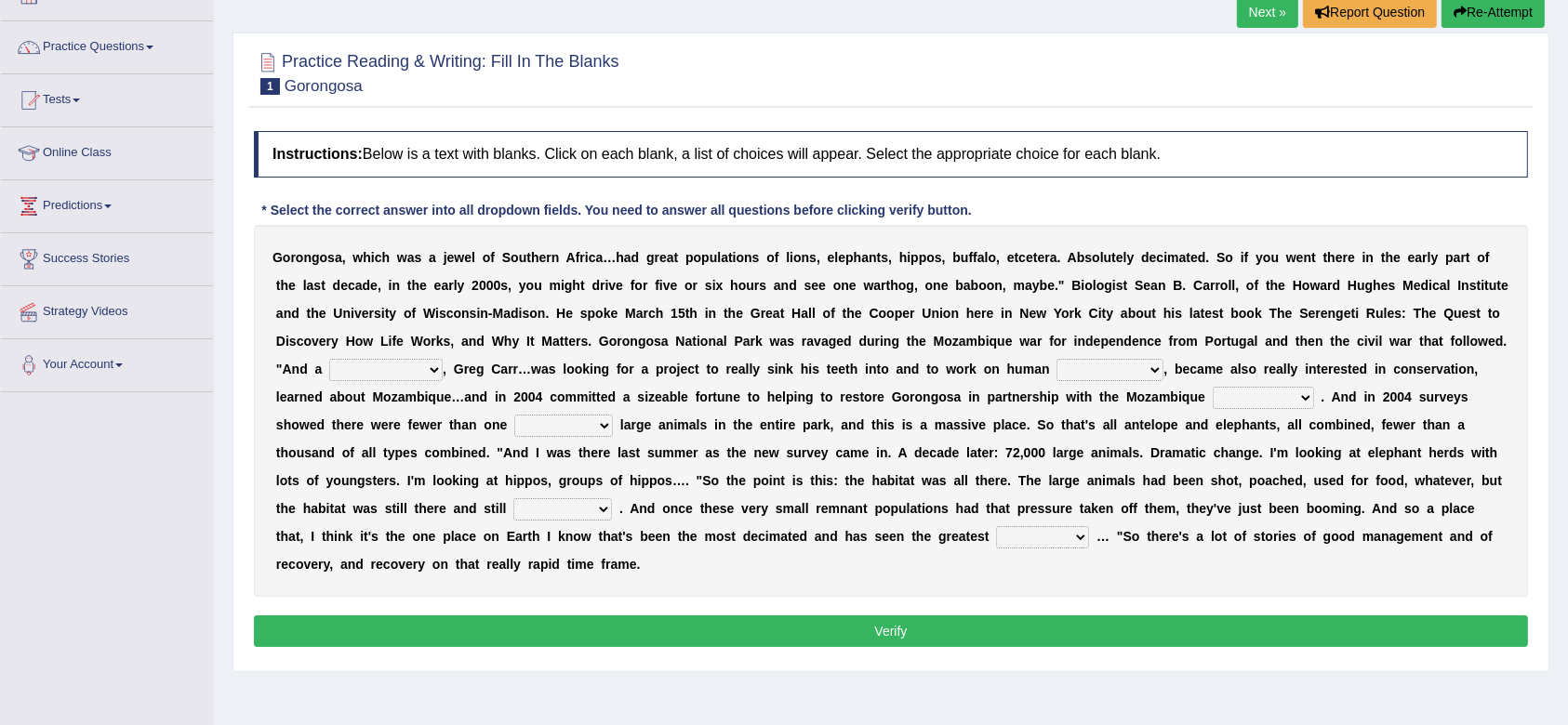 click on "passion solstice ballast philanthropist" at bounding box center [386, 370] 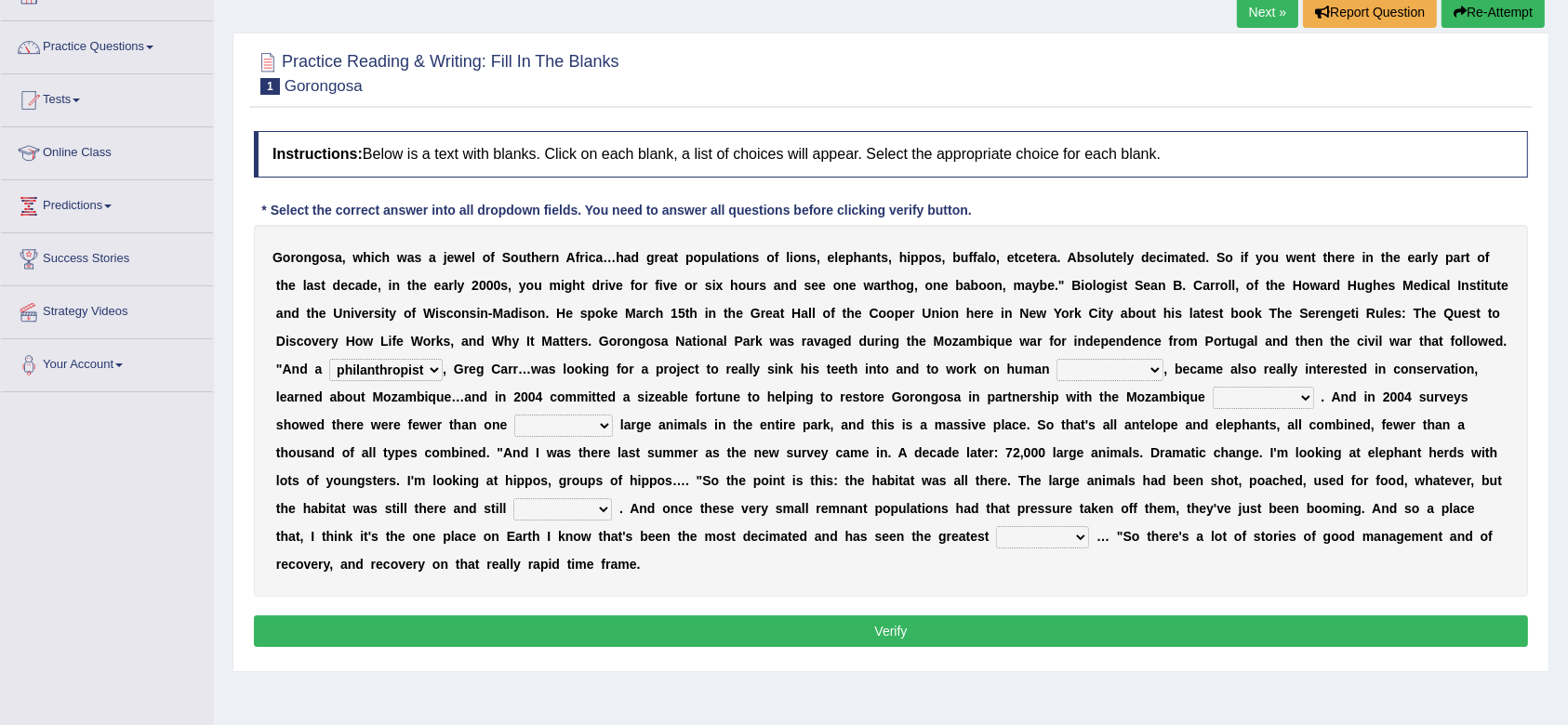 click on "passion solstice ballast philanthropist" at bounding box center (386, 370) 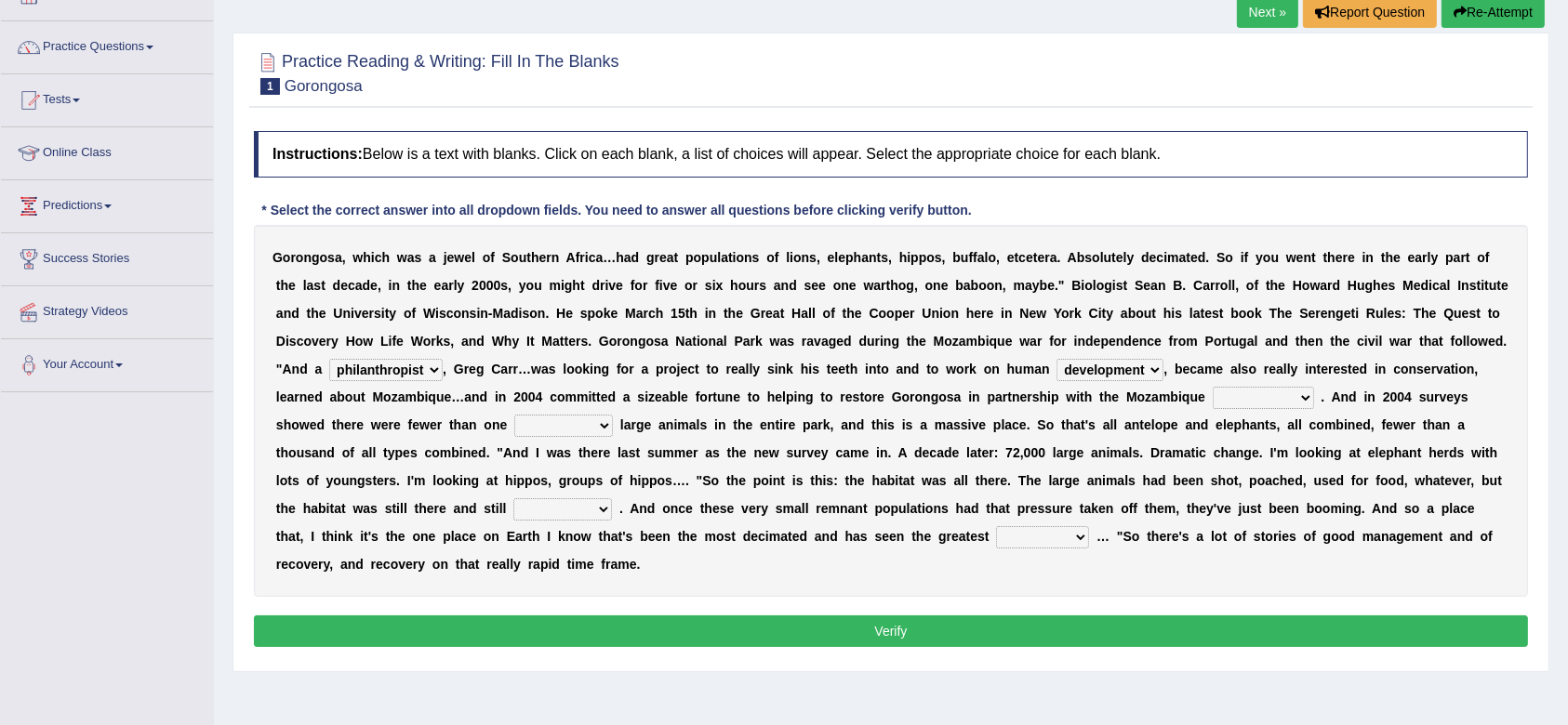 click on "parliament semanticist government journalist" at bounding box center [1263, 398] 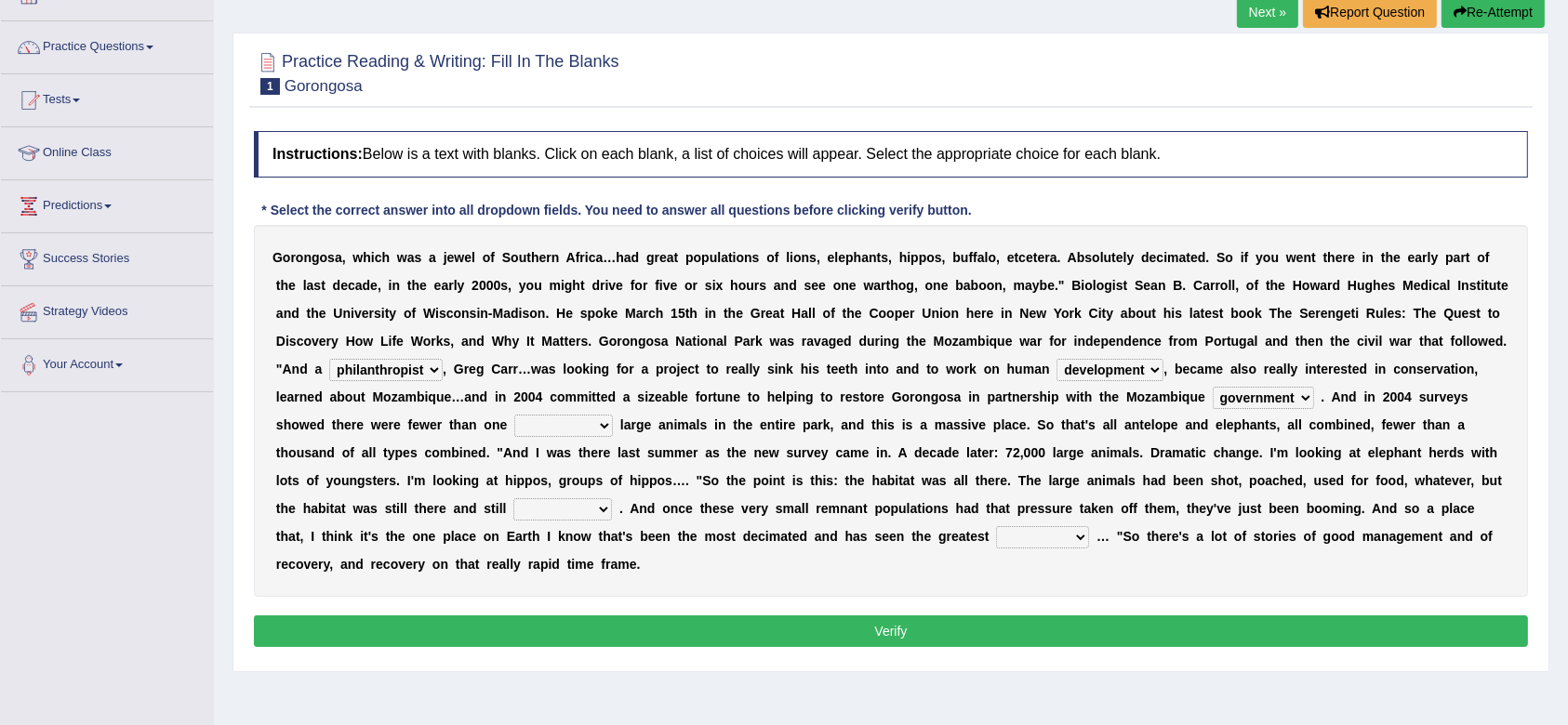 click on "deflowered embowered roundest thousand" at bounding box center [564, 426] 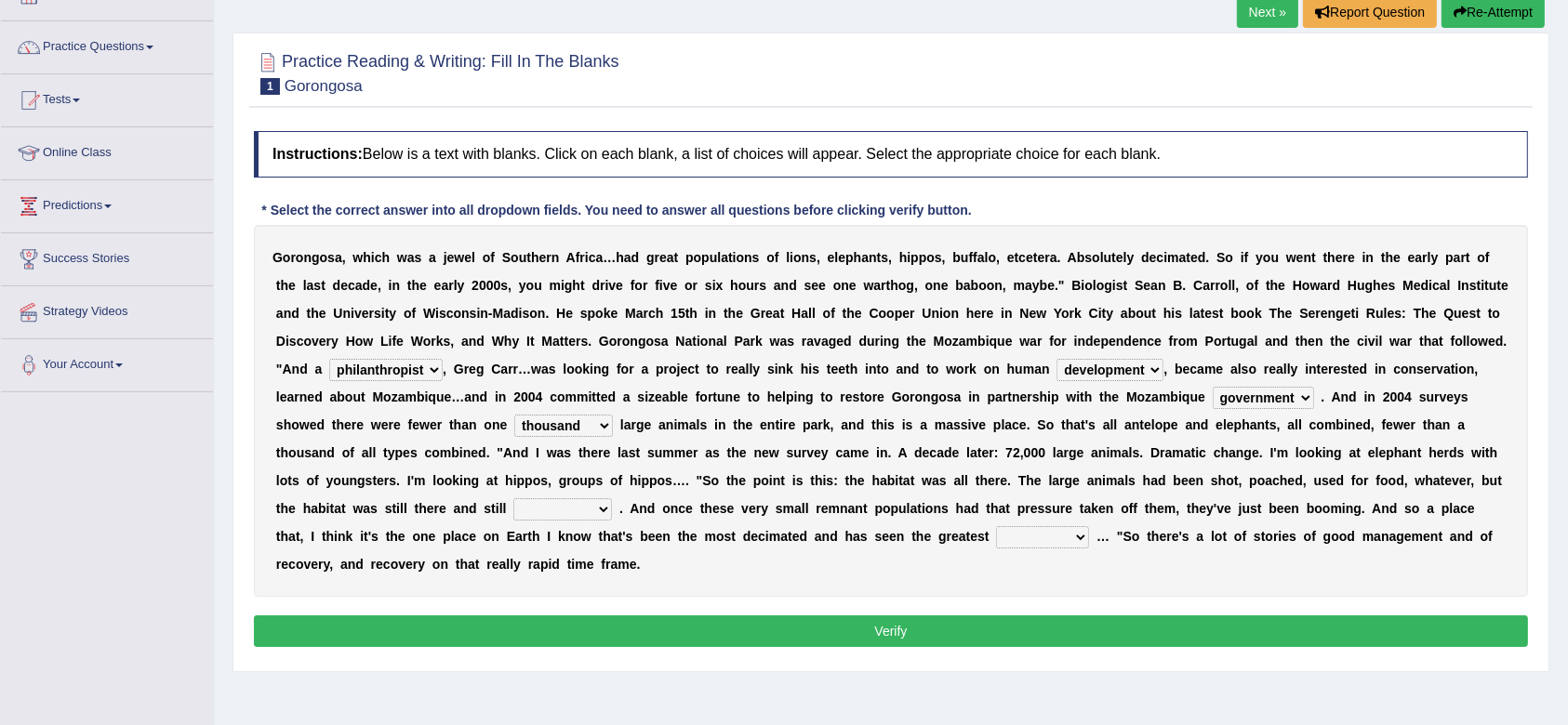 click on "deflowered embowered roundest thousand" at bounding box center [564, 426] 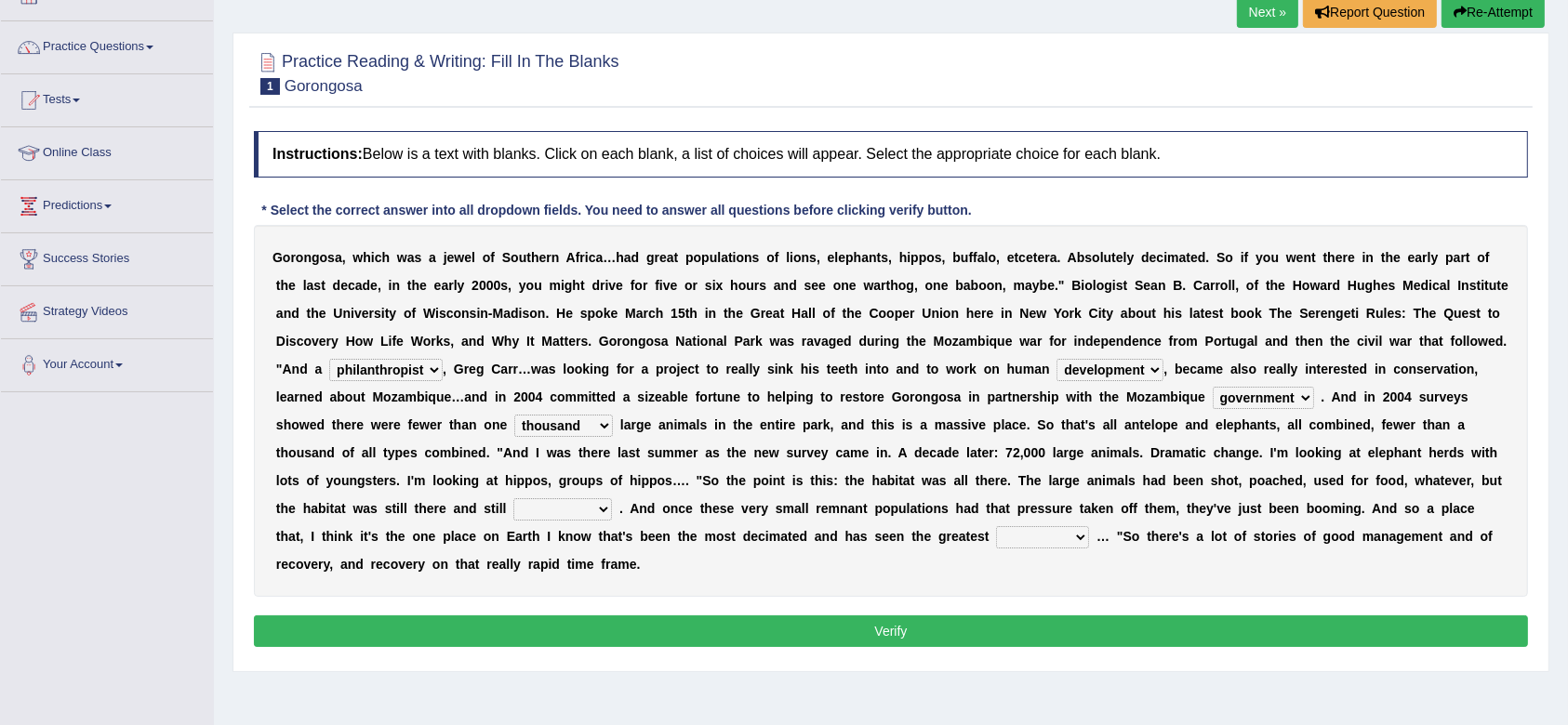 click on "assertive incidental compulsive productive" at bounding box center (563, 509) 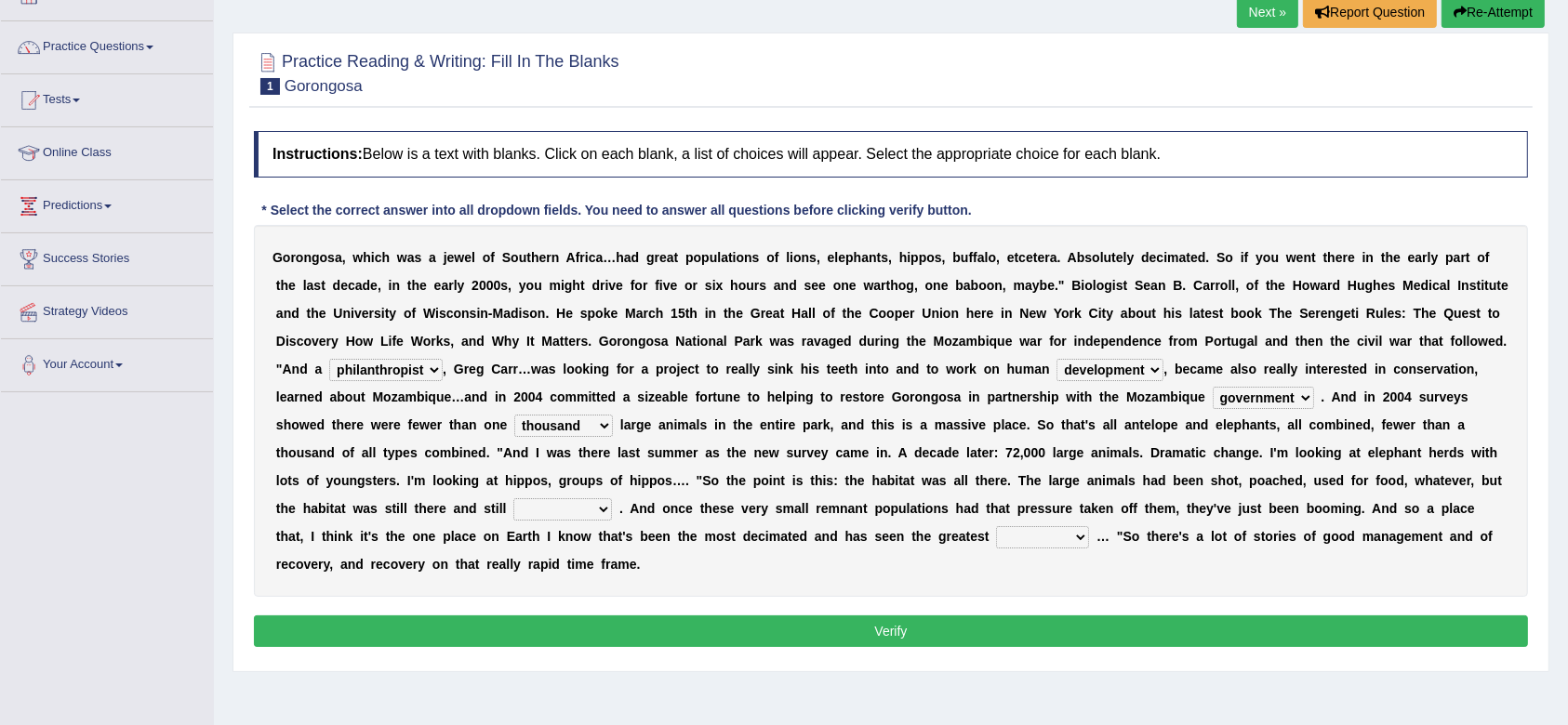click on "assertive incidental compulsive productive" at bounding box center (563, 509) 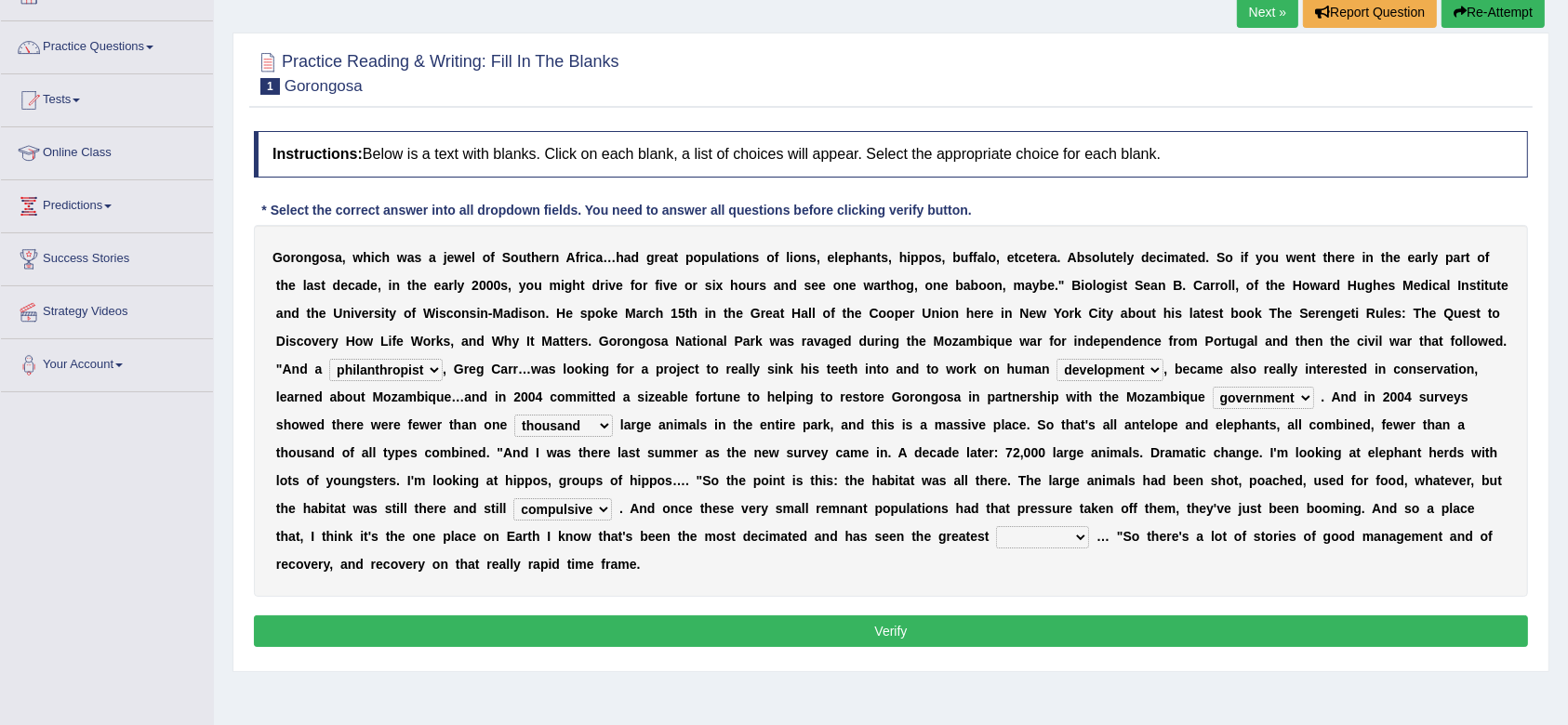 click on "assertive incidental compulsive productive" at bounding box center [563, 509] 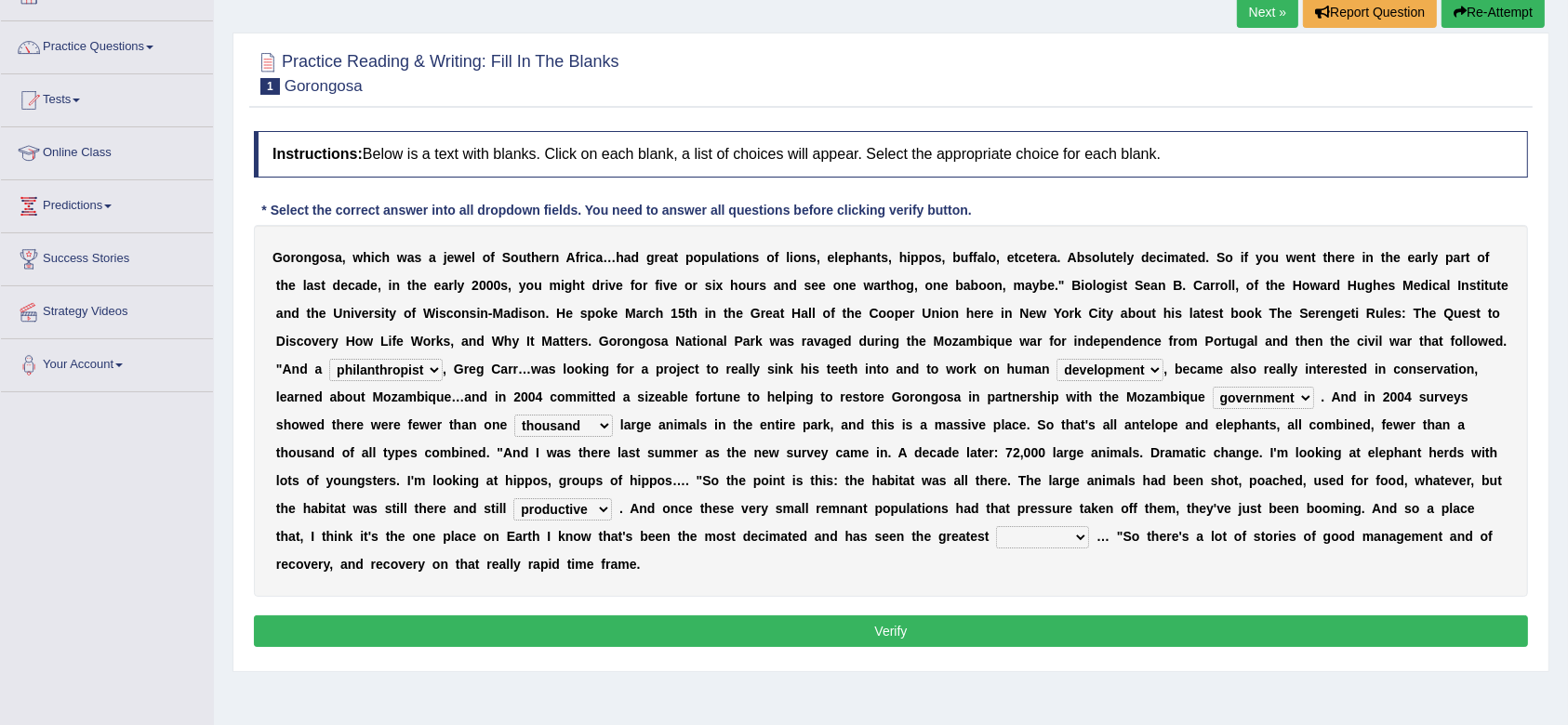 click on "e" at bounding box center [731, 508] 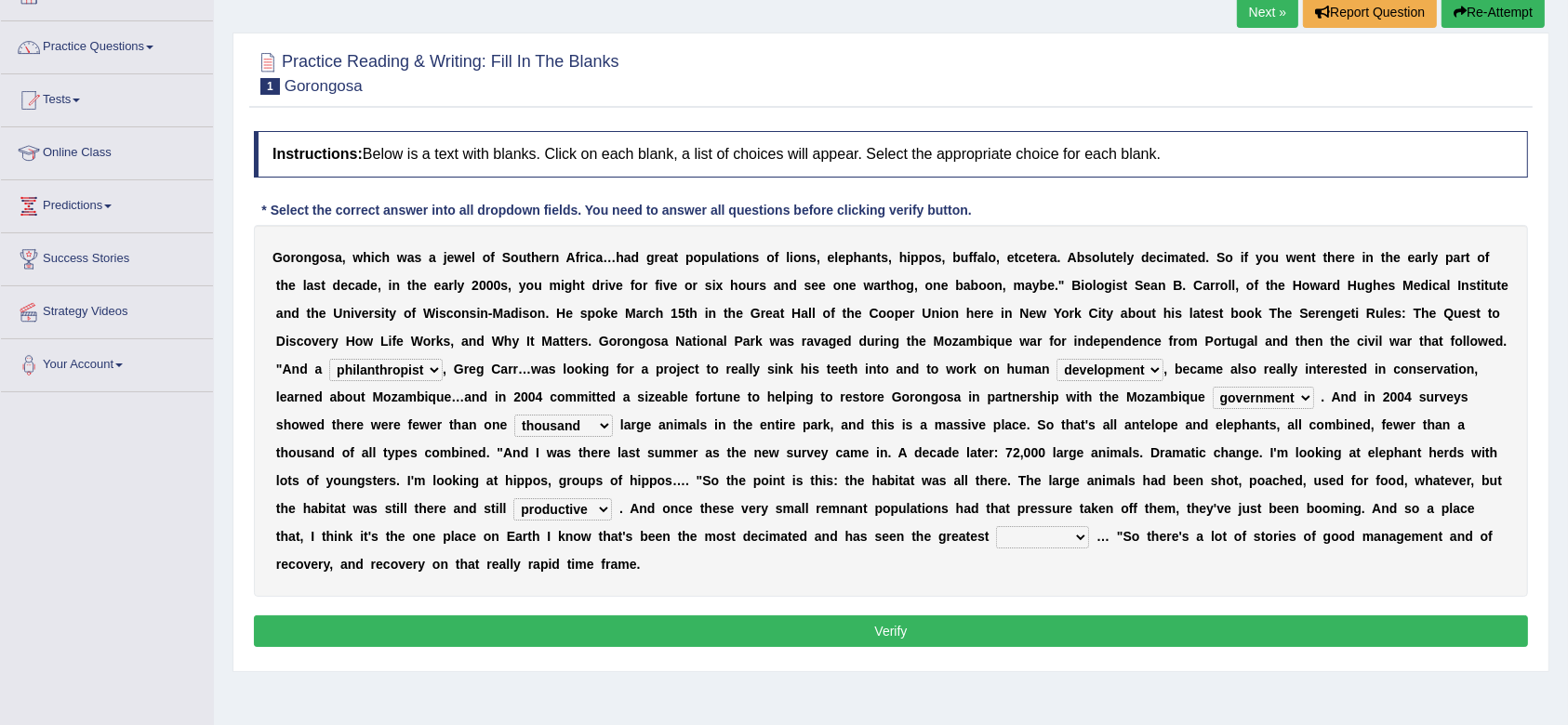 select on "recovery" 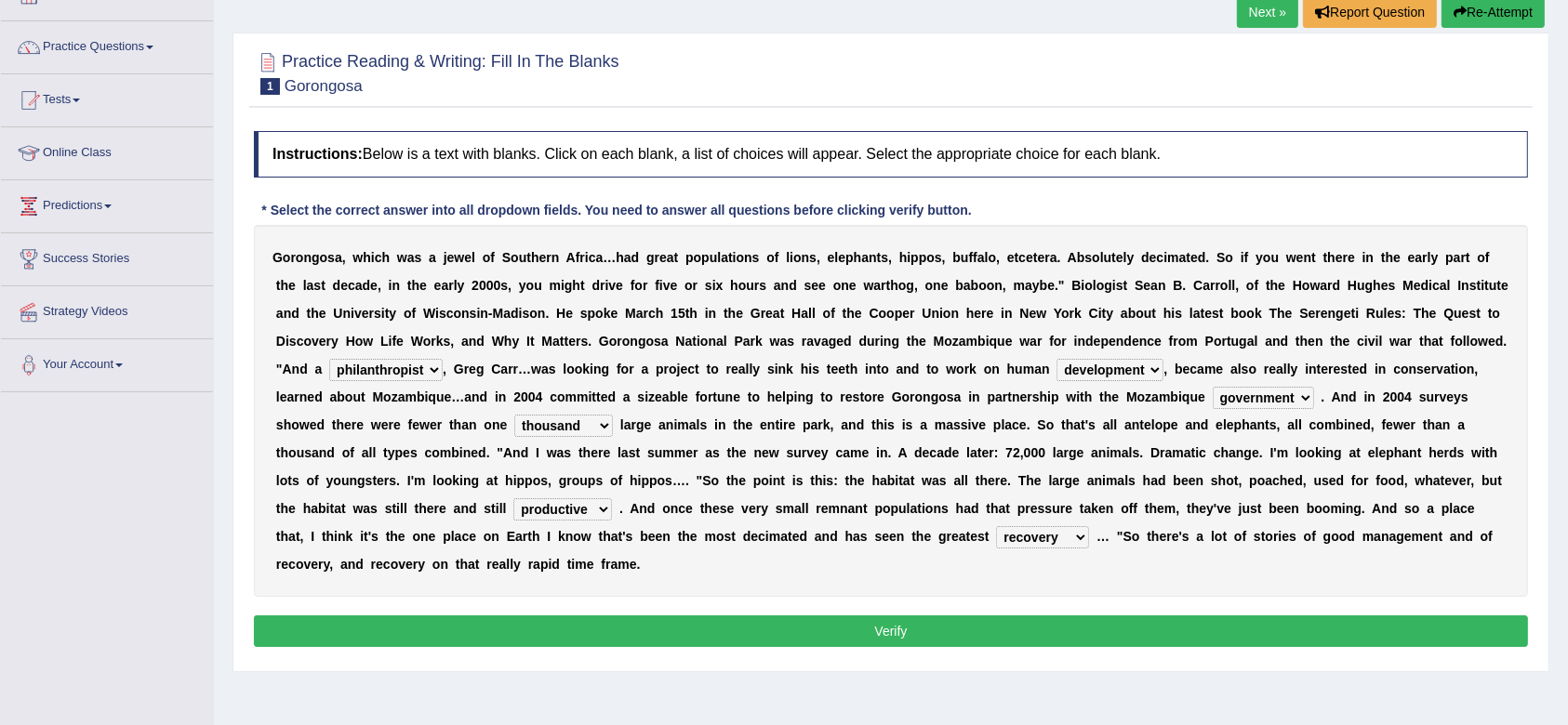 click on "G o r o n g o s a ,    w h i c h    w a s    a    j e w e l    o f    S o u t h e r n    A f r i c a … h a d    g r e a t    p o p u l a t i o n s    o f    l i o n s ,    e l e p h a n t s ,    h i p p o s ,    b u f f a l o ,    e t c e t e r a .    A b s o l u t e l y    d e c i m a t e d .    S o    i f    y o u    w e n t    t h e r e    i n    t h e    e a r l y    p a r t    o f    t h e    l a s t    d e c a d e ,    i n    t h e    e a r l y    2 0 0 0 s ,    y o u    m i g h t    d r i v e    f o r    f i v e    o r    s i x    h o u r s    a n d    s e e    o n e    w a r t h o g ,    o n e    b a b o o n ,    m a y b e . "    B i o l o g i s t    S e a n    B .    C a r r o l l ,    o f    t h e    H o w a r d    H u g h e s    M e d i c a l    I n s t i t u t e    a n d    t h e    U n i v e r s i t y    o f    W i s c o n s i n - M a d i s o n .    H e    s p o k e    M a r c h    1 5 t h    i n    t h e    G r e a t    H" at bounding box center [891, 411] 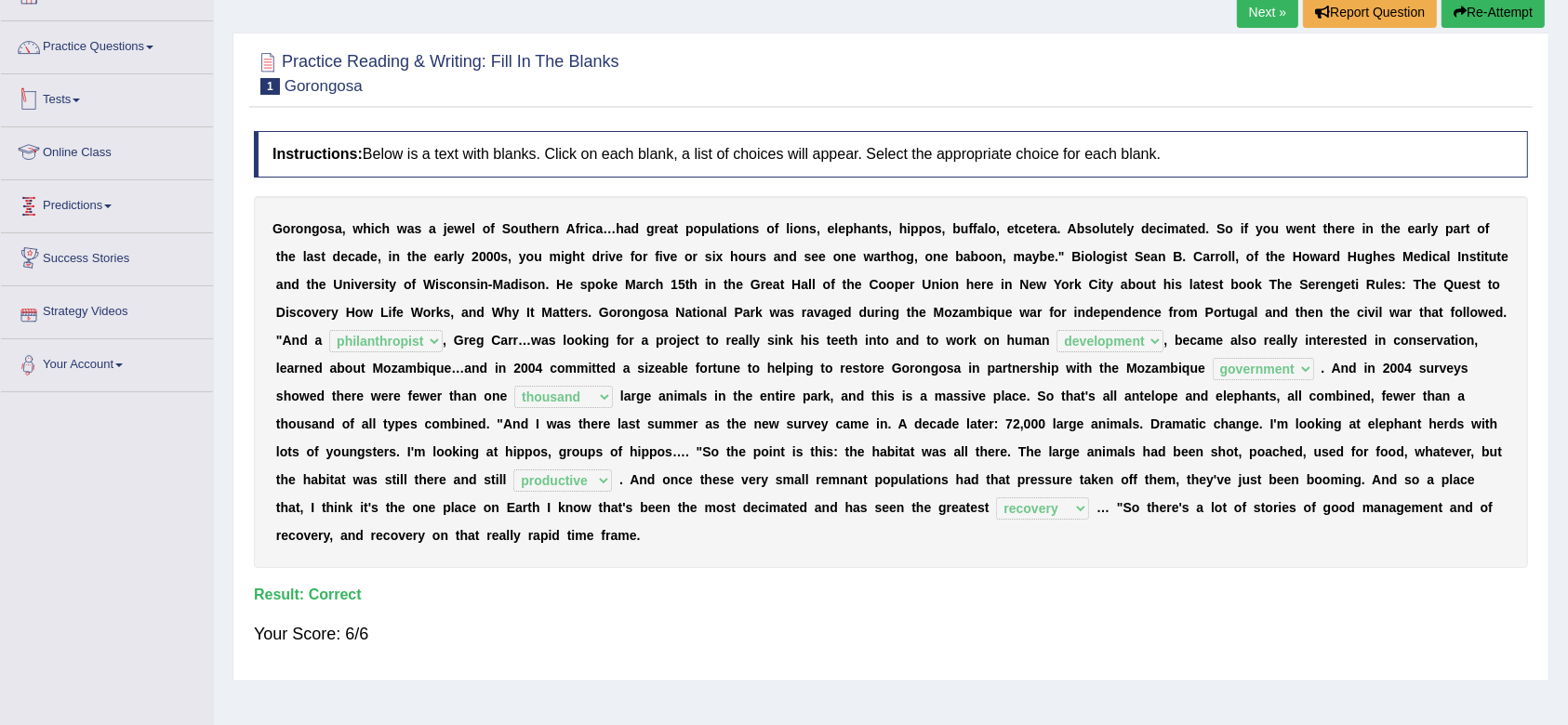 click on "Tests" at bounding box center (107, 98) 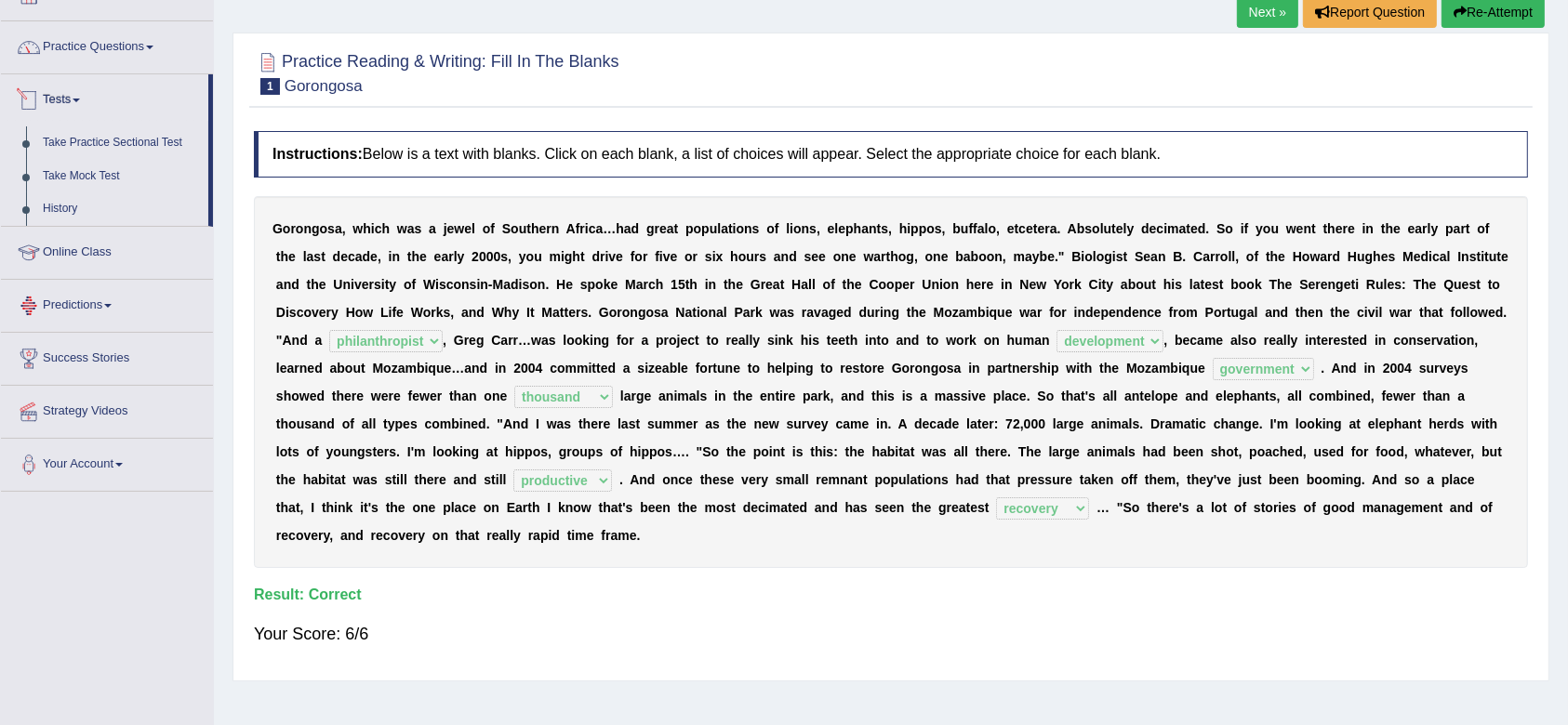 scroll, scrollTop: 0, scrollLeft: 0, axis: both 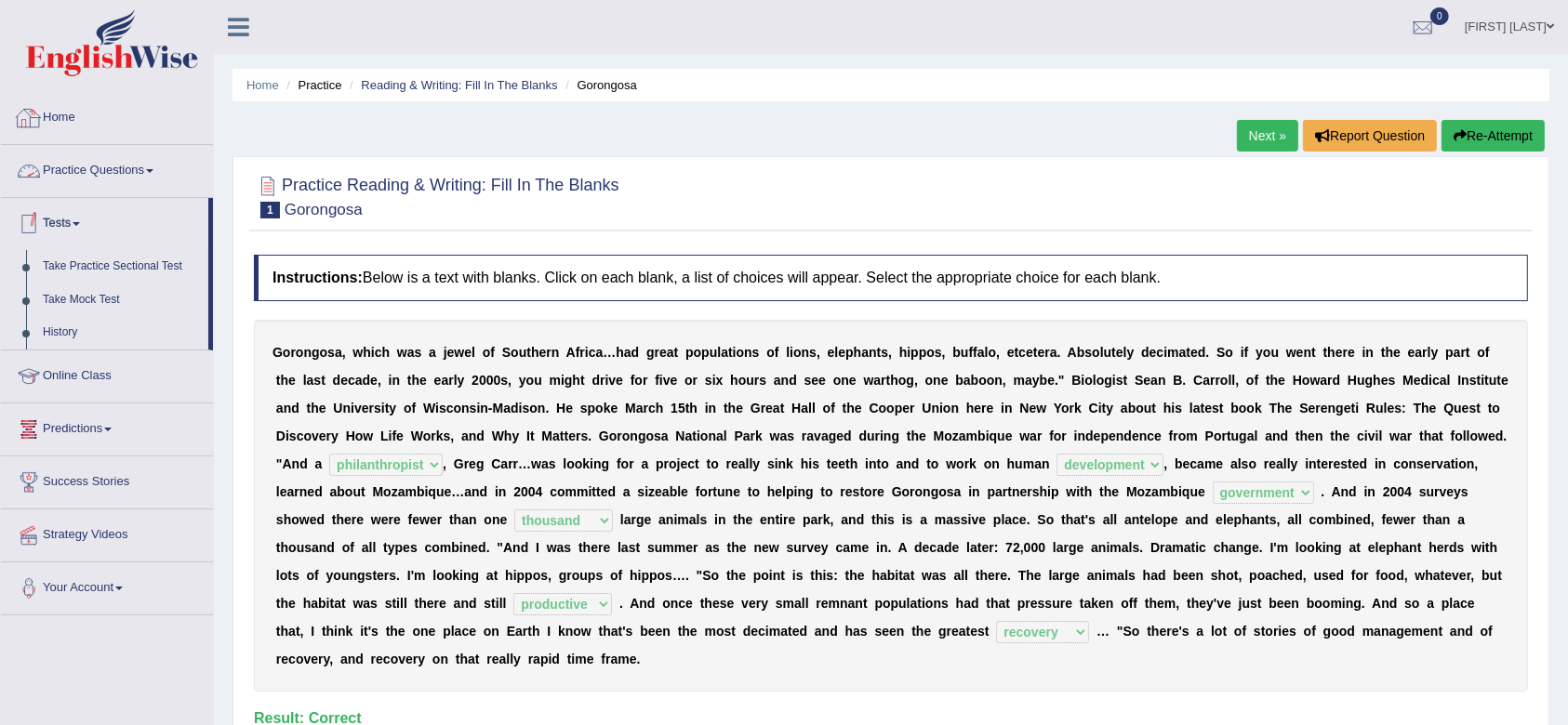 click on "Practice Questions" at bounding box center (107, 168) 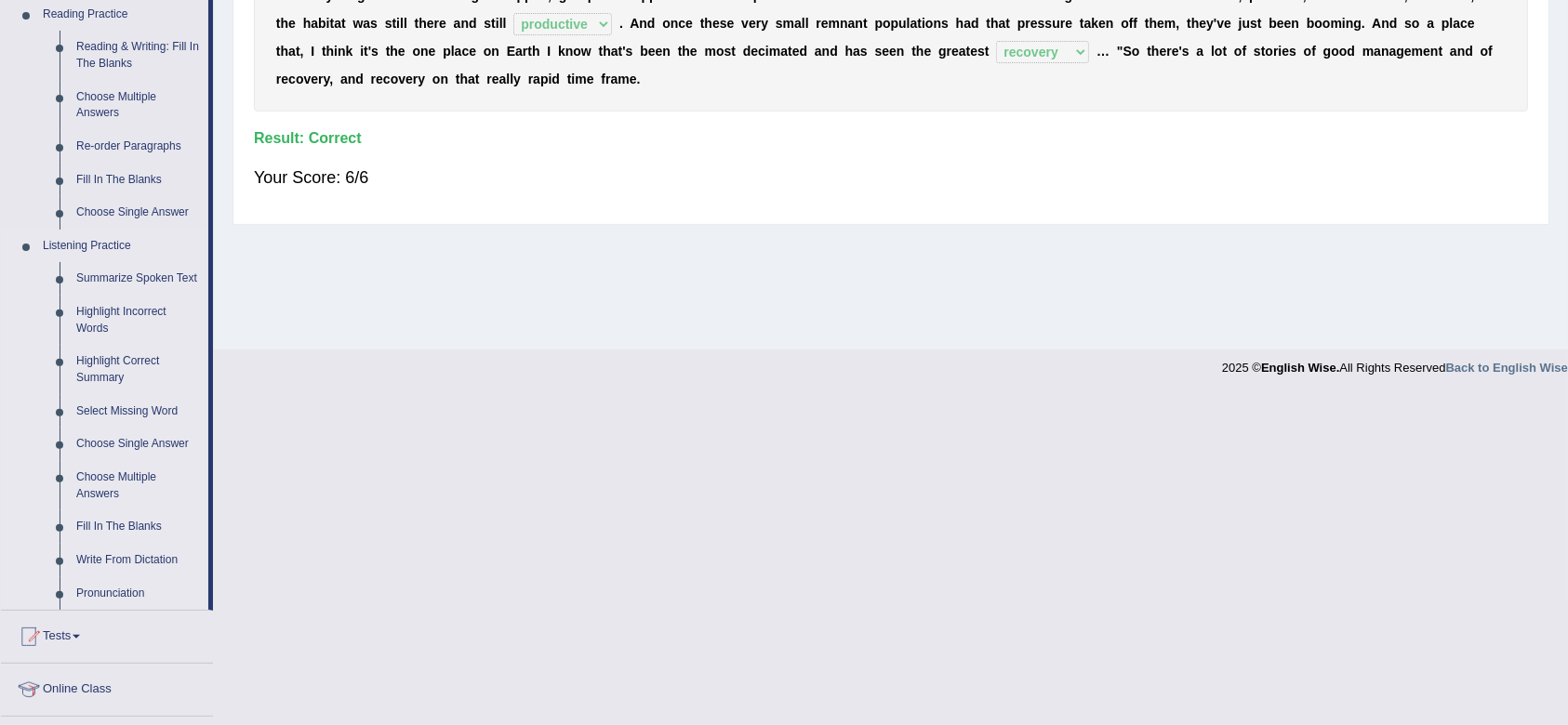 scroll, scrollTop: 619, scrollLeft: 0, axis: vertical 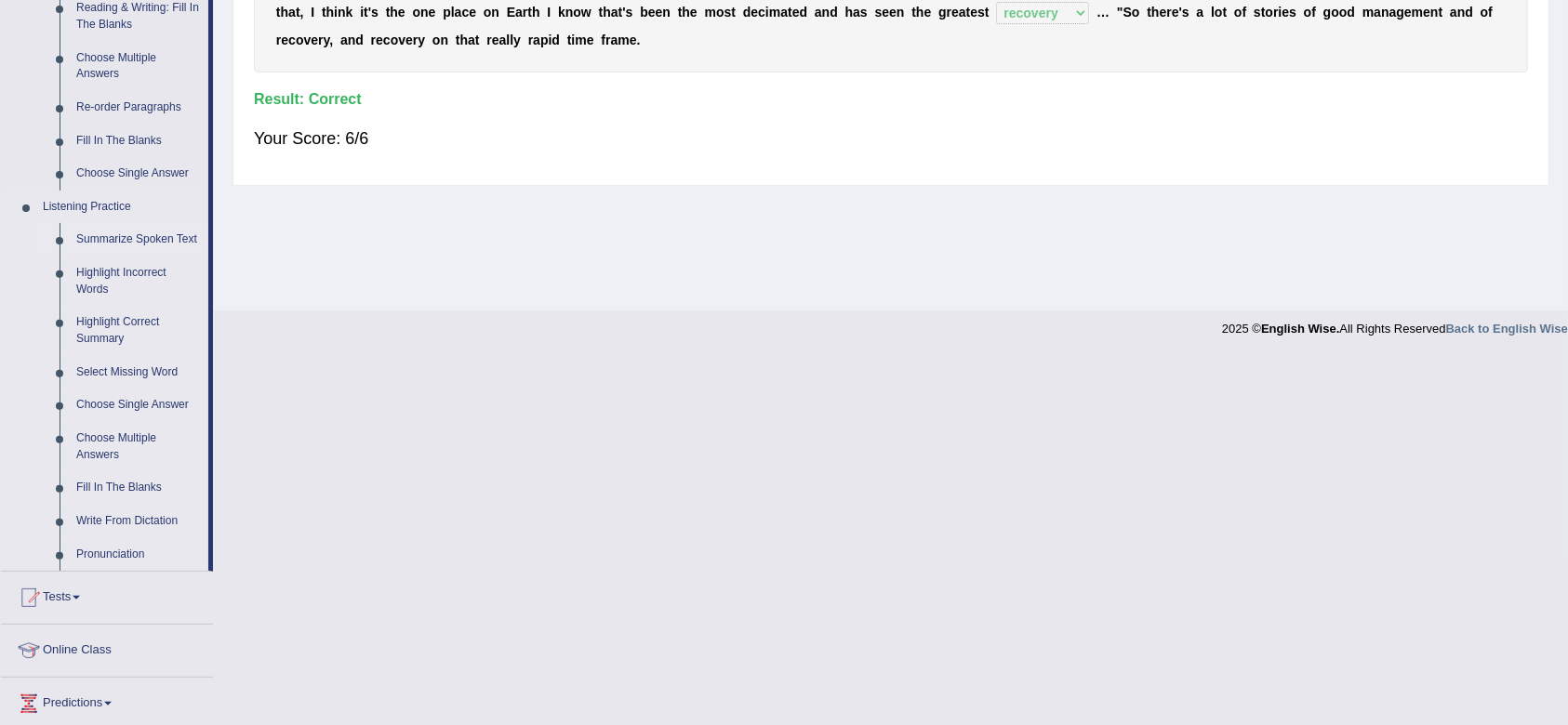 click on "Summarize Spoken Text" at bounding box center (138, 240) 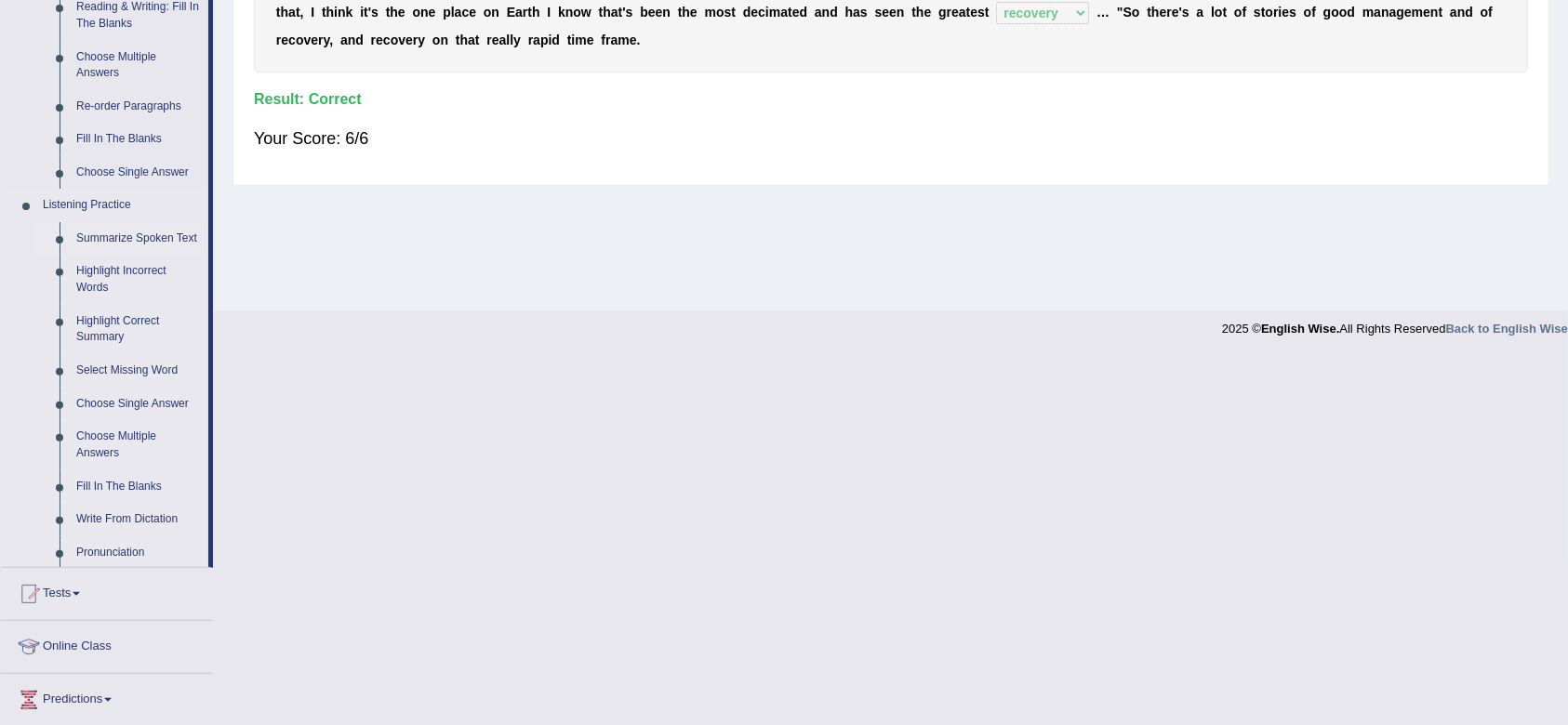 scroll, scrollTop: 250, scrollLeft: 0, axis: vertical 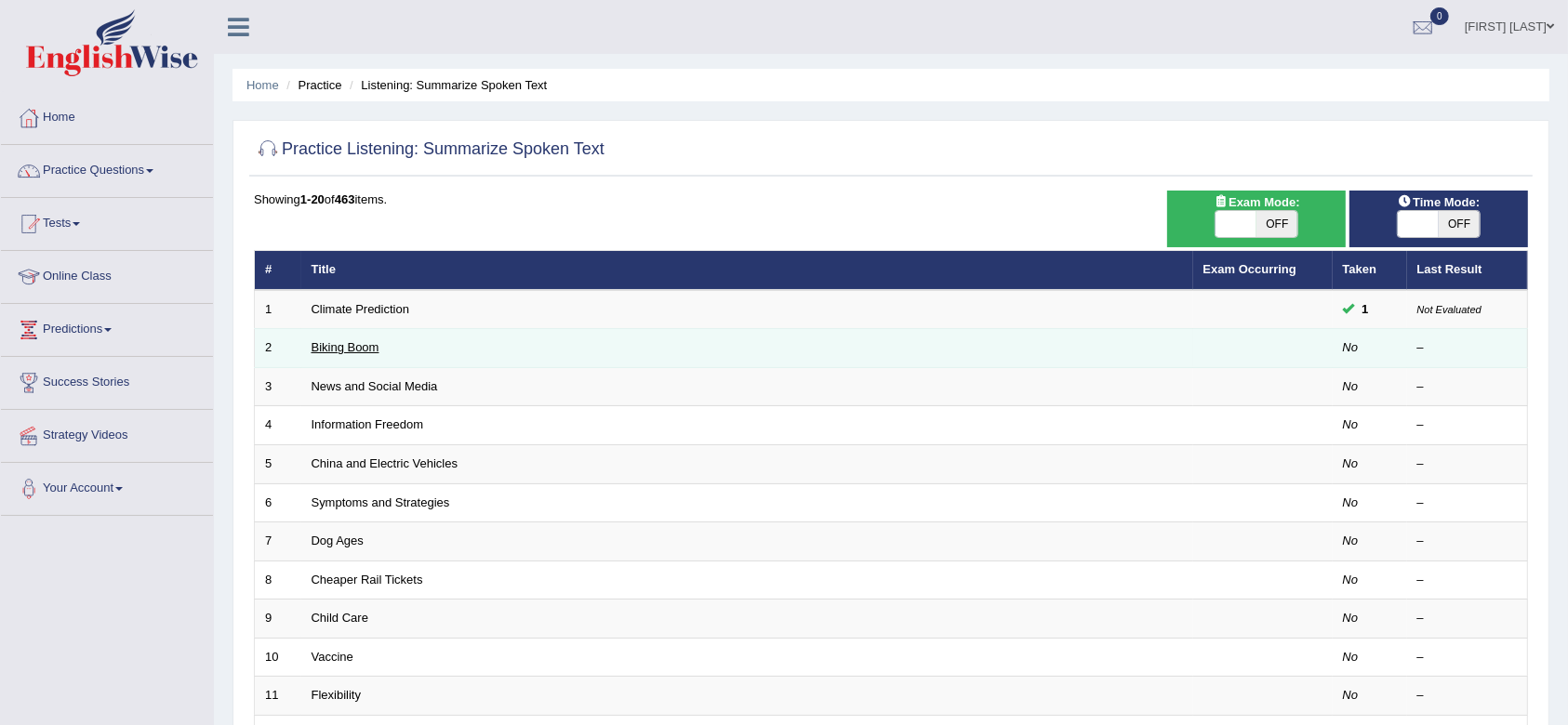 click on "Biking Boom" at bounding box center [345, 347] 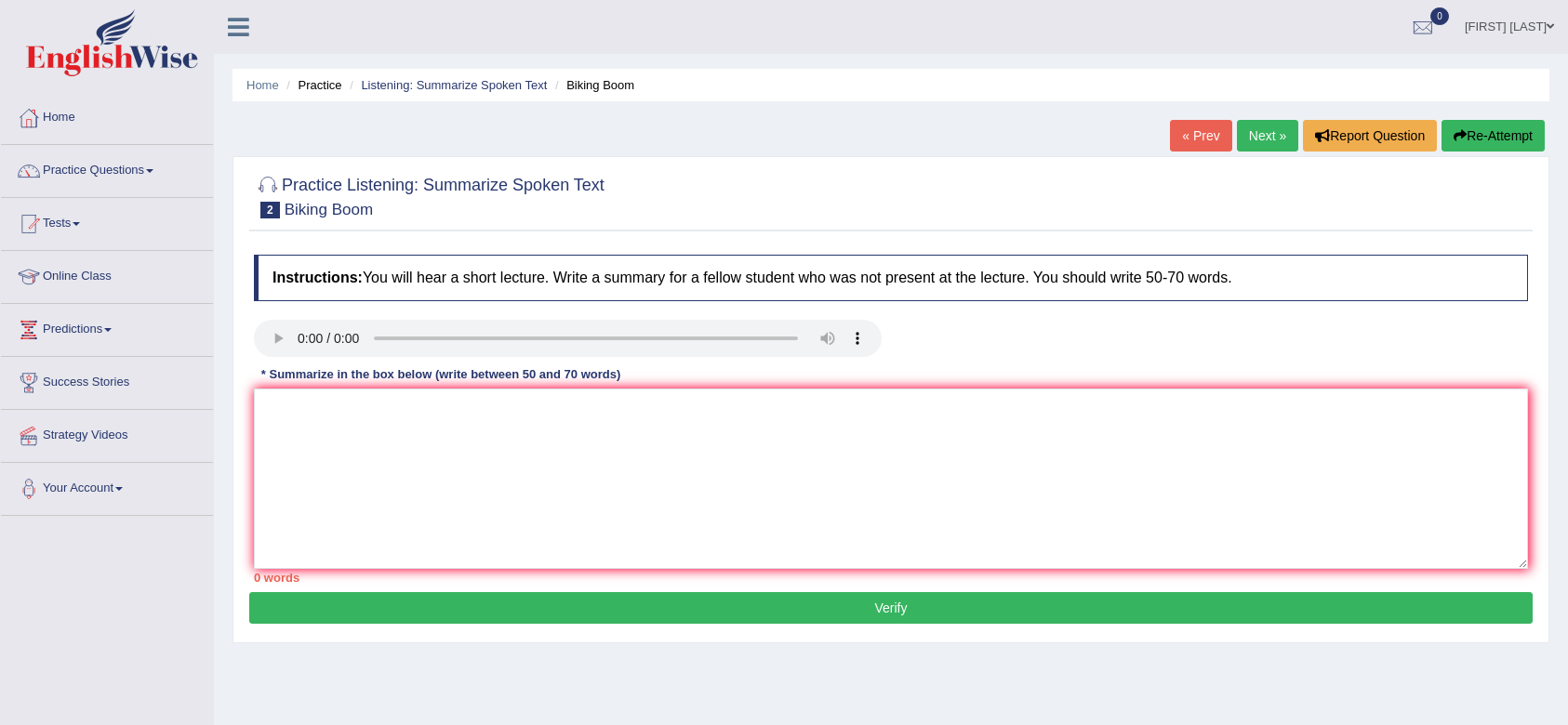 scroll, scrollTop: 0, scrollLeft: 0, axis: both 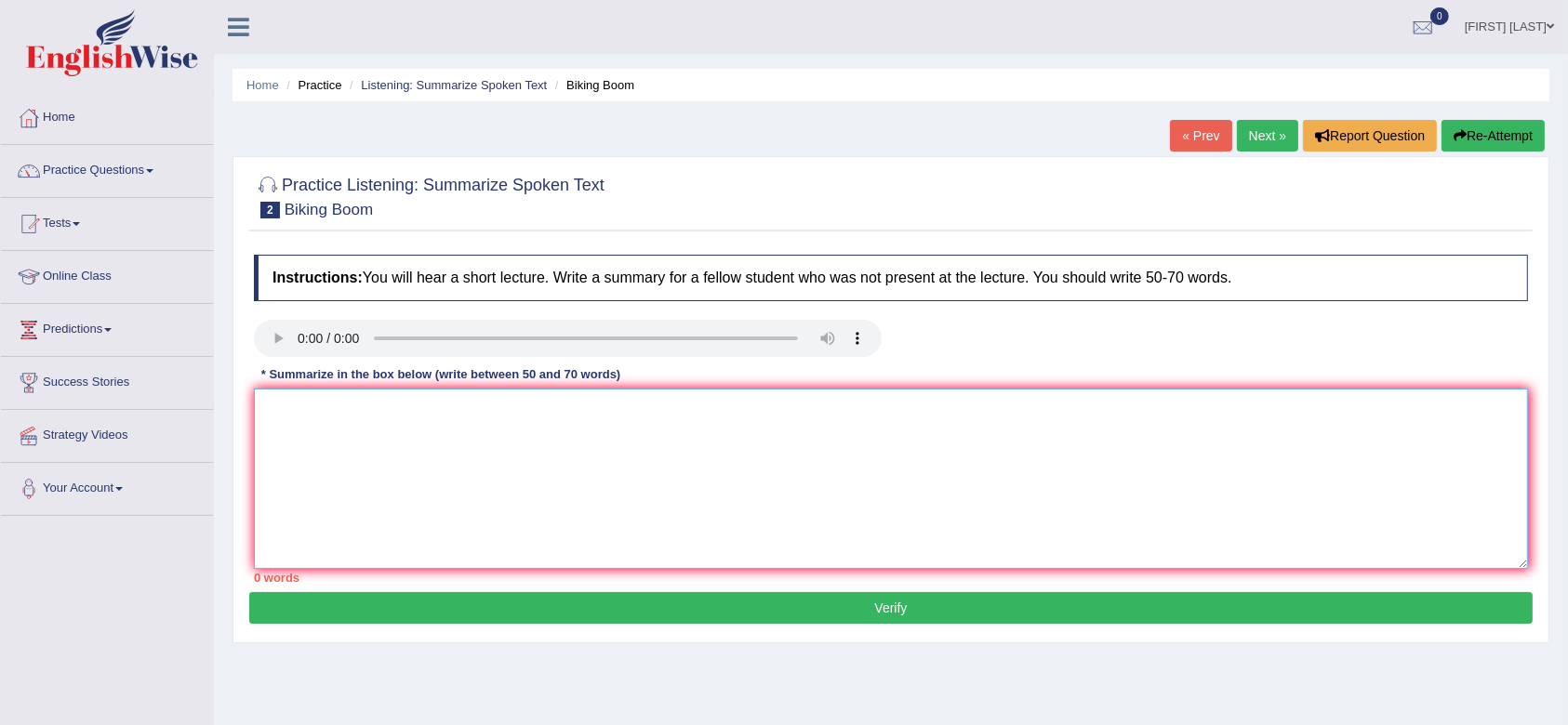 click at bounding box center (891, 479) 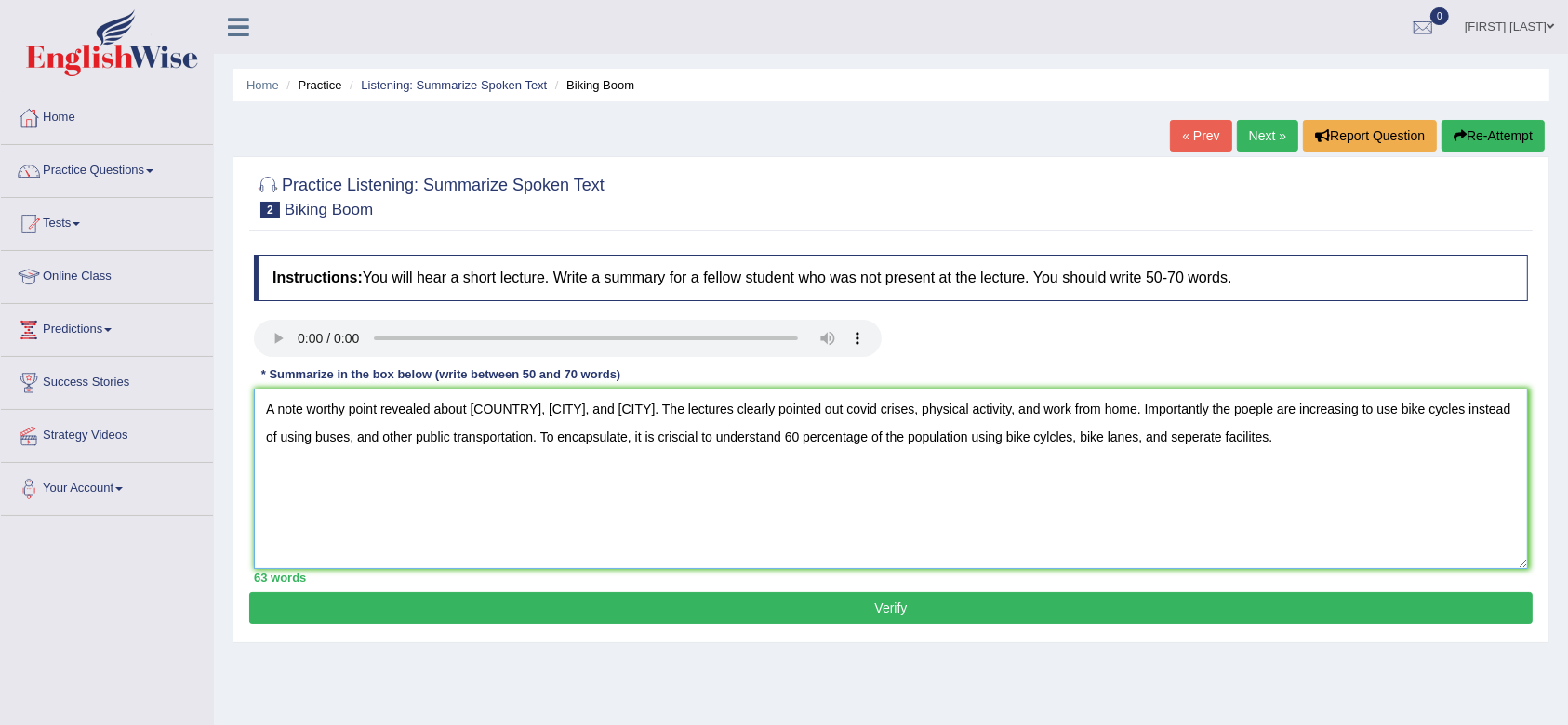 type on "A note worthy point revealed about [COUNTRY], [CITY], and [CITY]. The lectures clearly pointed out covid crises, physical activity, and work from home. Importantly the poeple are increasing to use bike cycles instead of using buses, and other public transportation. To encapsulate, it is criscial to understand 60 percentage of the population using bike cylcles, bike lanes, and seperate facilites." 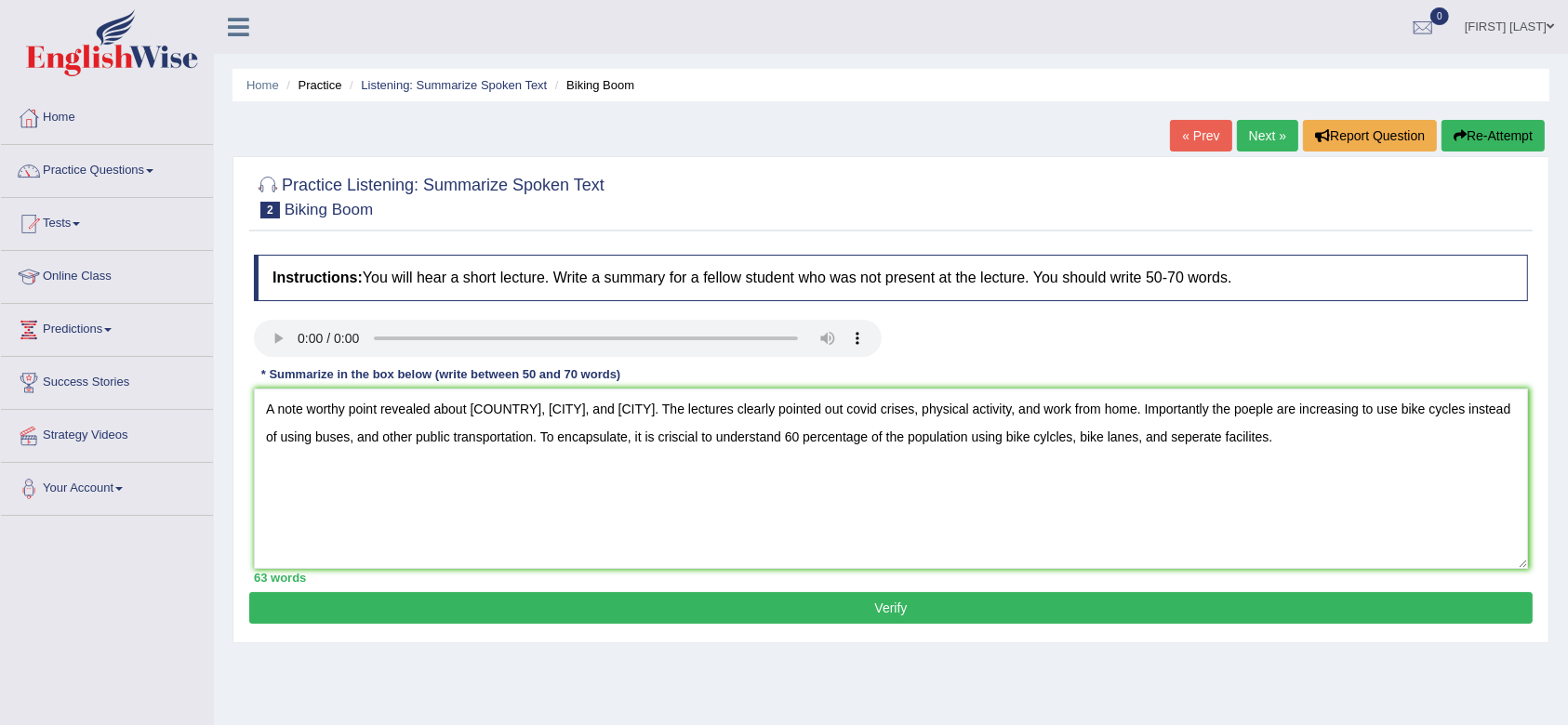 click on "Verify" at bounding box center [891, 608] 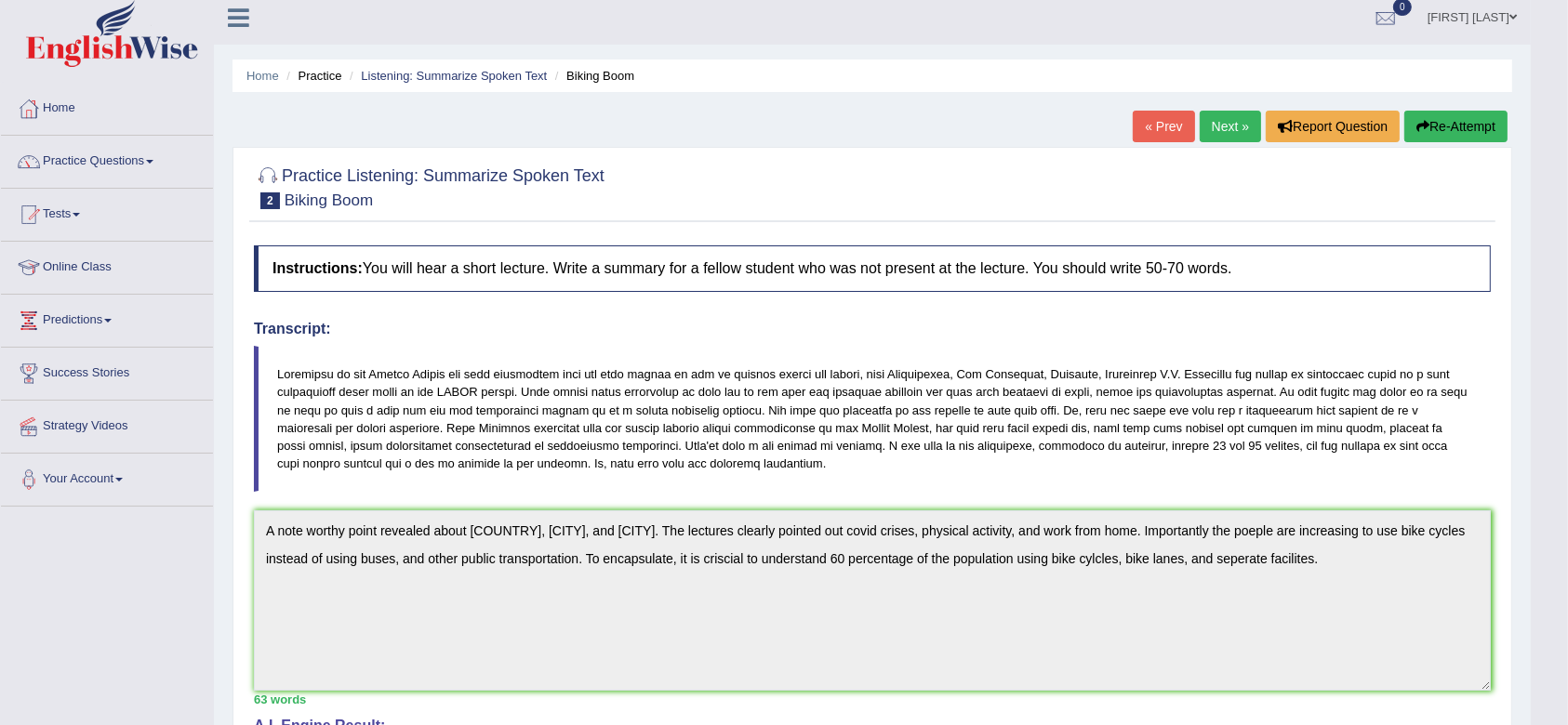 scroll, scrollTop: 6, scrollLeft: 0, axis: vertical 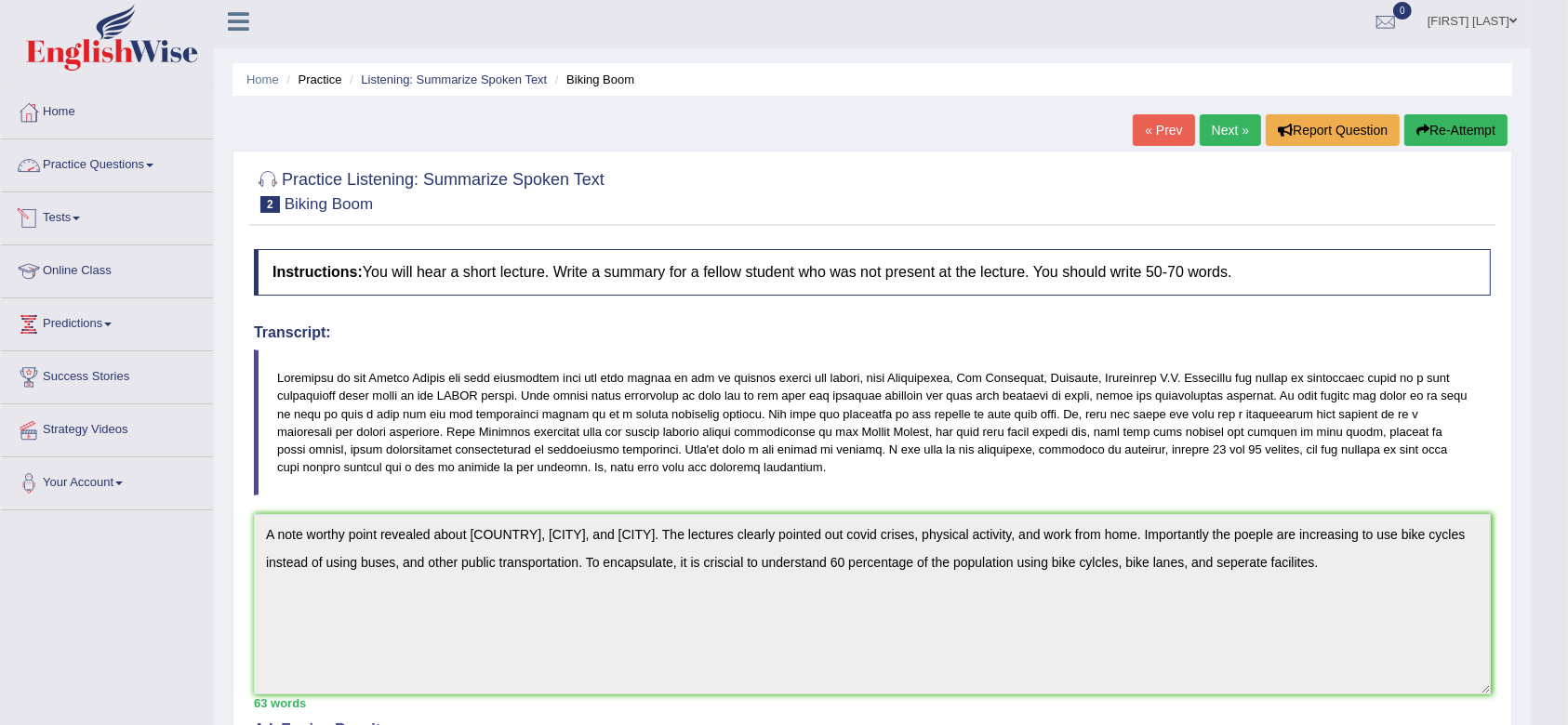 click on "Practice Questions" at bounding box center (107, 163) 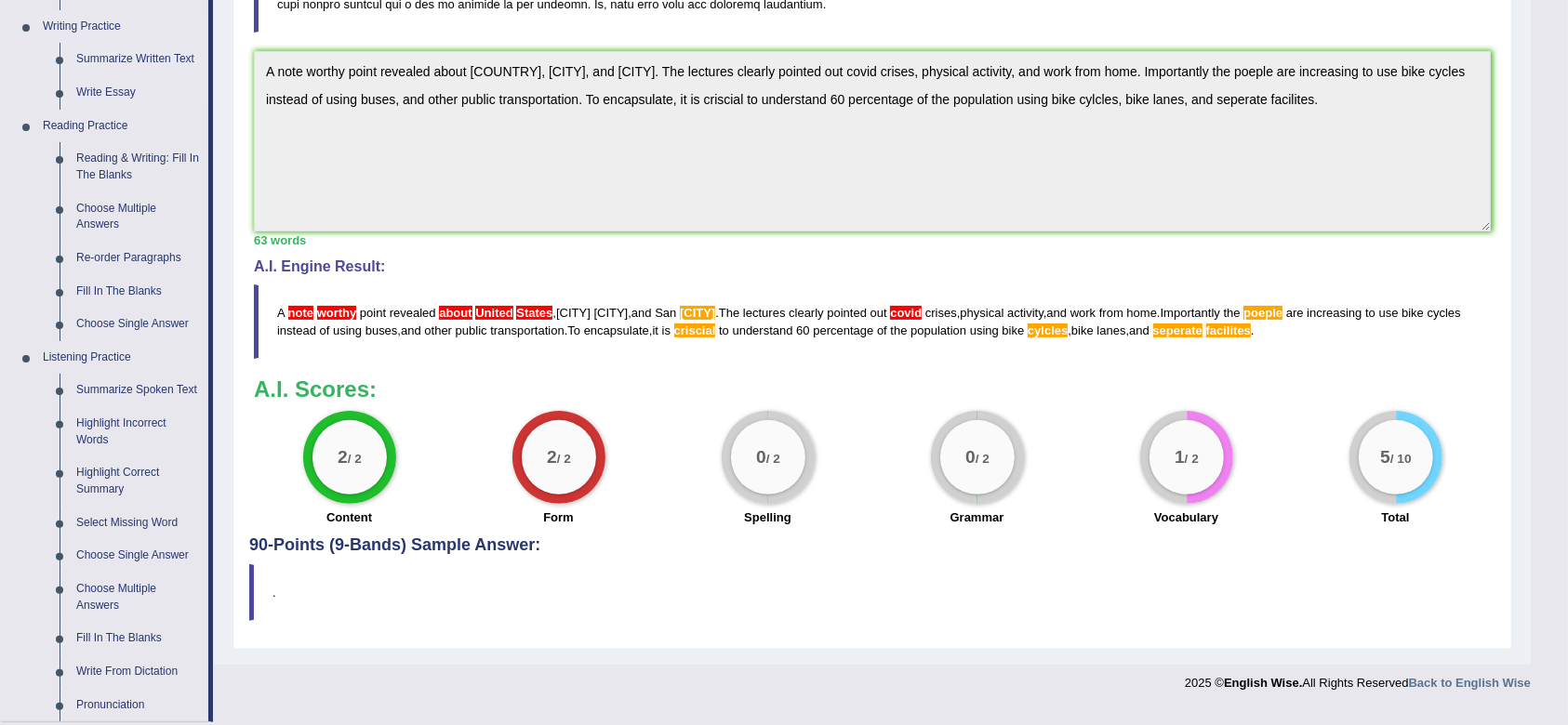 scroll, scrollTop: 468, scrollLeft: 0, axis: vertical 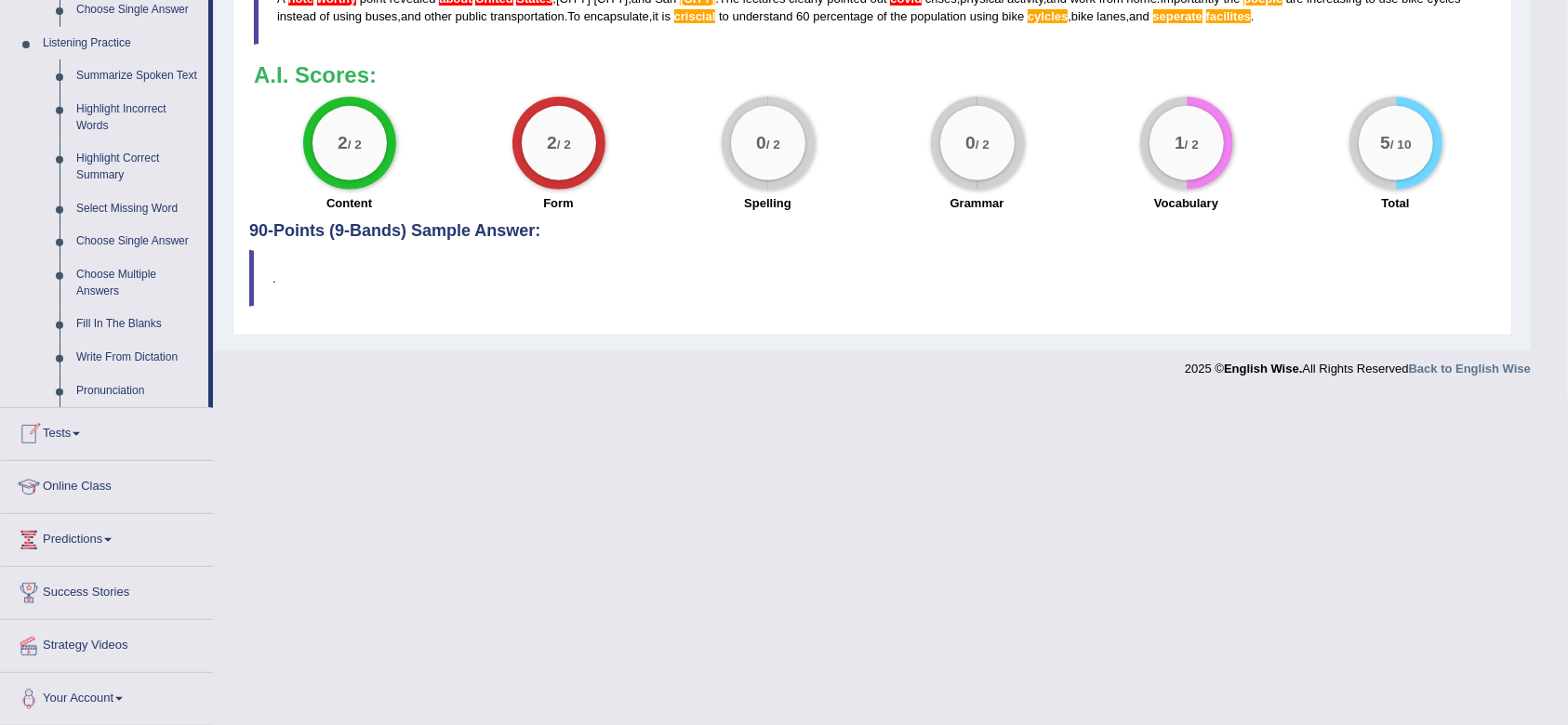 click on "Tests" at bounding box center [107, 431] 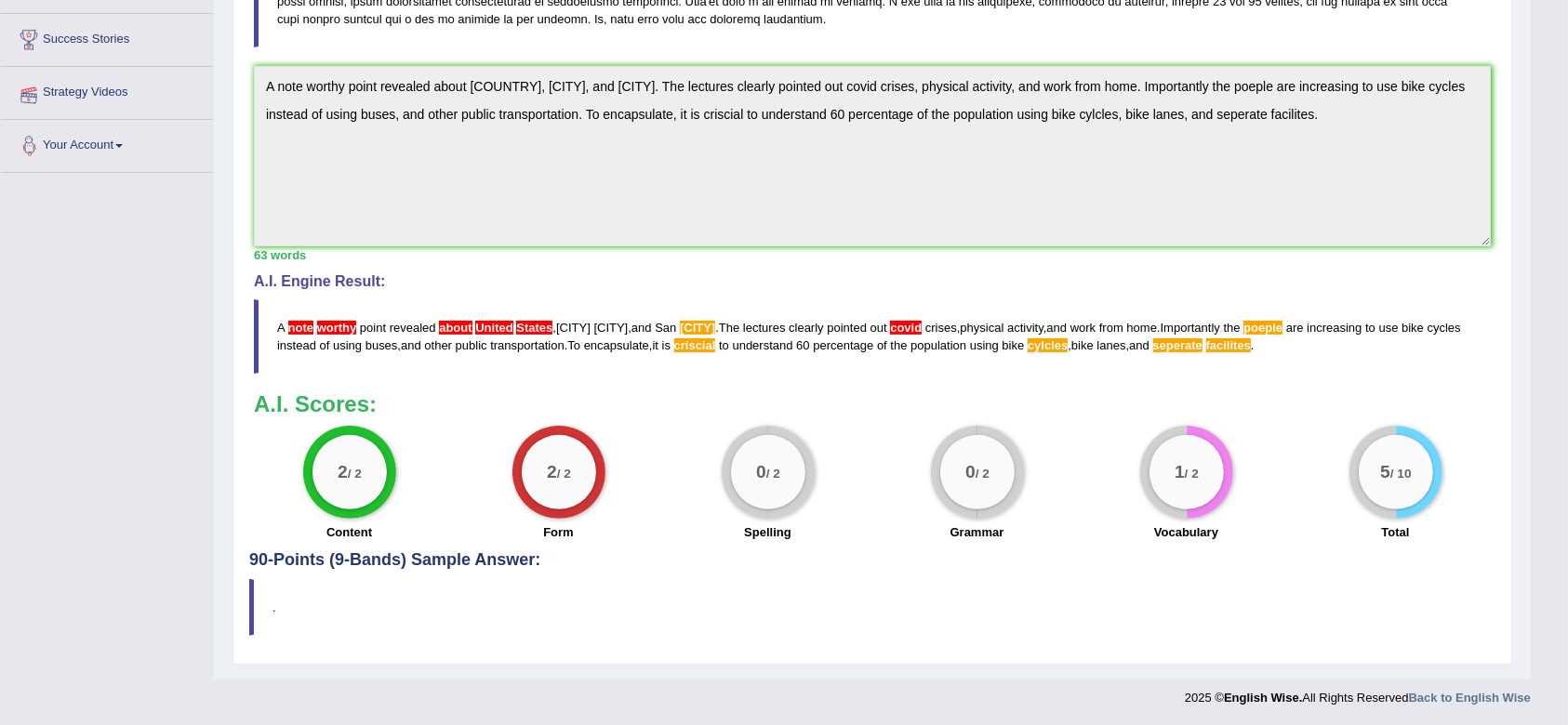 scroll, scrollTop: 217, scrollLeft: 0, axis: vertical 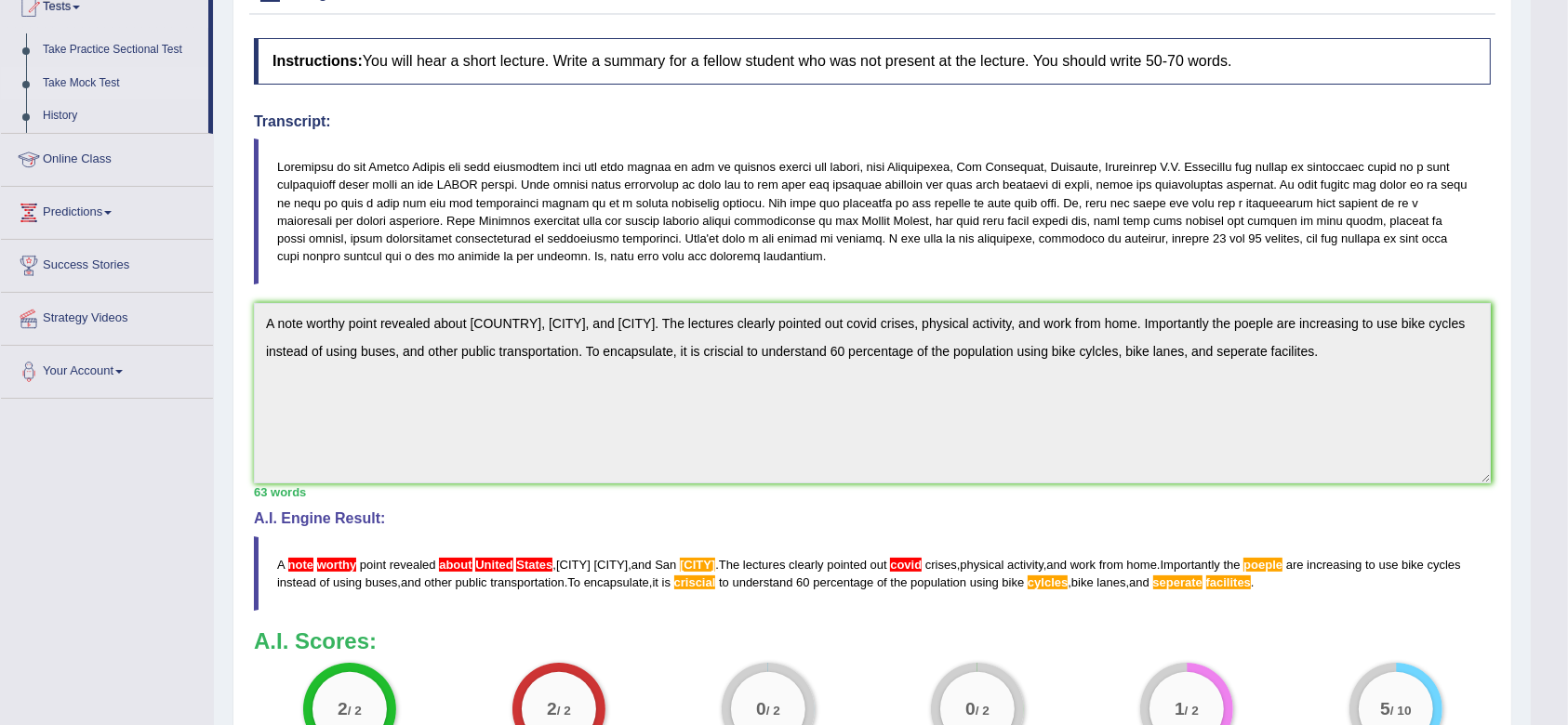 click on "Take Mock Test" at bounding box center (121, 84) 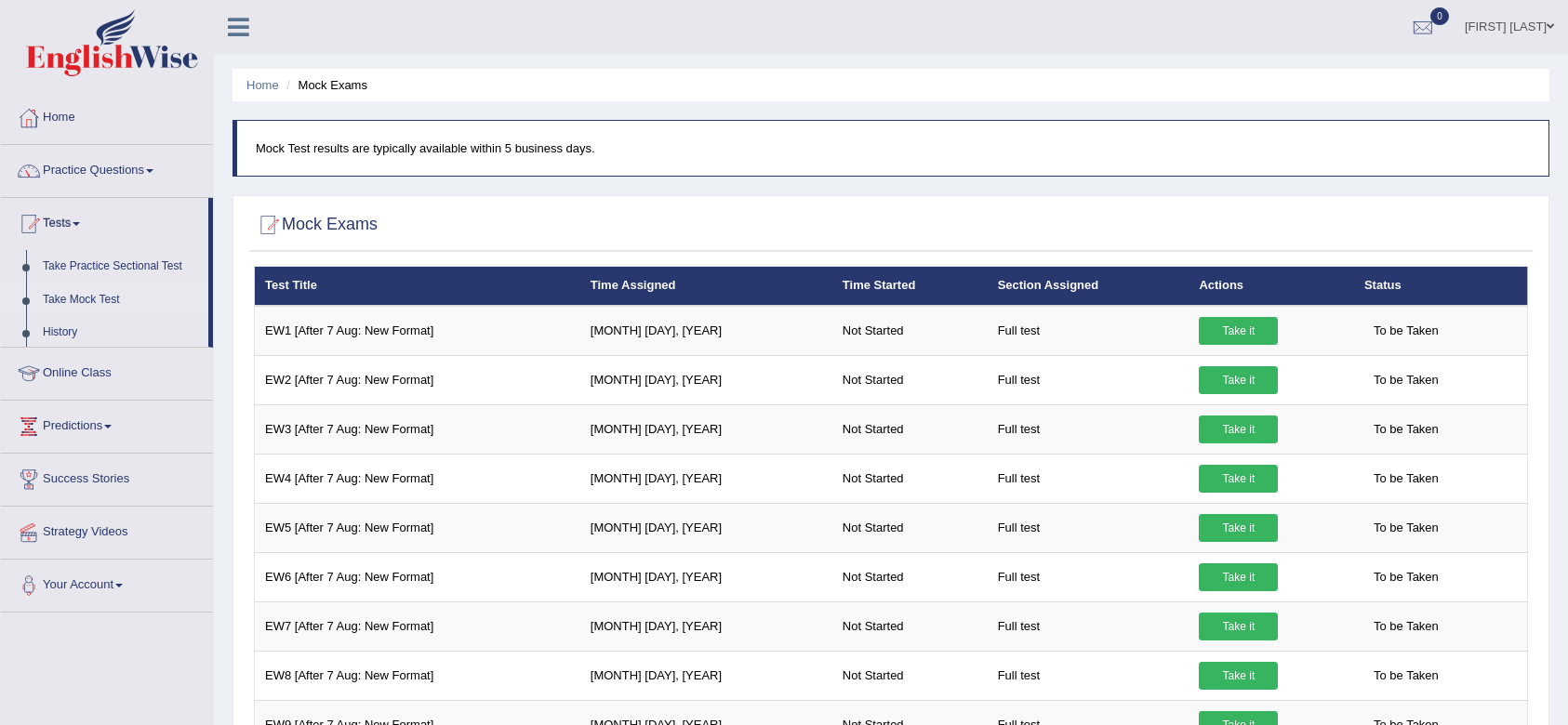 scroll, scrollTop: 0, scrollLeft: 0, axis: both 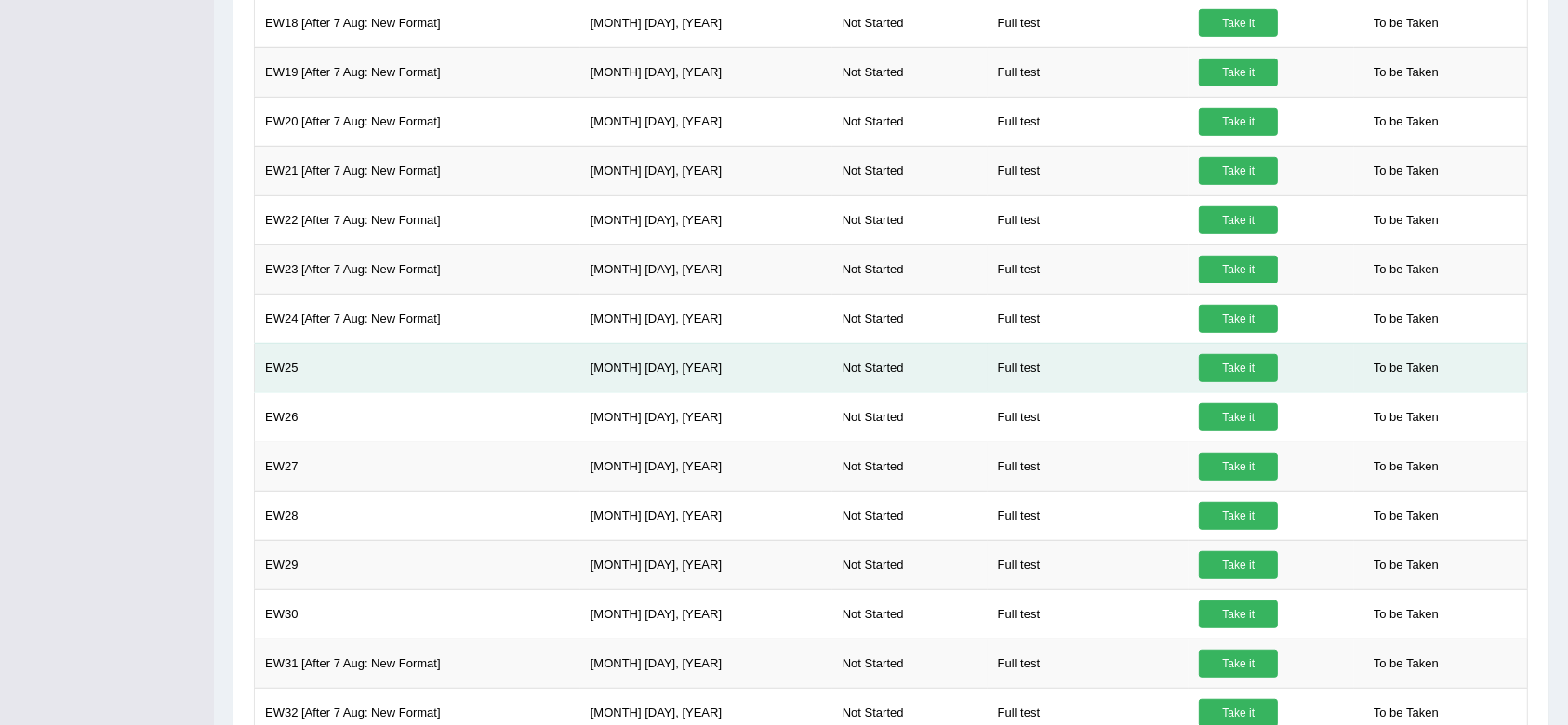 click on "EW25" at bounding box center [418, 367] 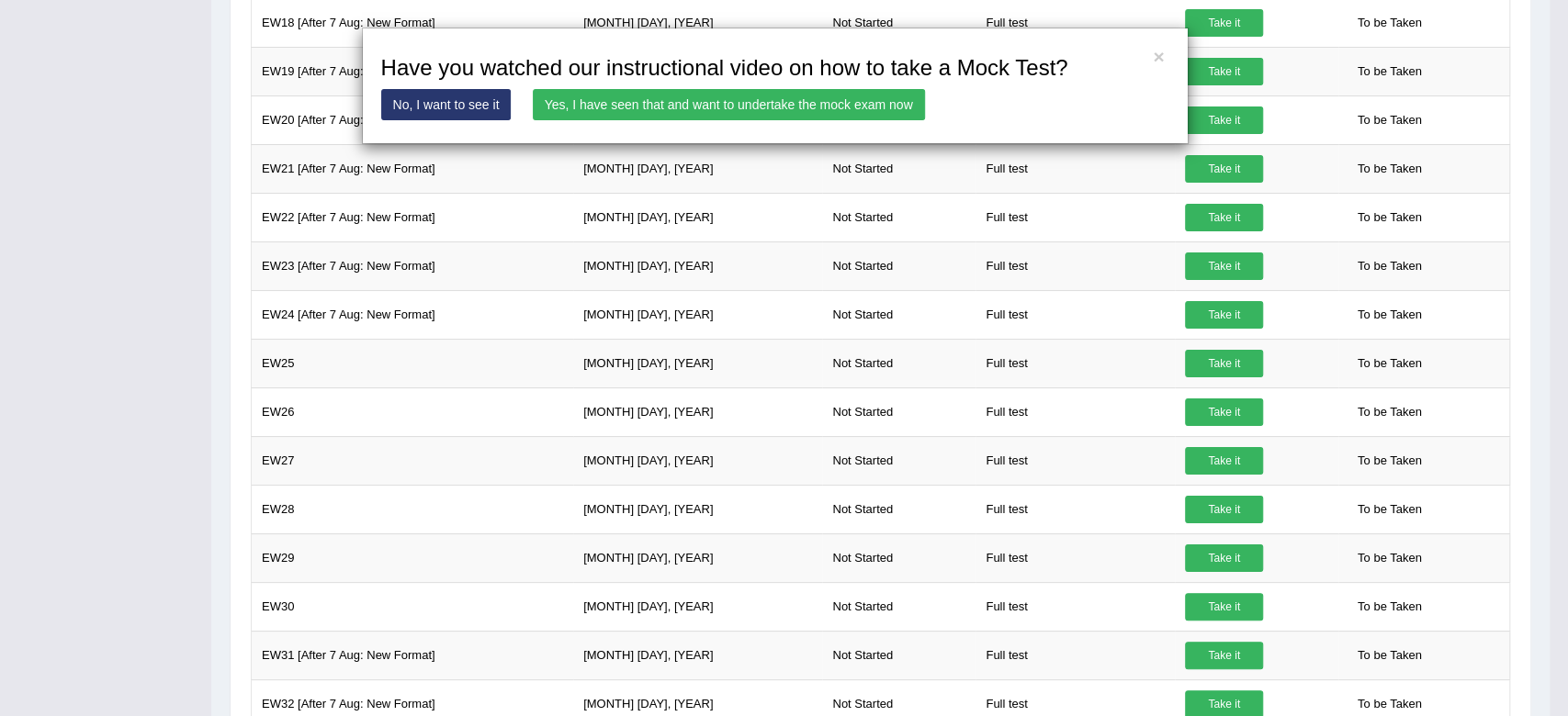 click on "Yes, I have seen that and want to undertake the mock exam now" at bounding box center [728, 105] 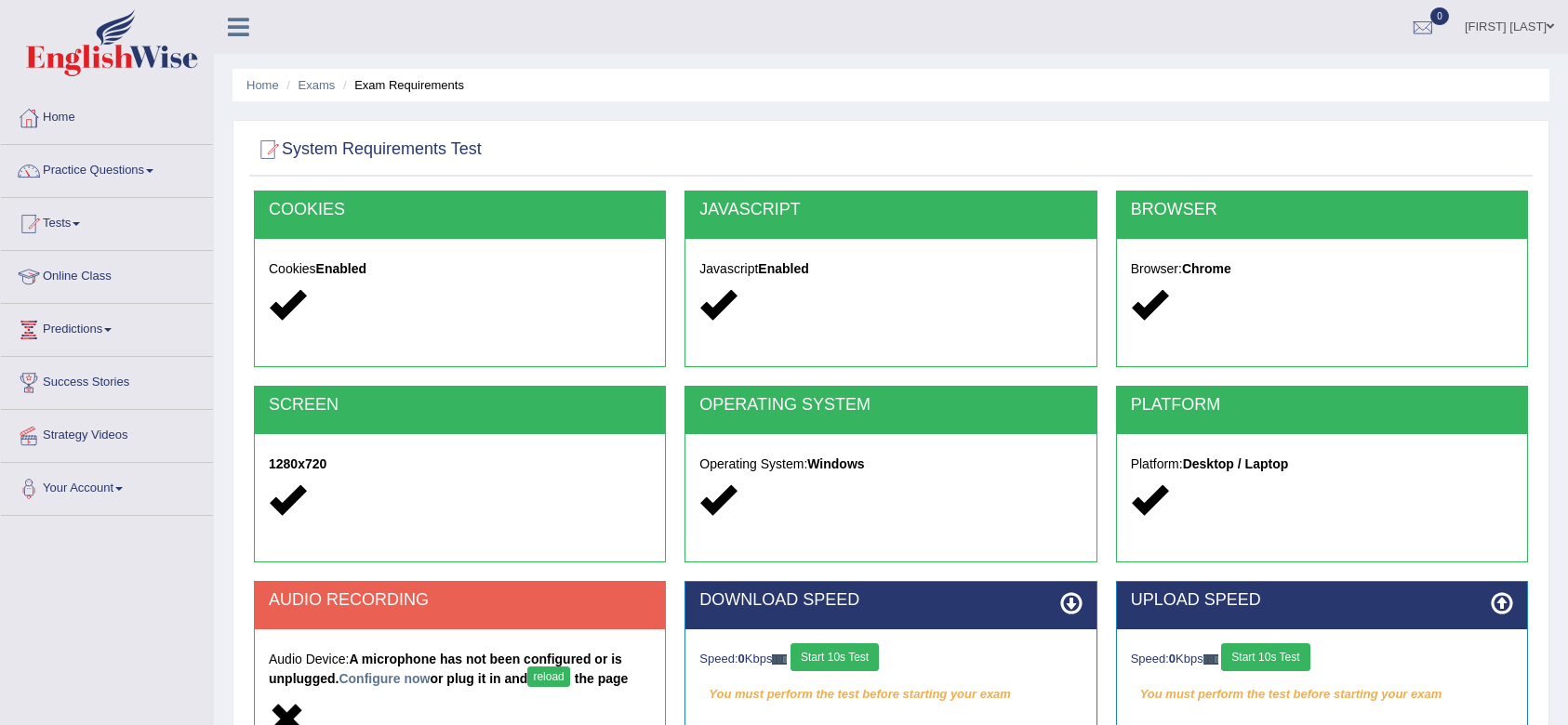 scroll, scrollTop: 0, scrollLeft: 0, axis: both 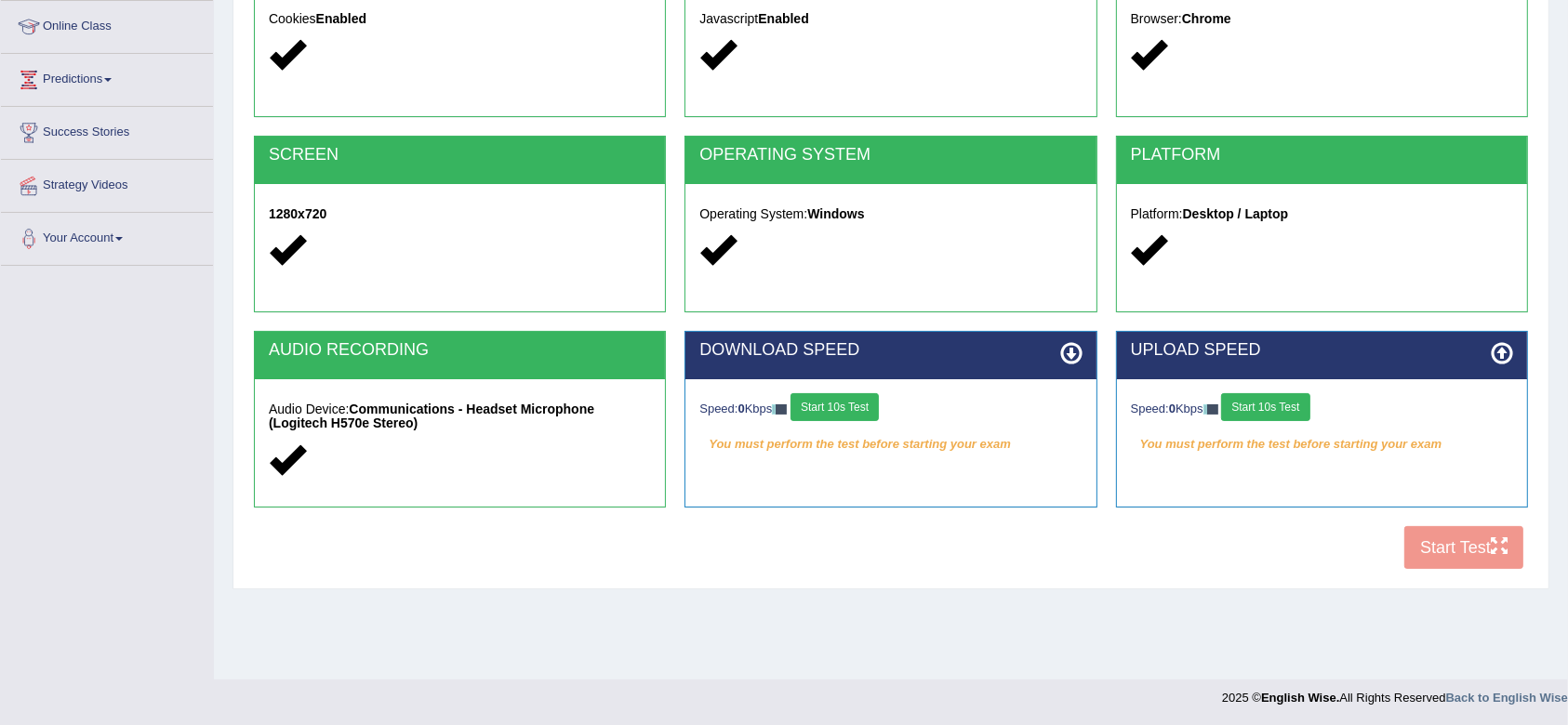click on "Start 10s Test" at bounding box center (834, 407) 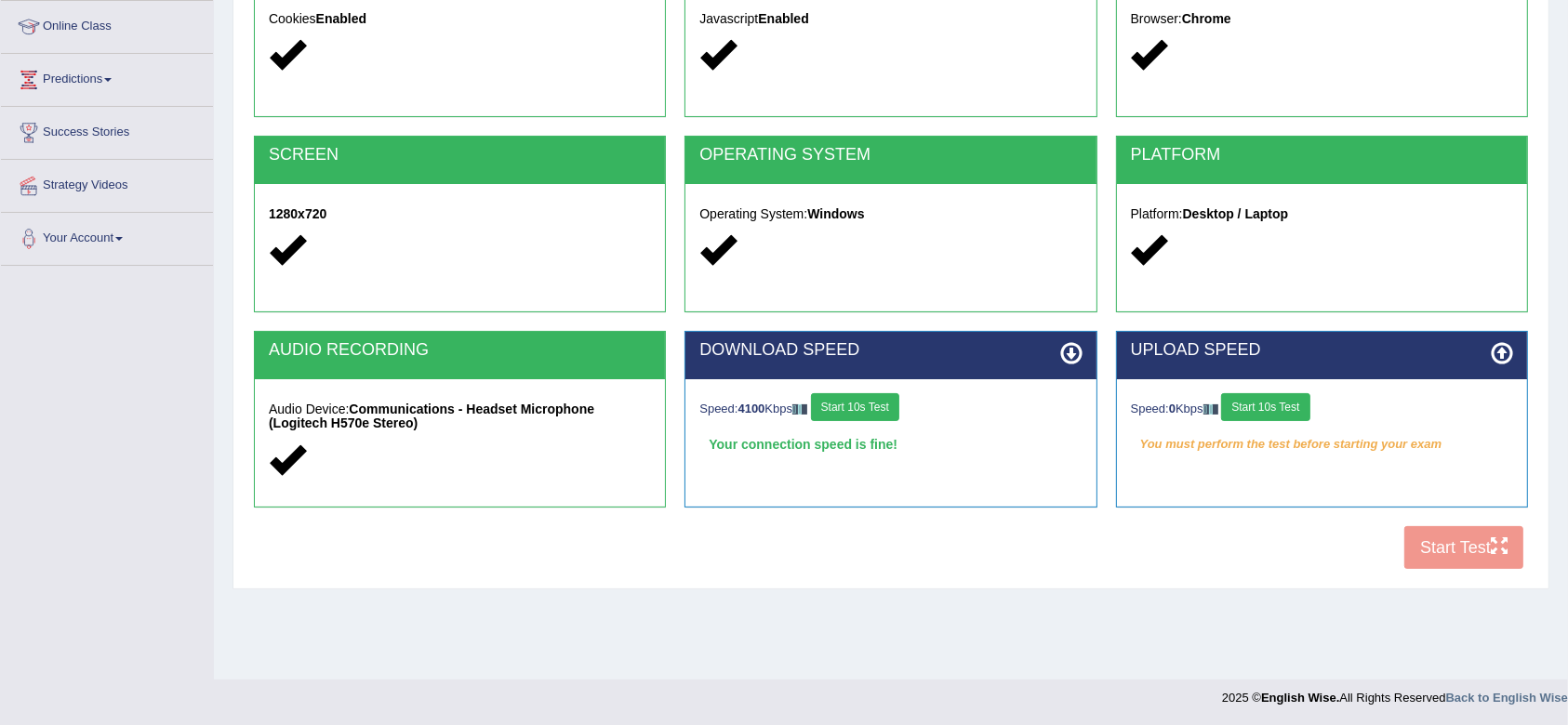 click on "Start 10s Test" at bounding box center [1265, 407] 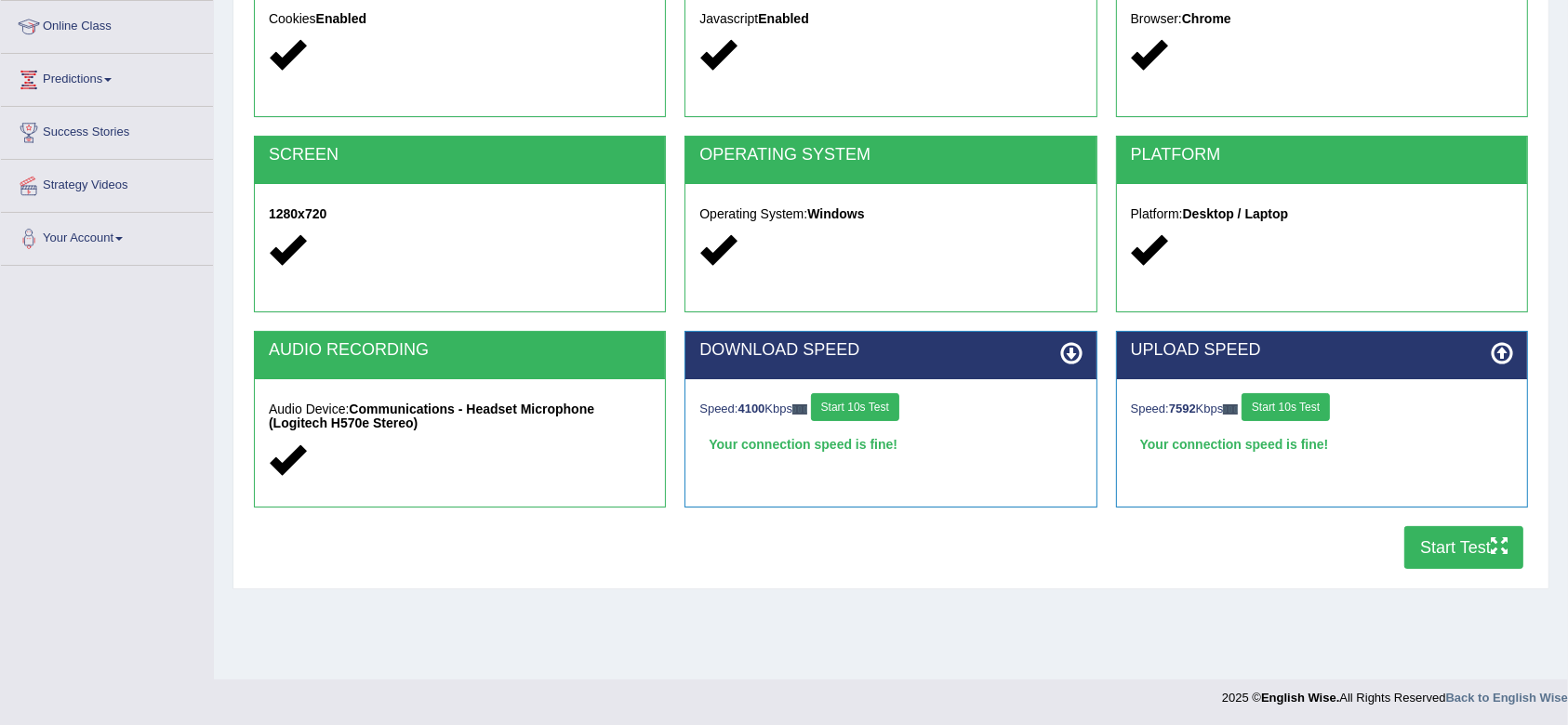 click on "Start Test" at bounding box center (1464, 547) 